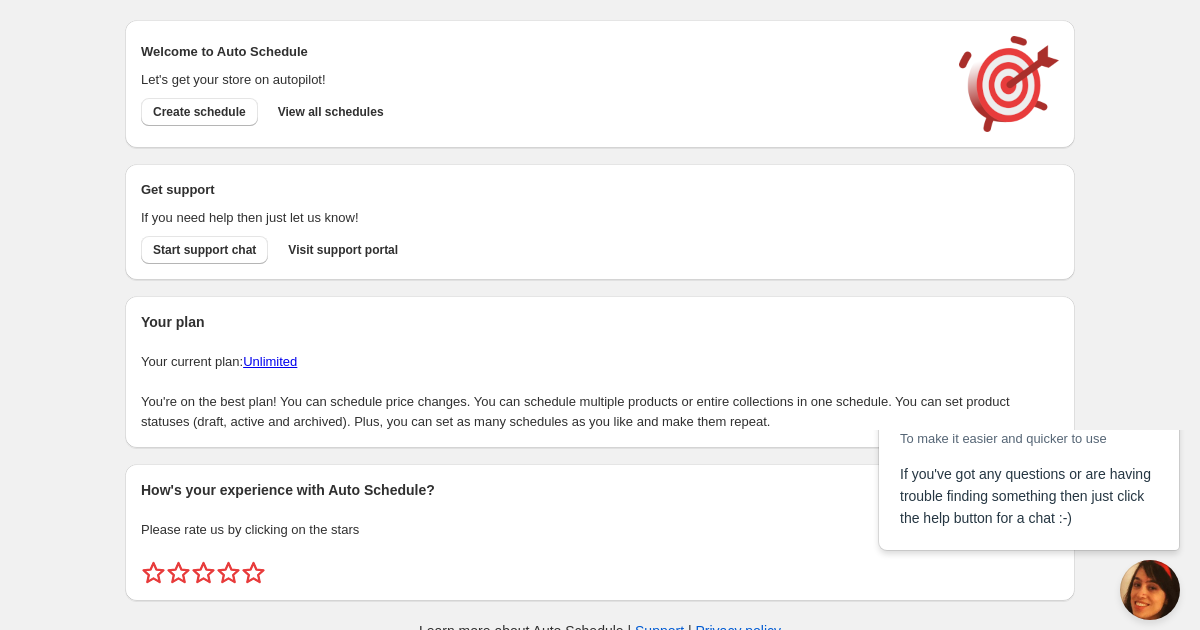 scroll, scrollTop: 0, scrollLeft: 0, axis: both 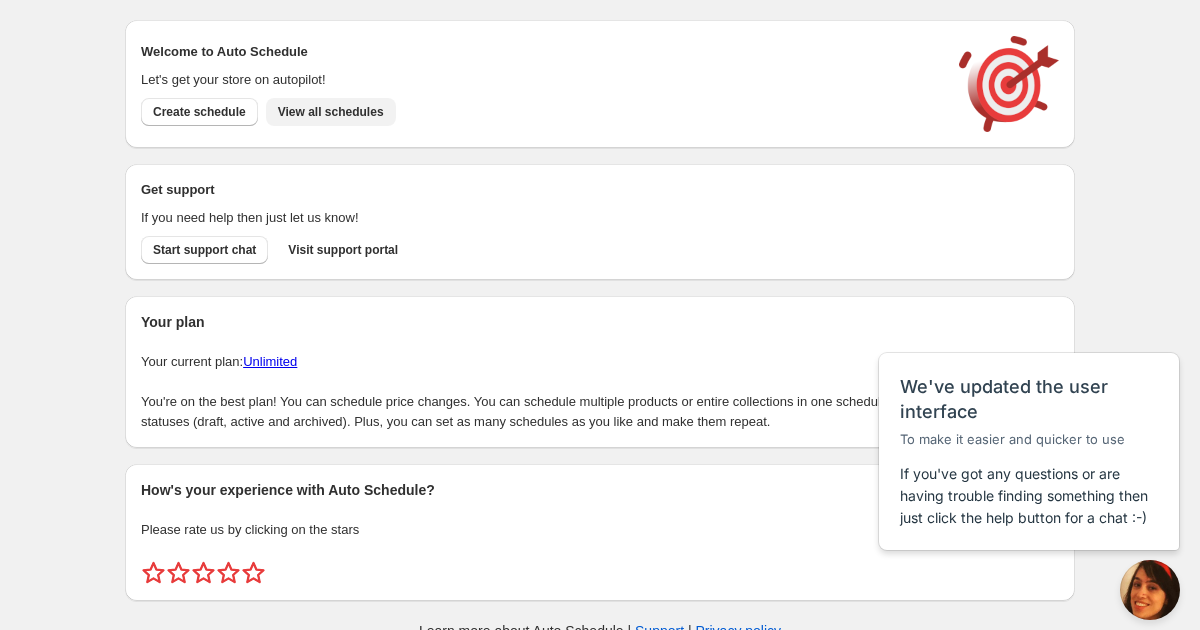 click on "View all schedules" at bounding box center [331, 112] 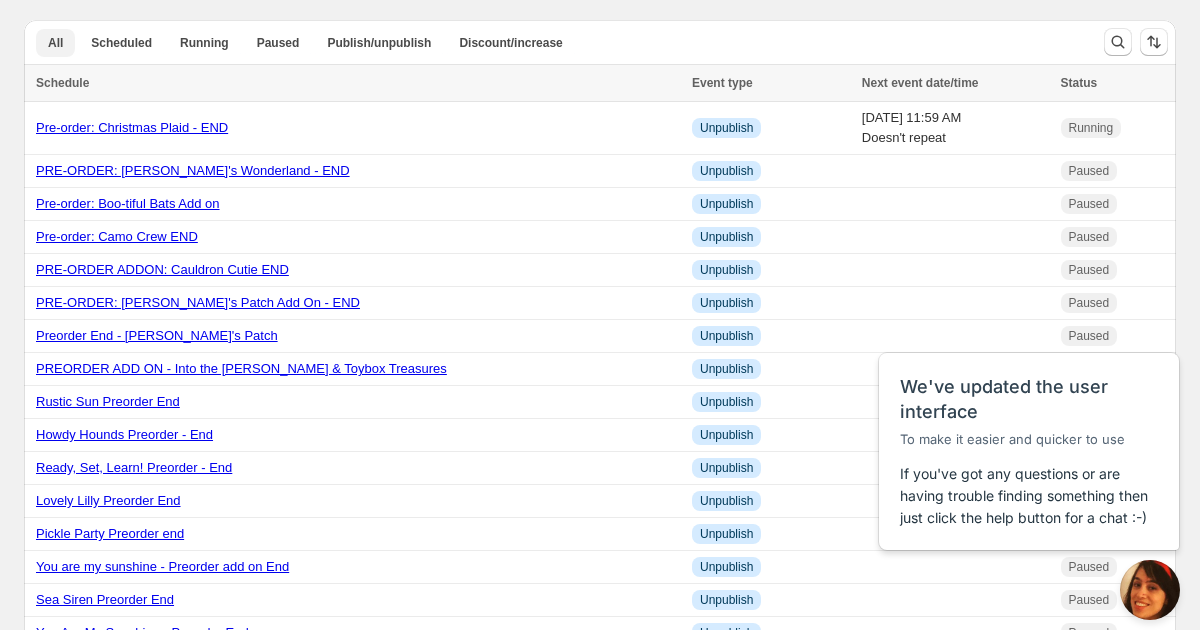 click on "All" at bounding box center (55, 43) 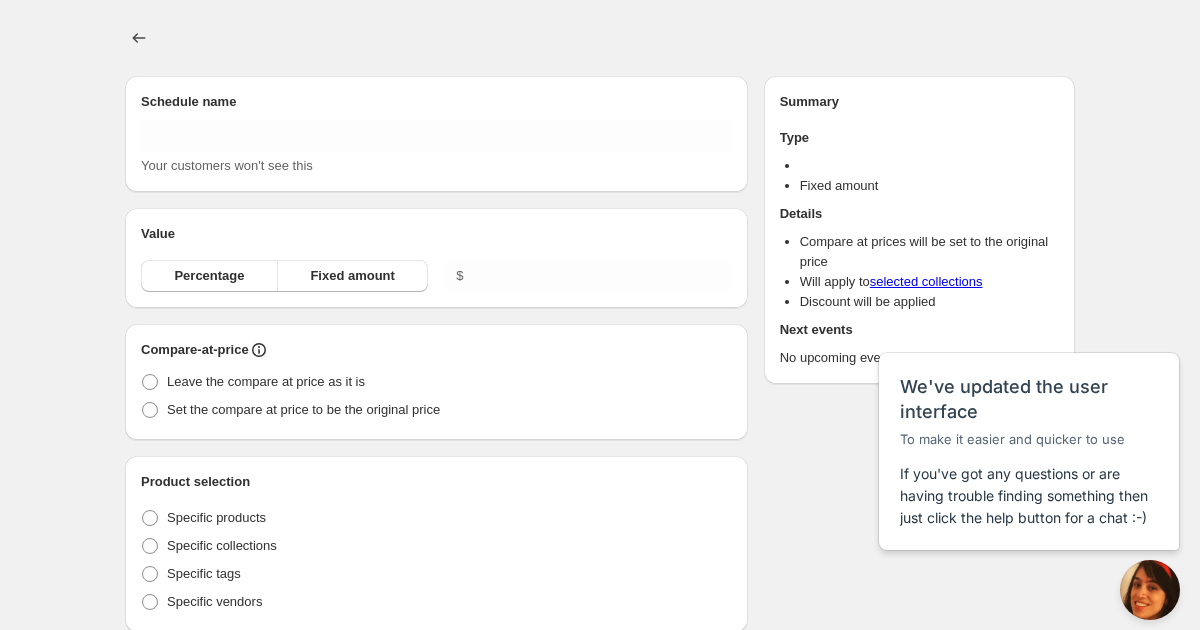 type on "New schedule Jul 07 2025 13:31" 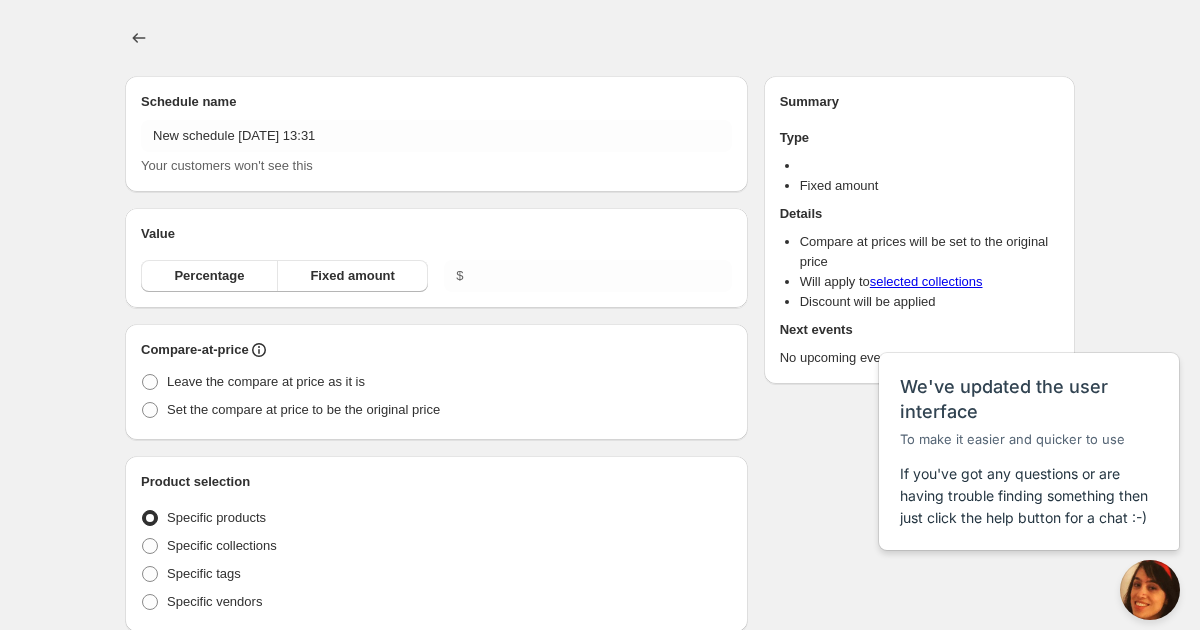radio on "true" 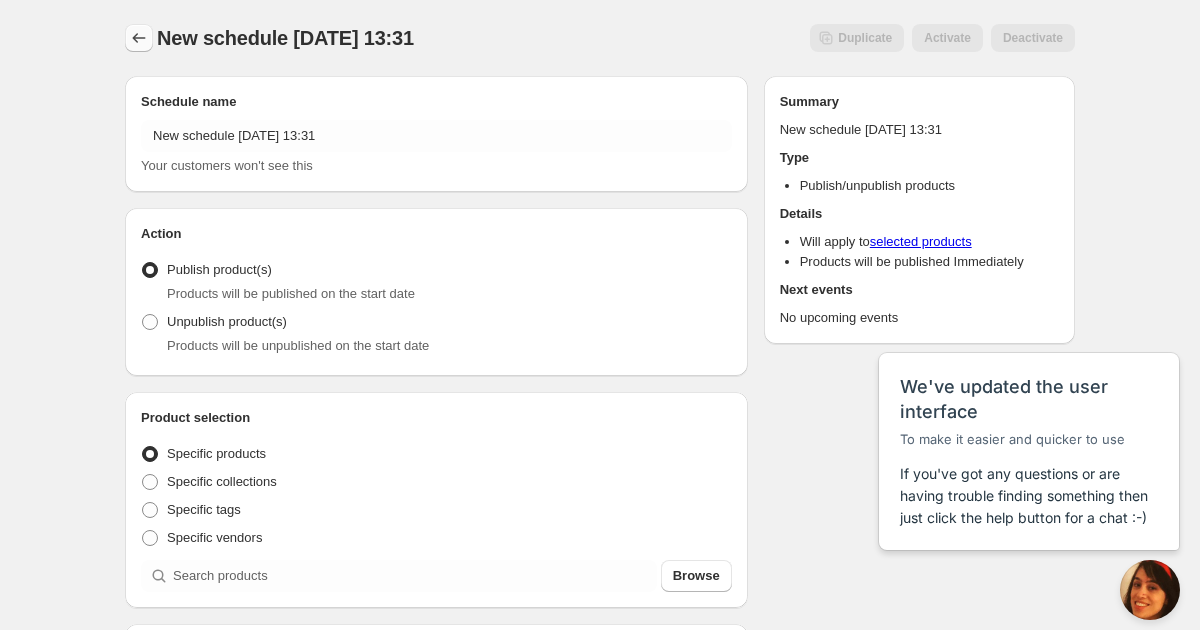click 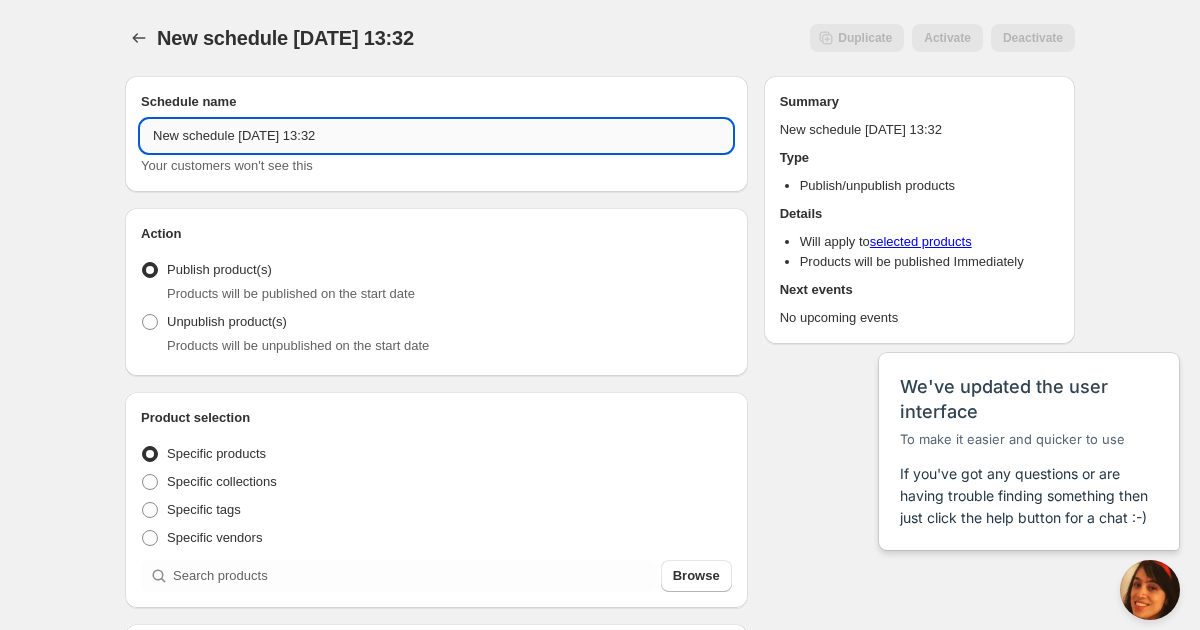 click on "New schedule Jul 07 2025 13:32" at bounding box center [436, 136] 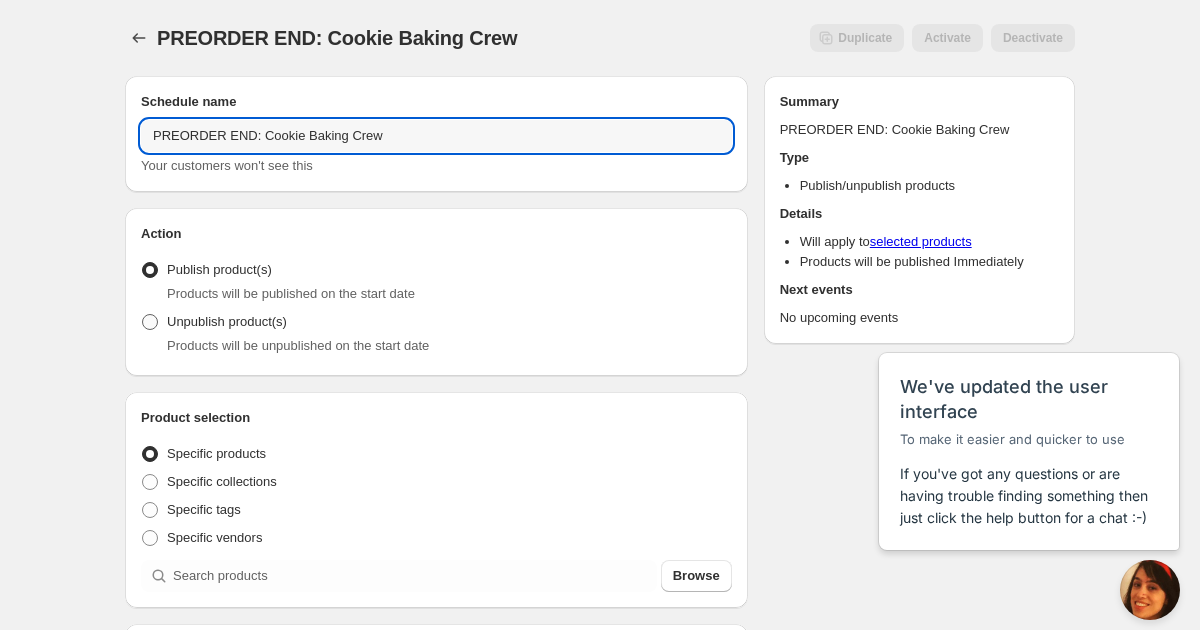 type on "PREORDER END: Cookie Baking Crew" 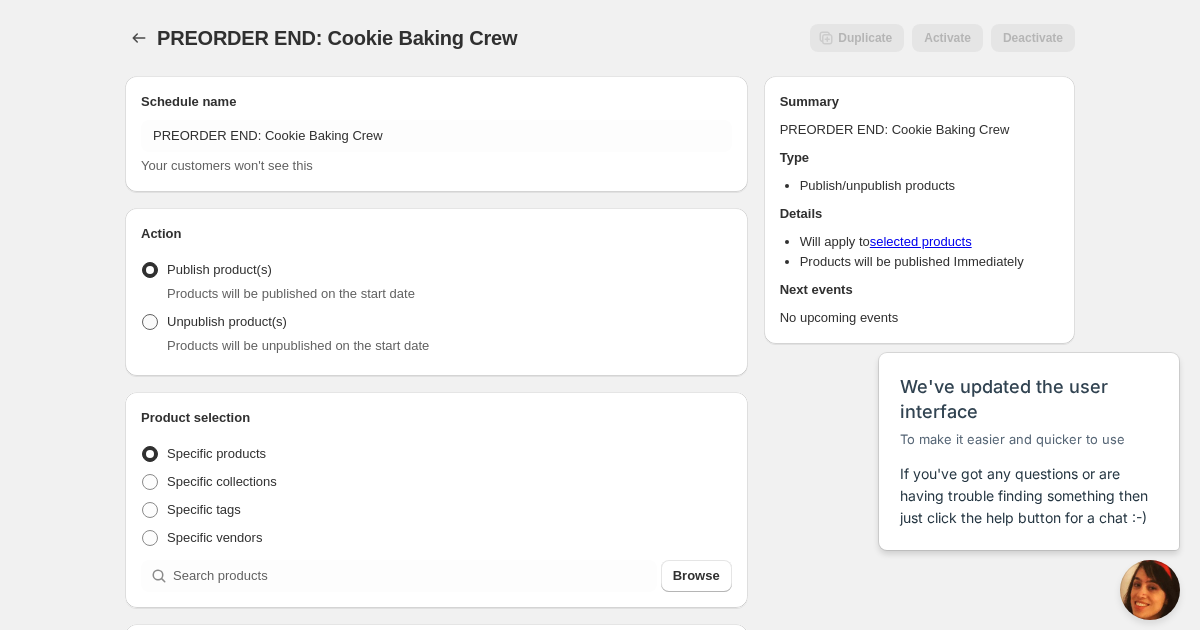 click at bounding box center (150, 322) 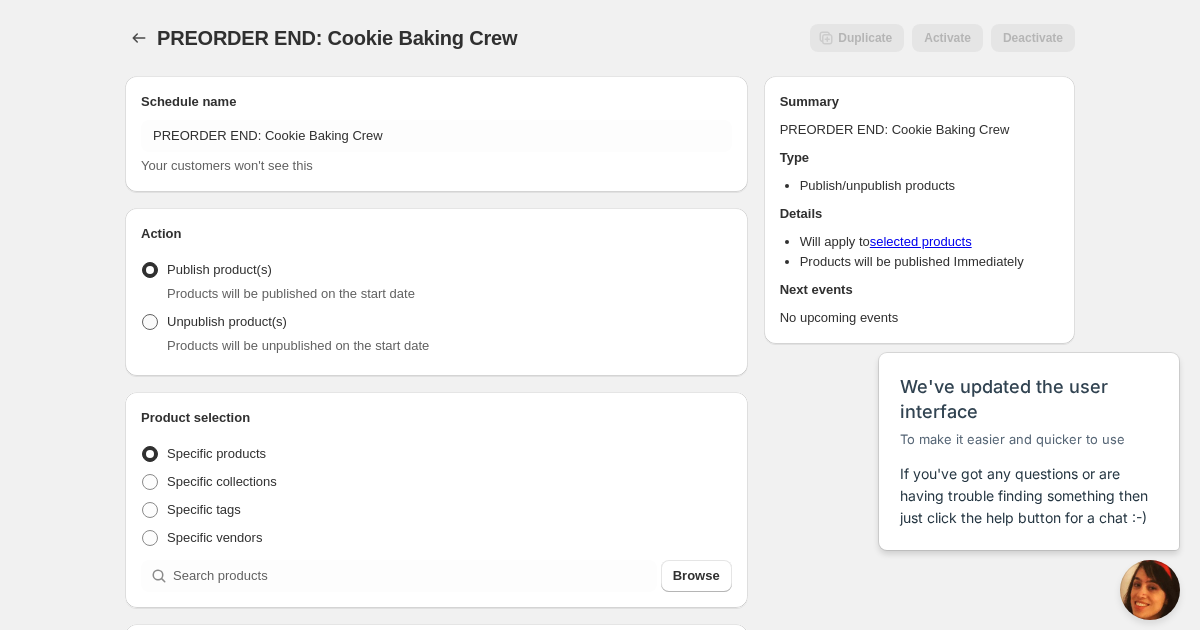 radio on "true" 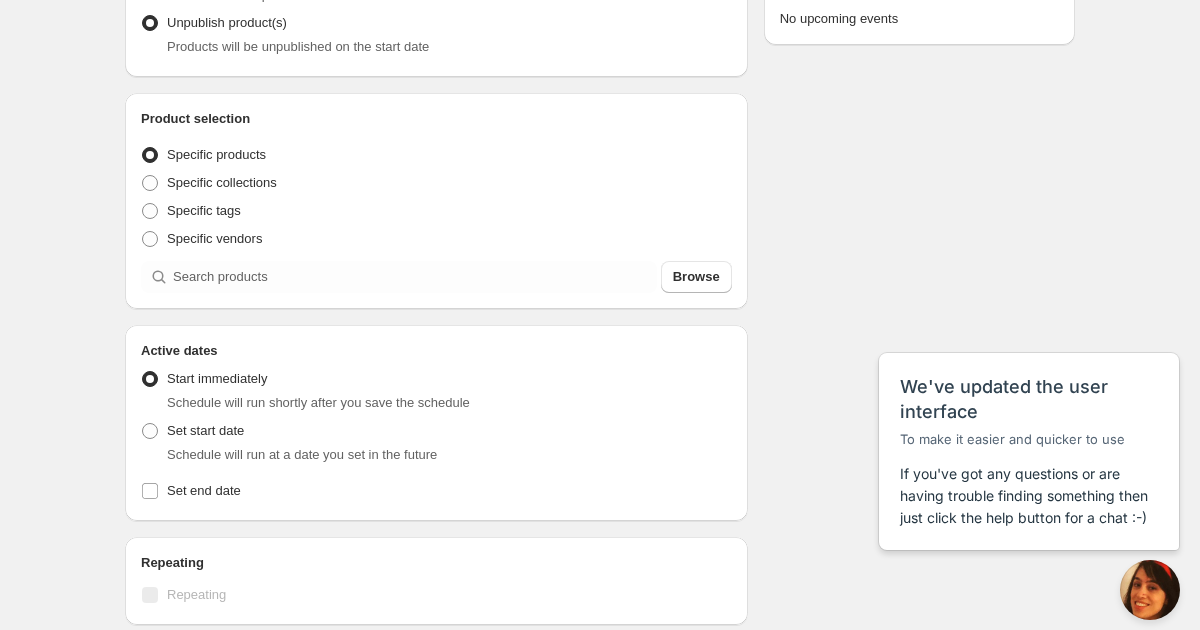 scroll, scrollTop: 355, scrollLeft: 0, axis: vertical 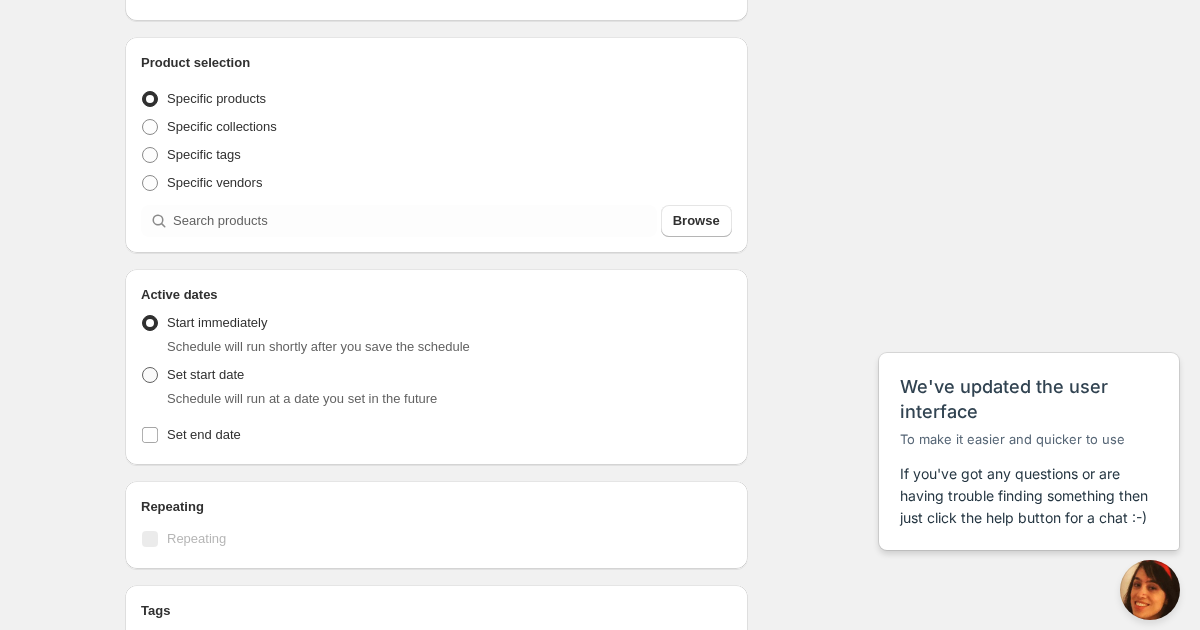 click at bounding box center (150, 375) 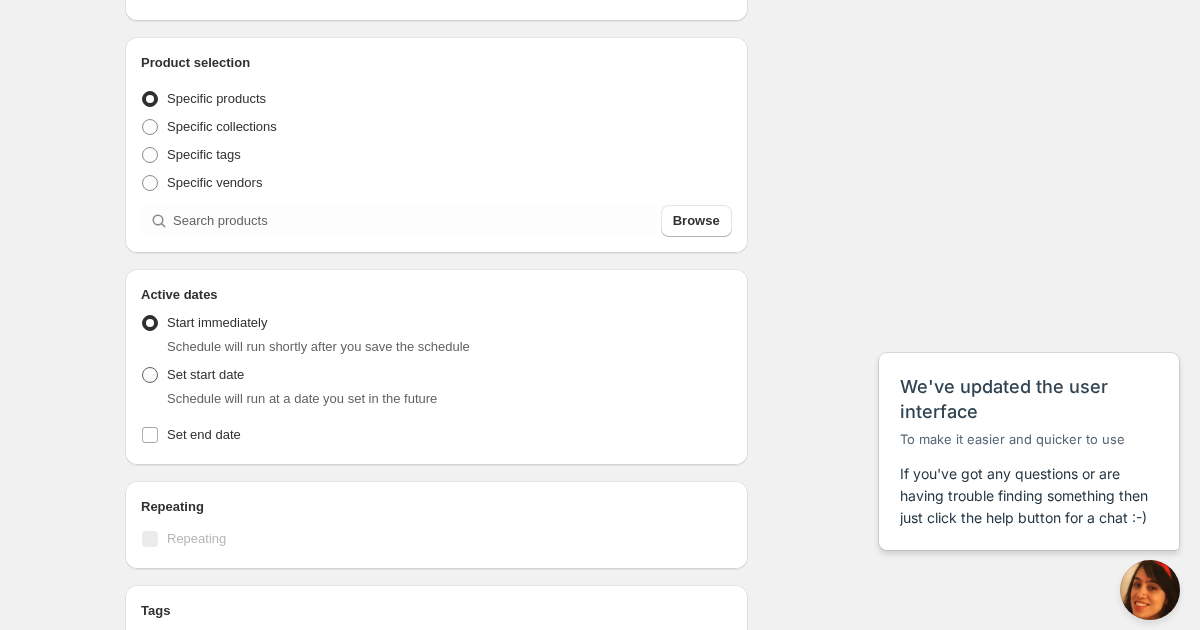 radio on "true" 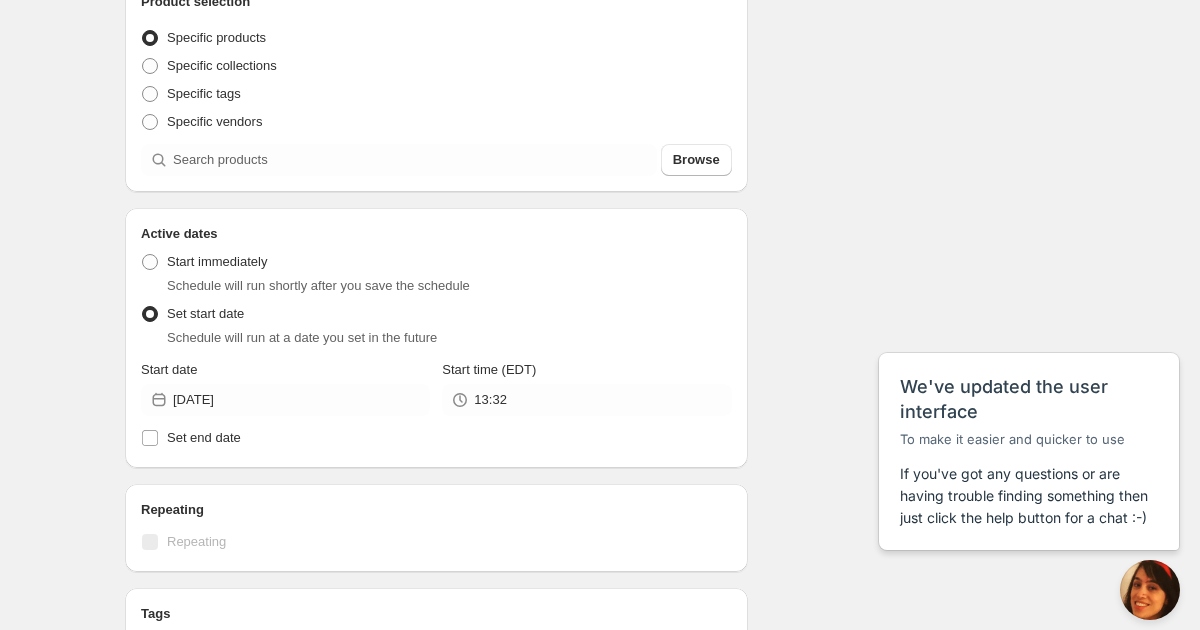 scroll, scrollTop: 423, scrollLeft: 0, axis: vertical 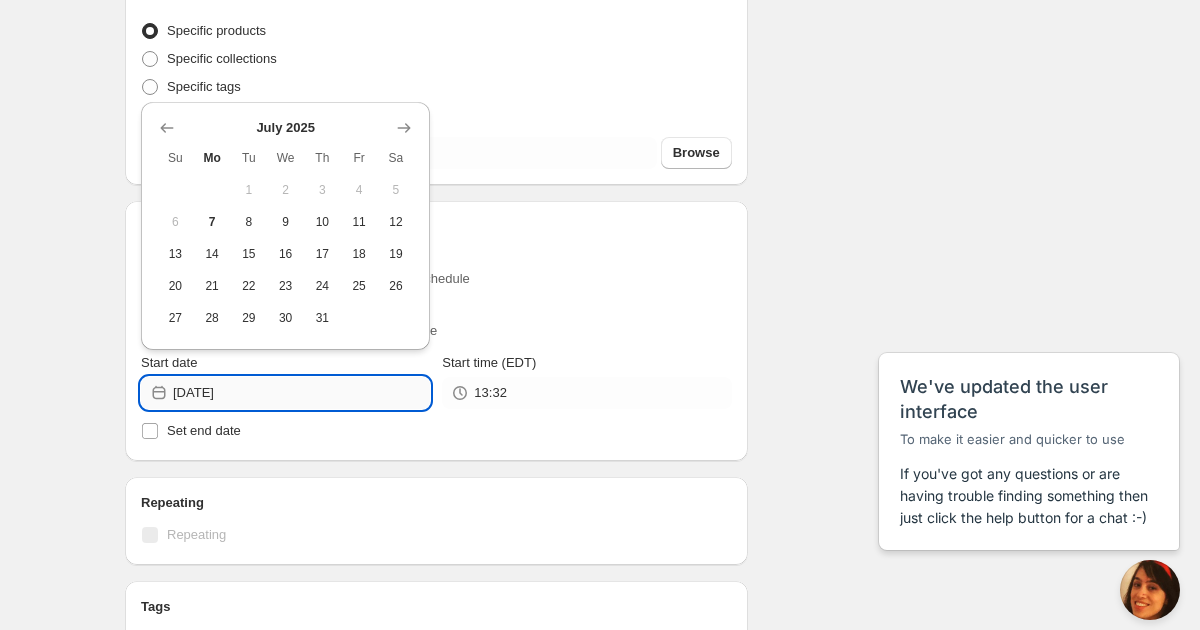 click on "2025-07-07" at bounding box center (301, 393) 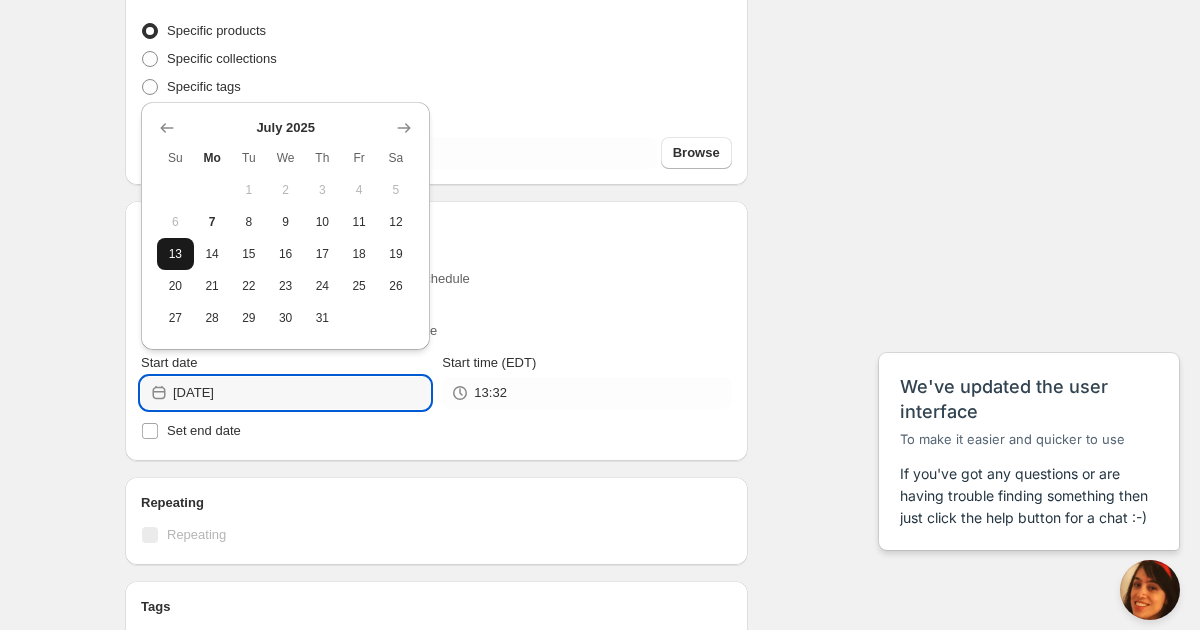 click on "13" at bounding box center (175, 254) 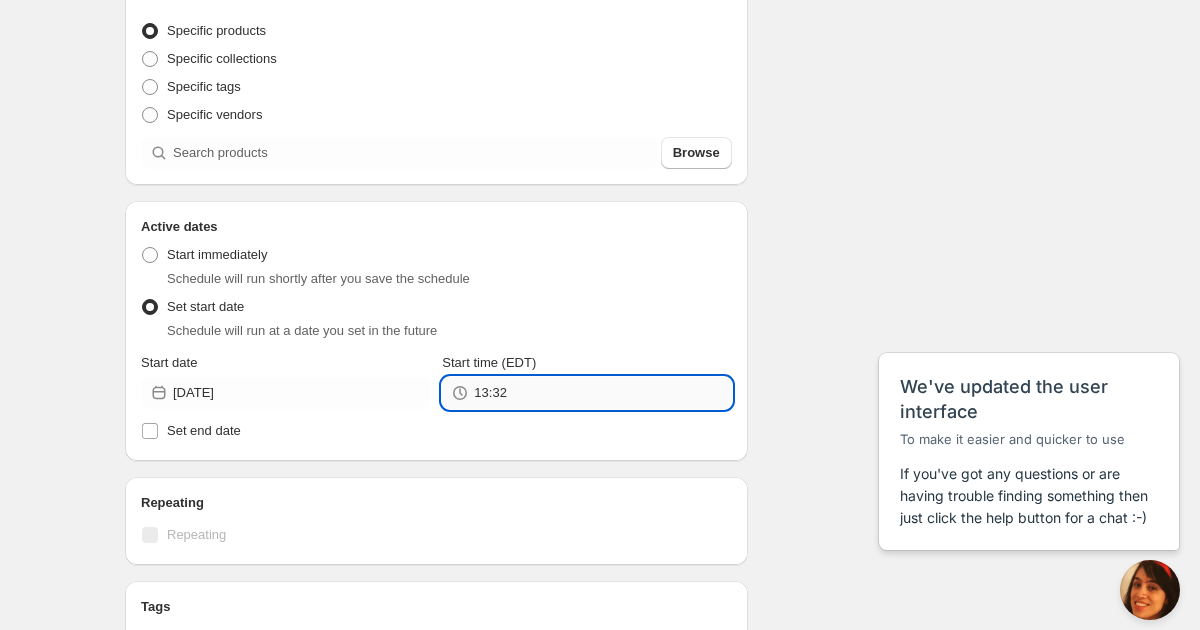 click on "13:32" at bounding box center [602, 393] 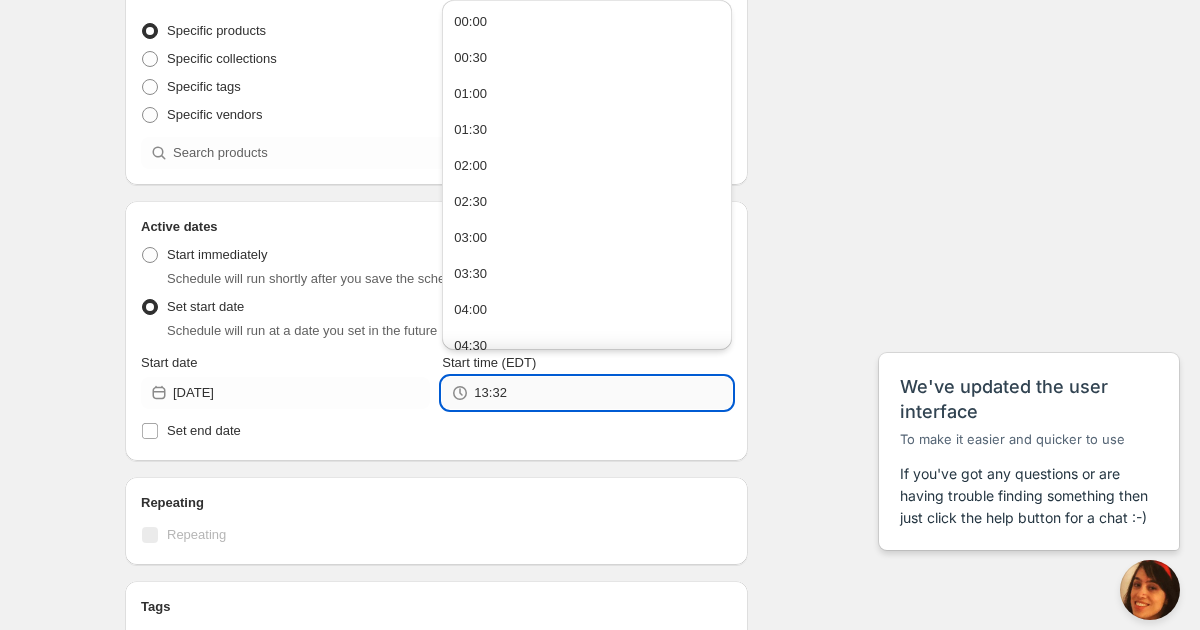 click on "13:32" at bounding box center [602, 393] 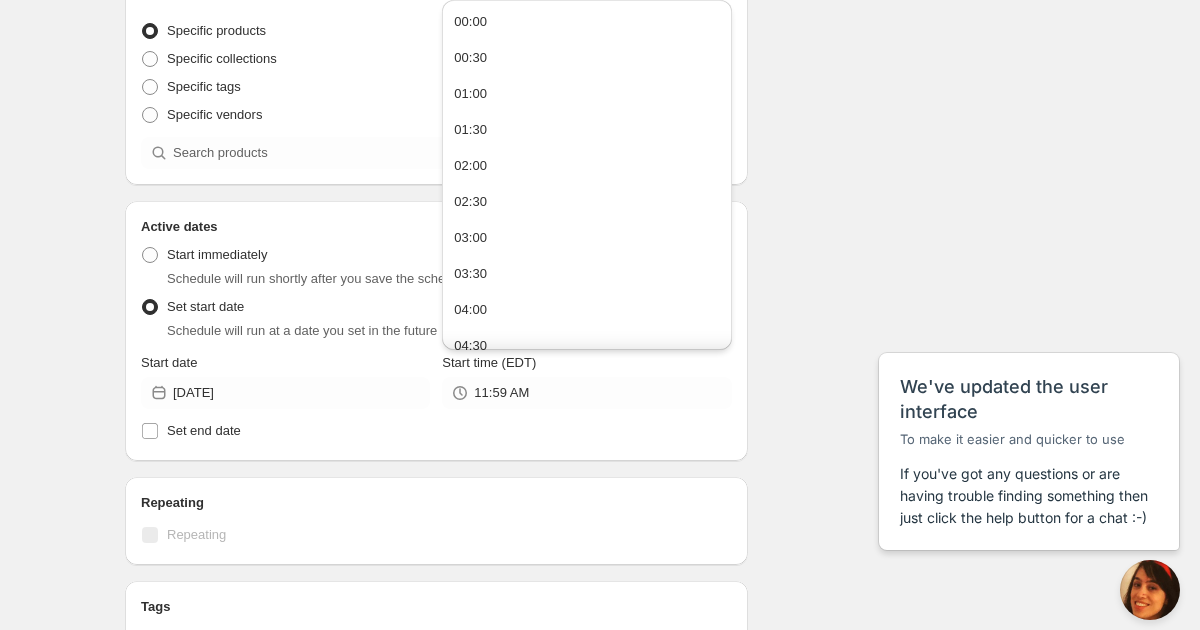 type on "11:59" 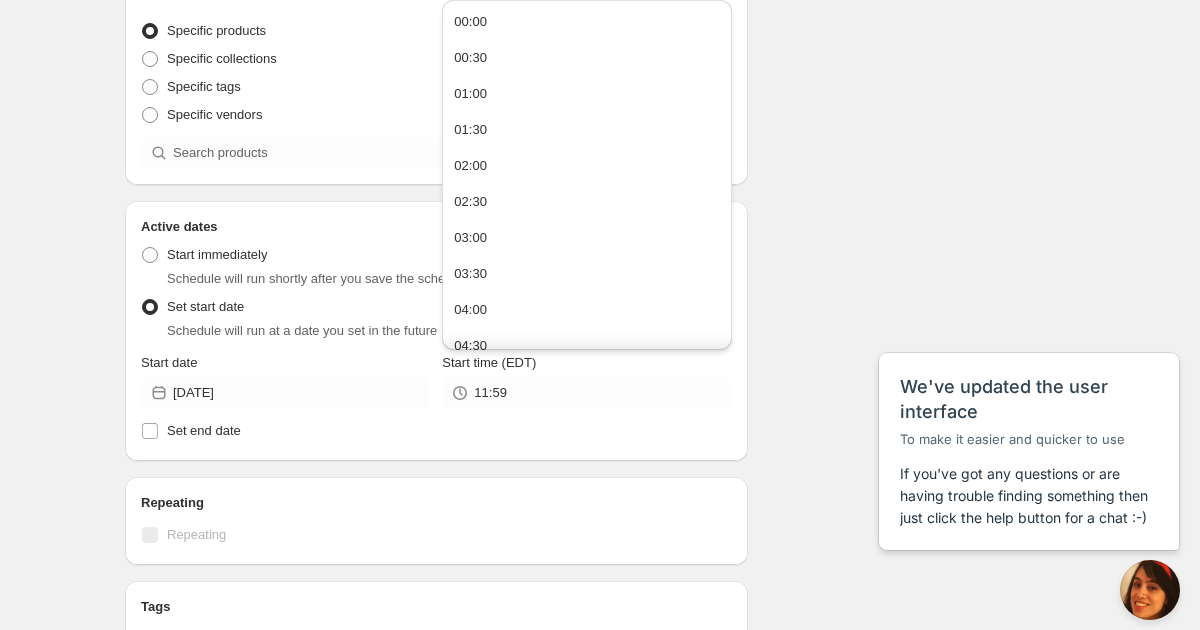 click on "Schedule name PREORDER END: Cookie Baking Crew Your customers won't see this Action Action Publish product(s) Products will be published on the start date Unpublish product(s) Products will be unpublished on the start date Product selection Entity type Specific products Specific collections Specific tags Specific vendors Browse Active dates Active Date Type Start immediately Schedule will run shortly after you save the schedule Set start date Schedule will run at a date you set in the future Start date 2025-07-13 Start time (EDT) 11:59 Set end date Repeating Repeating Ok Cancel Every 1 Date range Days Weeks Months Years Days Ends Never On specific date After a number of occurances Tags Add/remove tags to products for the duration of the schedule Countdown timer Show a countdown timer on the product page The countdown timer will show the time remaining until the end of the schedule. Remember to add the Countdown Timer block to your theme and configure it to your liking. Open theme editor Anything else? Summary" at bounding box center [592, 379] 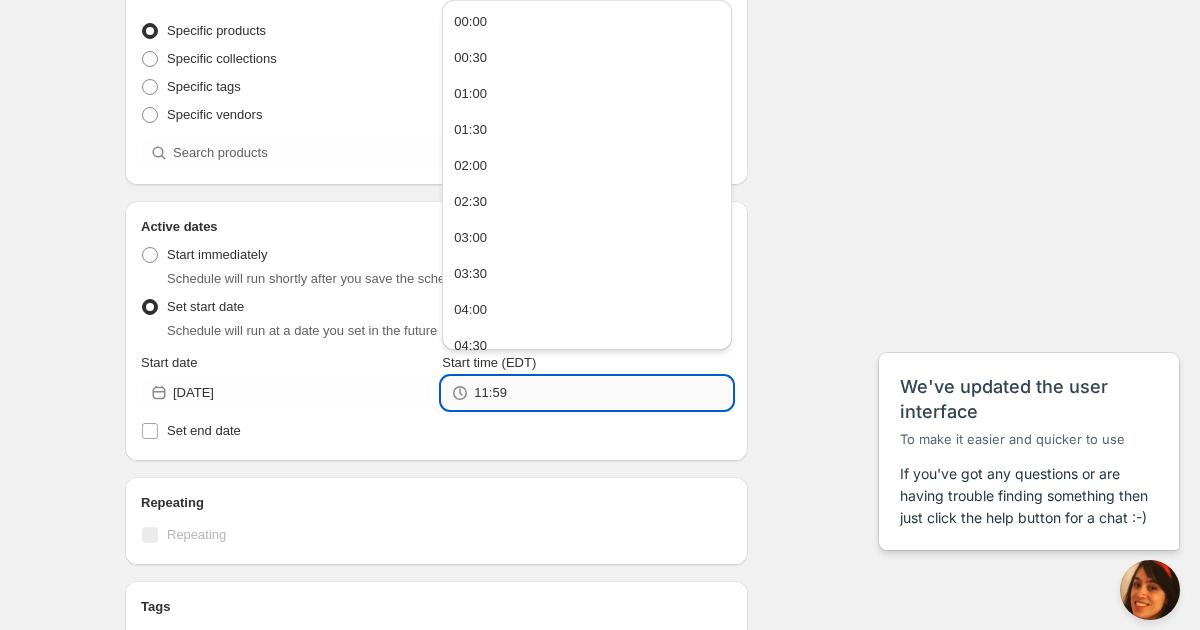 click on "11:59" at bounding box center (602, 393) 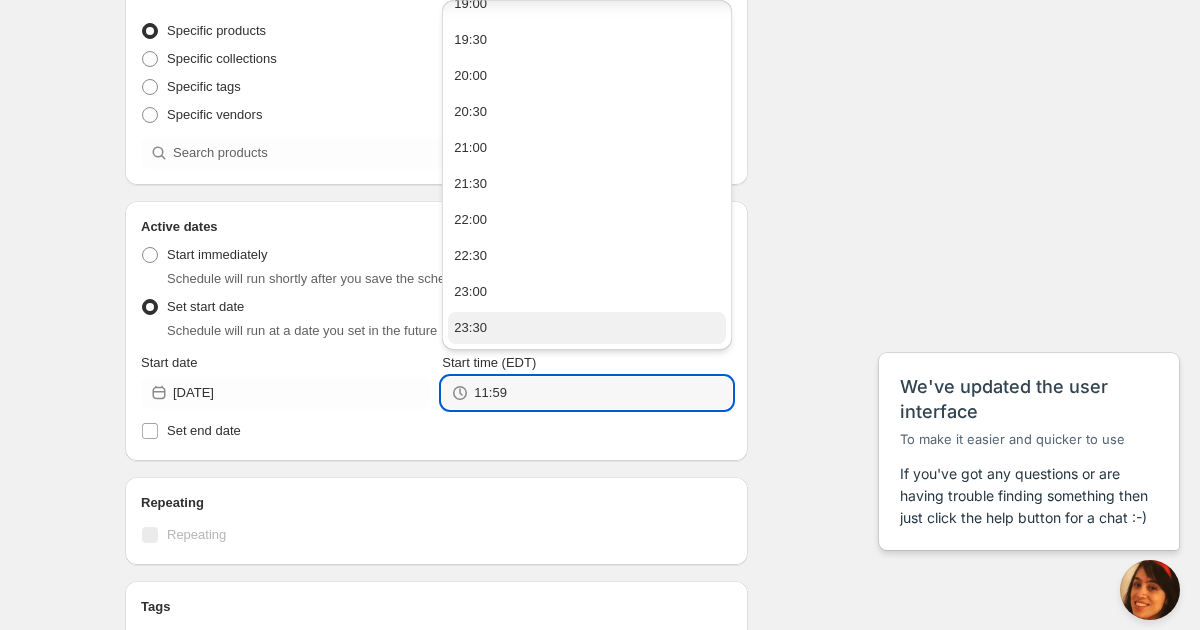 scroll, scrollTop: 1386, scrollLeft: 0, axis: vertical 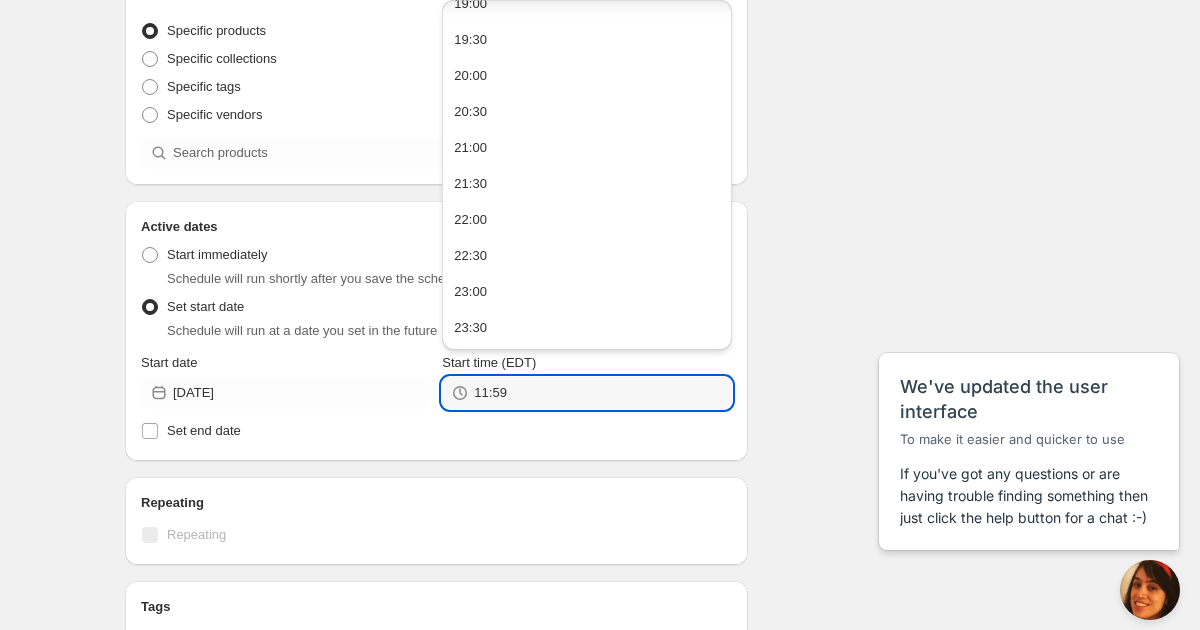 click on "Schedule name PREORDER END: Cookie Baking Crew Your customers won't see this Action Action Publish product(s) Products will be published on the start date Unpublish product(s) Products will be unpublished on the start date Product selection Entity type Specific products Specific collections Specific tags Specific vendors Browse Active dates Active Date Type Start immediately Schedule will run shortly after you save the schedule Set start date Schedule will run at a date you set in the future Start date 2025-07-13 Start time (EDT) 11:59 Set end date Repeating Repeating Ok Cancel Every 1 Date range Days Weeks Months Years Days Ends Never On specific date After a number of occurances Tags Add/remove tags to products for the duration of the schedule Countdown timer Show a countdown timer on the product page The countdown timer will show the time remaining until the end of the schedule. Remember to add the Countdown Timer block to your theme and configure it to your liking. Open theme editor Anything else? Summary" at bounding box center (592, 379) 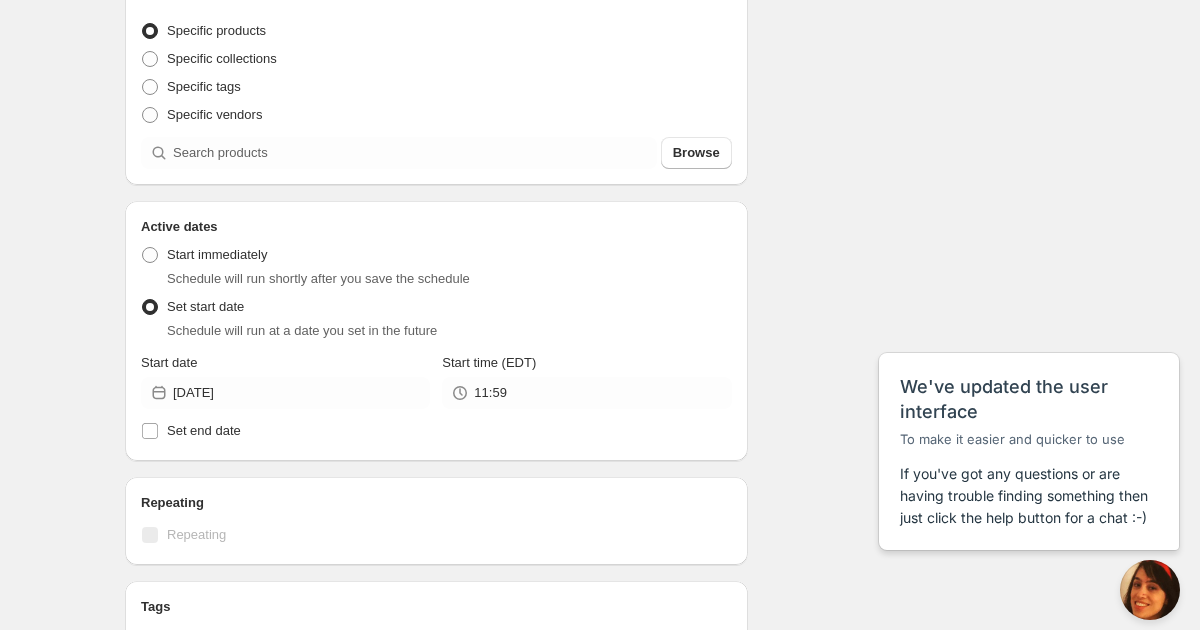 click on "PREORDER END: Cookie Baking Crew. This page is ready PREORDER END: Cookie Baking Crew Duplicate Activate Deactivate More actions Duplicate Activate Deactivate Submit Schedule name PREORDER END: Cookie Baking Crew Your customers won't see this Action Action Publish product(s) Products will be published on the start date Unpublish product(s) Products will be unpublished on the start date Product selection Entity type Specific products Specific collections Specific tags Specific vendors Browse Active dates Active Date Type Start immediately Schedule will run shortly after you save the schedule Set start date Schedule will run at a date you set in the future Start date 2025-07-13 Start time (EDT) 11:59 Set end date Repeating Repeating Ok Cancel Every 1 Date range Days Weeks Months Years Days Ends Never On specific date After a number of occurances Tags Add/remove tags to products for the duration of the schedule Countdown timer Show a countdown timer on the product page Open theme editor Anything else? Summary" at bounding box center [600, 349] 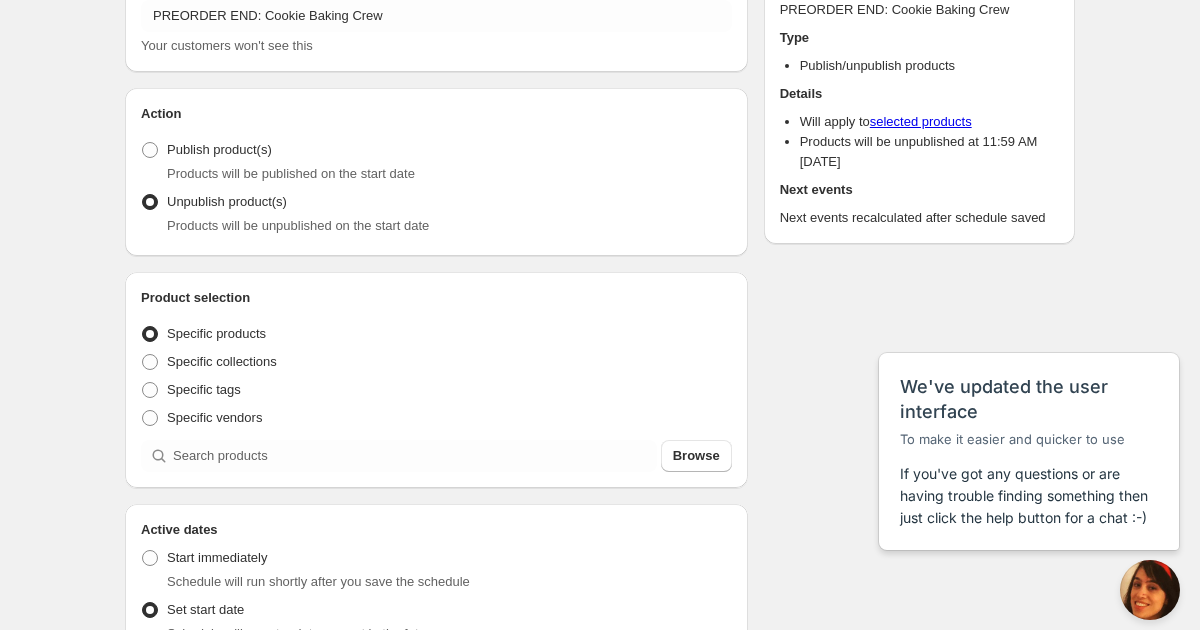scroll, scrollTop: 121, scrollLeft: 0, axis: vertical 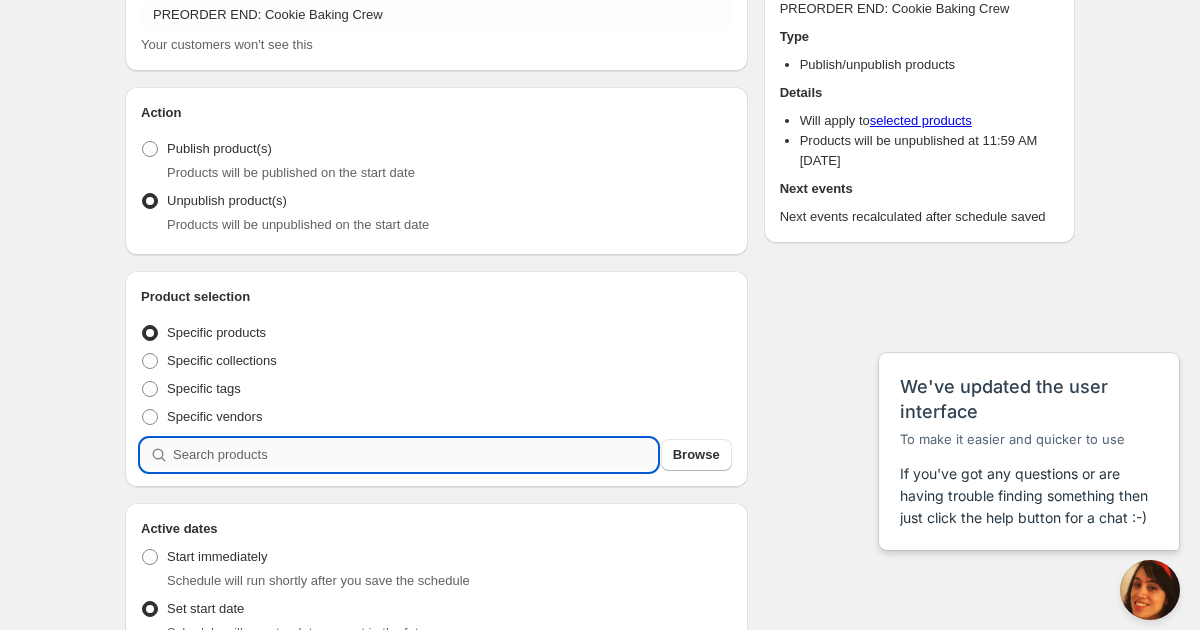 click at bounding box center [415, 455] 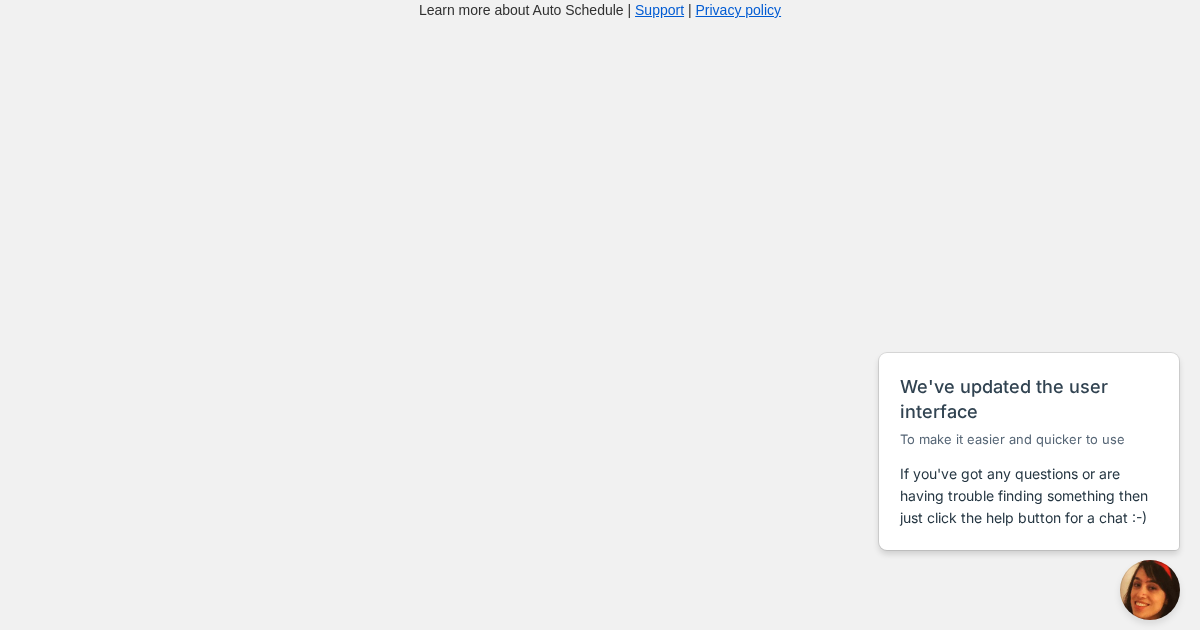 scroll, scrollTop: 20, scrollLeft: 0, axis: vertical 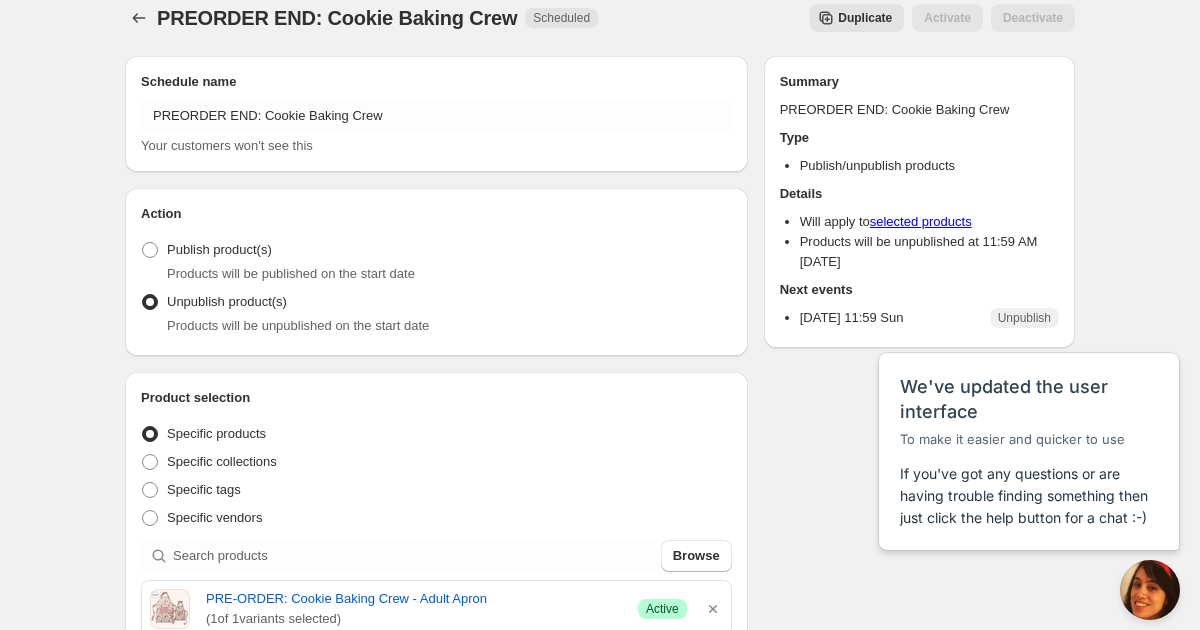 click on "Schedule name PREORDER END: Cookie Baking Crew Your customers won't see this Action Action Publish product(s) Products will be published on the start date Unpublish product(s) Products will be unpublished on the start date Product selection Entity type Specific products Specific collections Specific tags Specific vendors Browse PRE-ORDER: Cookie Baking Crew - Adult Apron ( 1  of   1  variants selected) Success Active PRE-ORDER: Cookie Baking Crew - Adult Loungewear ( 7  of   7  variants selected) Edit Success Active PRE-ORDER: Cookie Baking Crew - Unisex Apron ( 3  of   3  variants selected) Edit Success Active PRE-ORDER: Cookie Baking Crew - Unisex Loungewear ( 10  of   10  variants selected) Edit Success Active Active dates Start date 2025-07-13 Start time (EDT) 11:59 Set end date Repeating Repeating Ok Cancel Every 1 Date range Days Weeks Months Years Days Ends Never On specific date After a number of occurances Tags Add/remove tags to products for the duration of the schedule Countdown timer Sales channel" at bounding box center (592, 842) 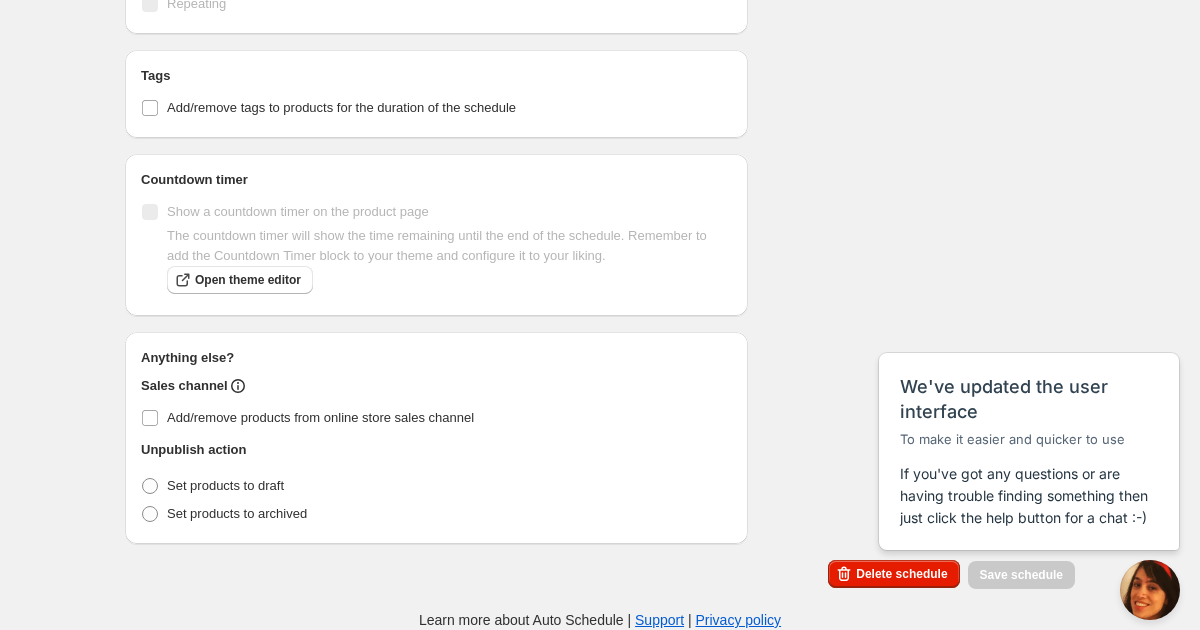 scroll, scrollTop: 1079, scrollLeft: 0, axis: vertical 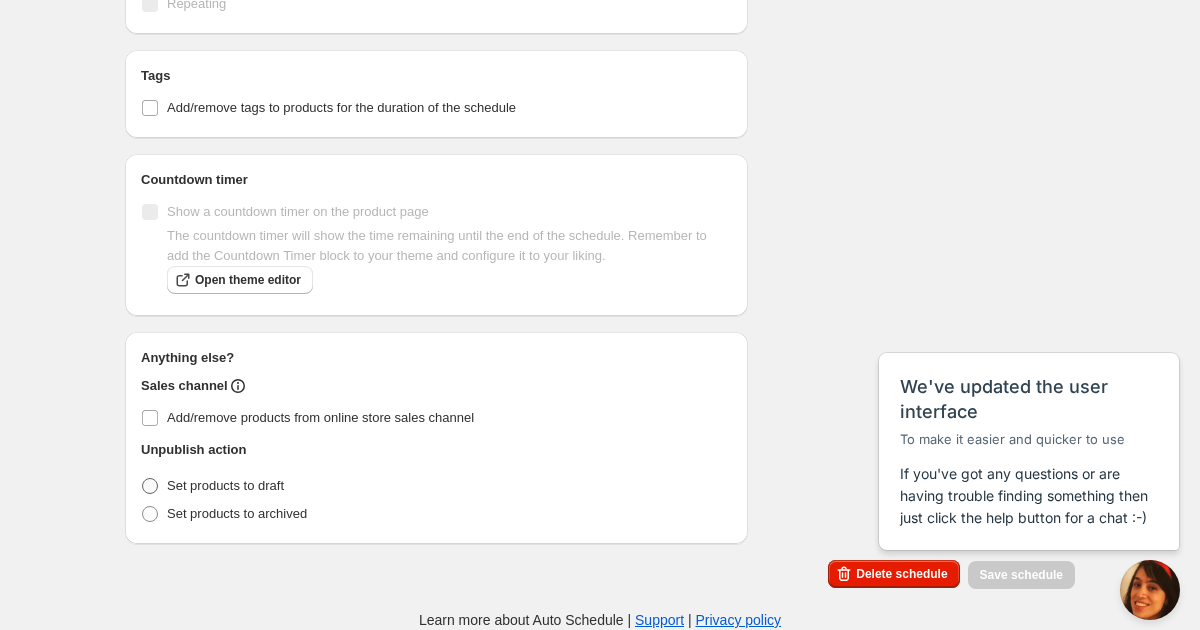 click at bounding box center [150, 486] 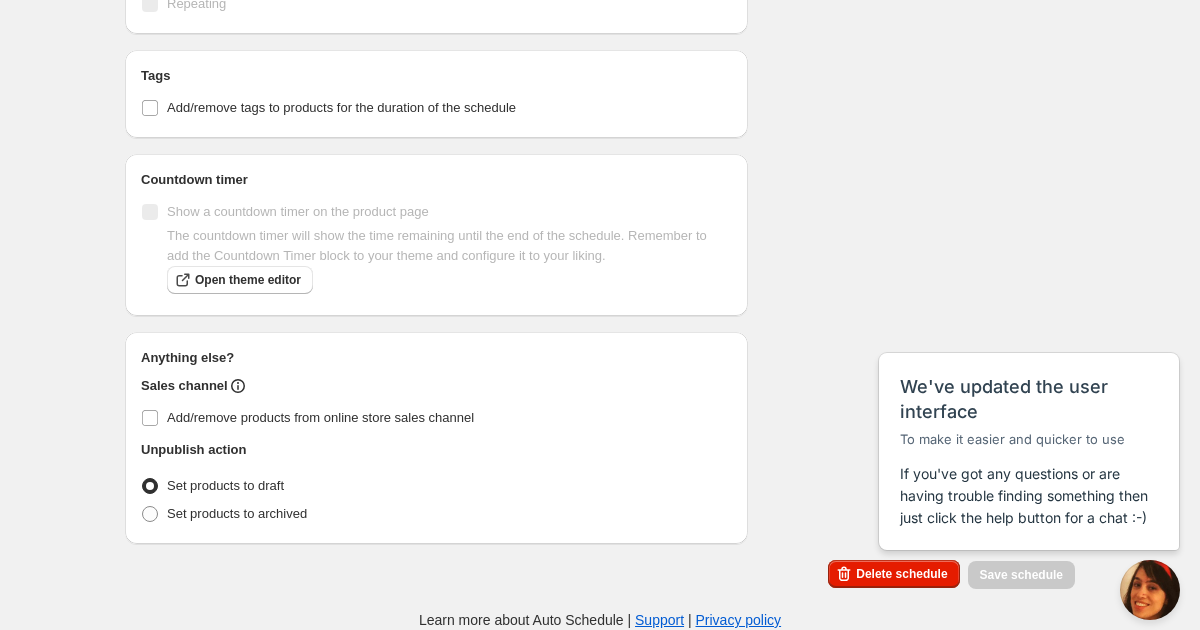 radio on "true" 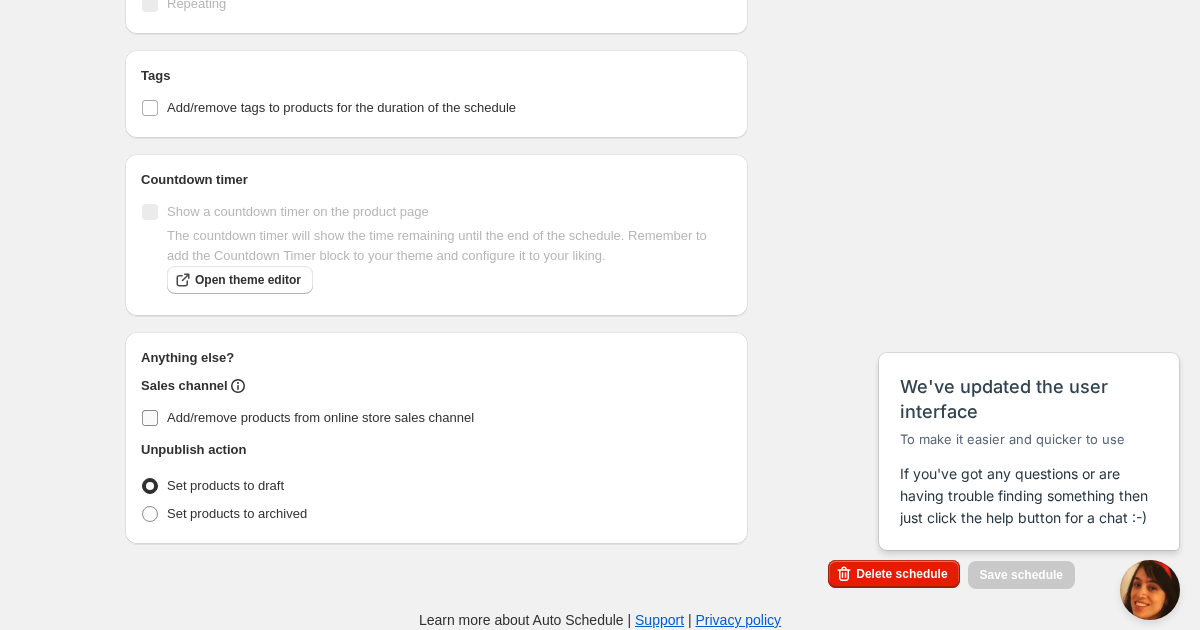 click on "Add/remove products from online store sales channel" at bounding box center (150, 418) 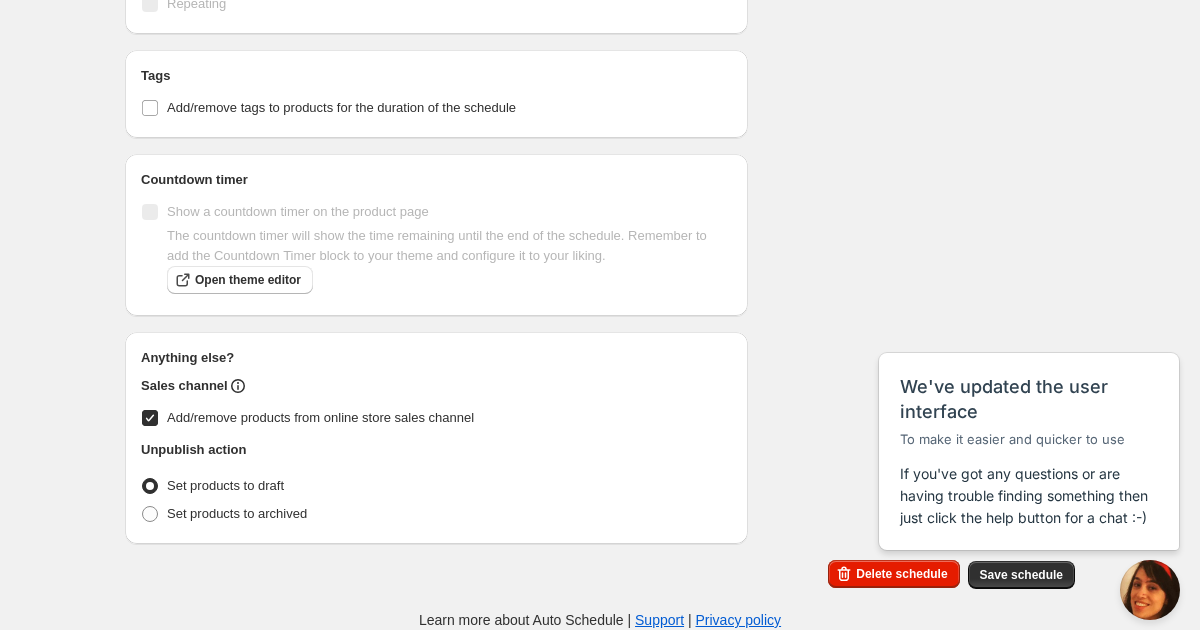 click on "Add/remove products from online store sales channel" at bounding box center [150, 418] 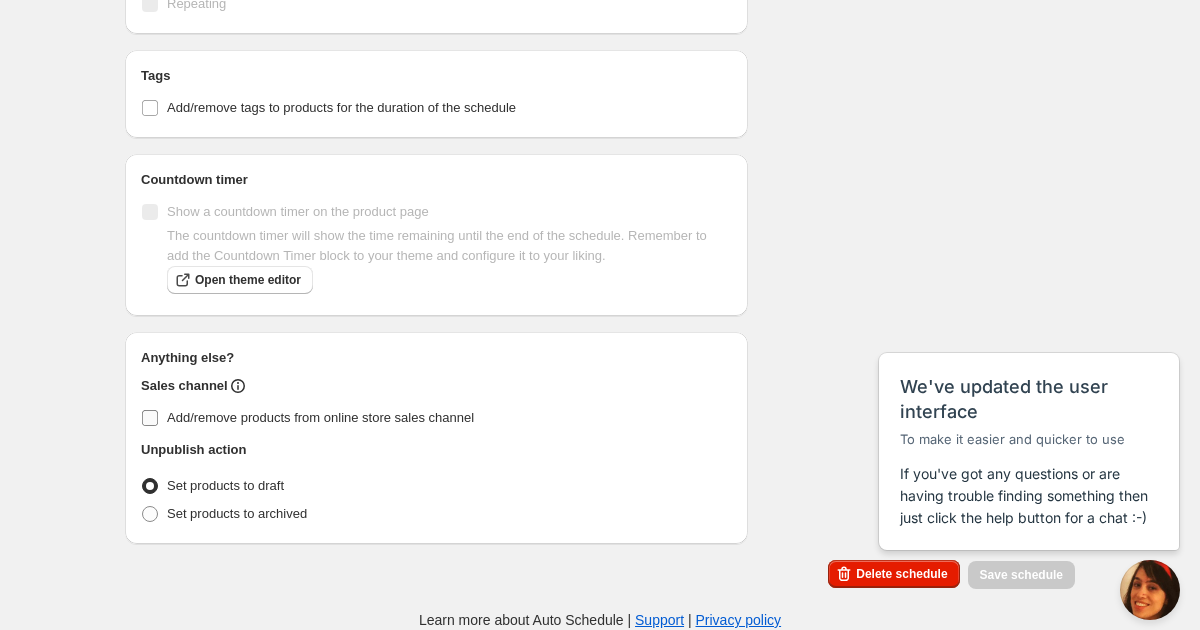 click on "Add/remove products from online store sales channel" at bounding box center (150, 418) 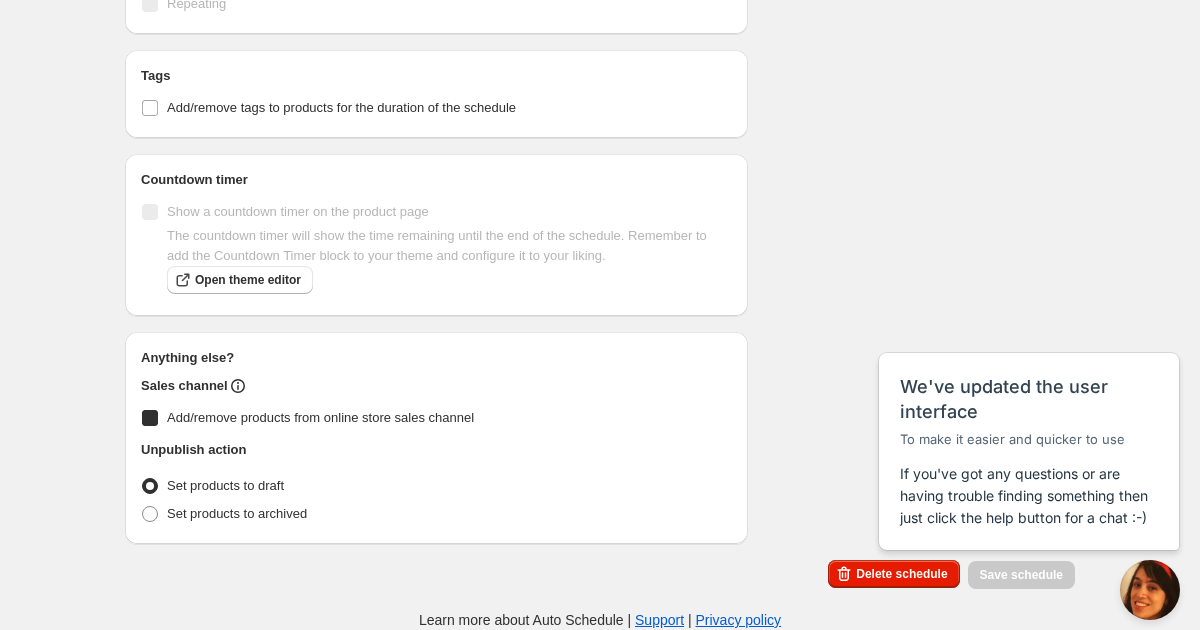 checkbox on "true" 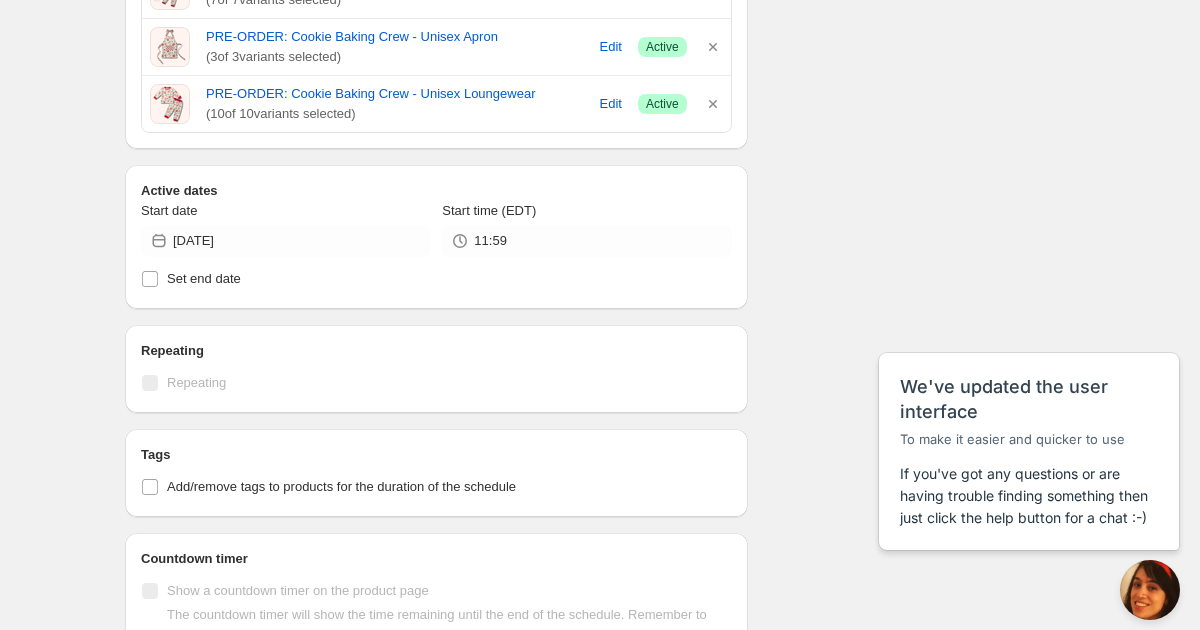 scroll, scrollTop: 699, scrollLeft: 0, axis: vertical 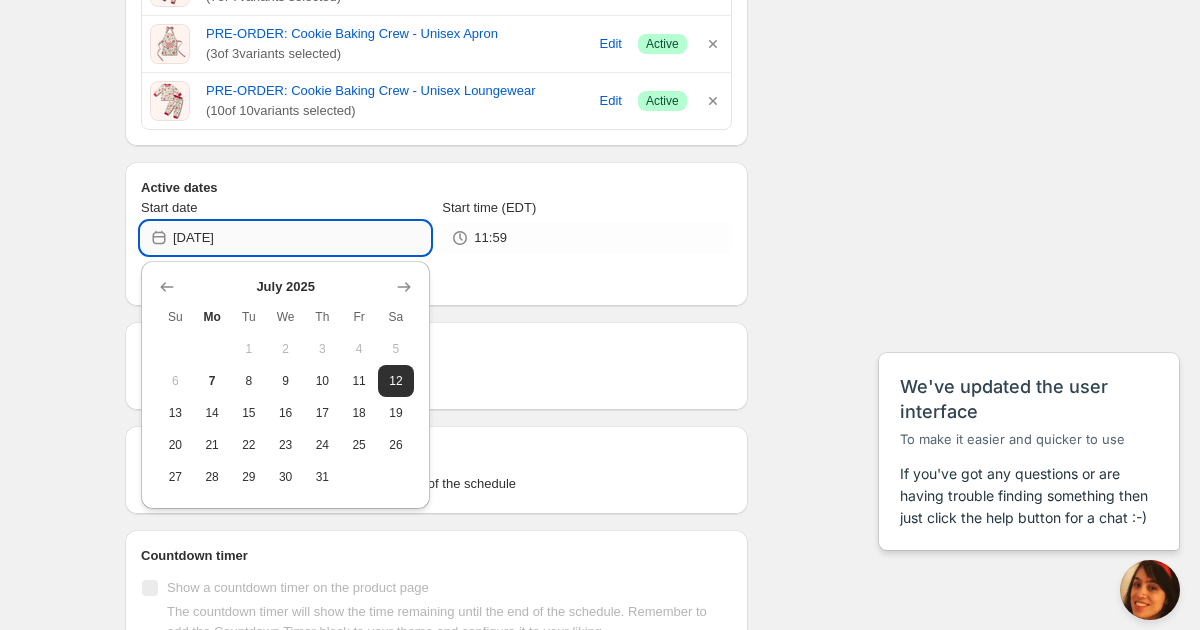 click on "2025-07-13" at bounding box center (301, 238) 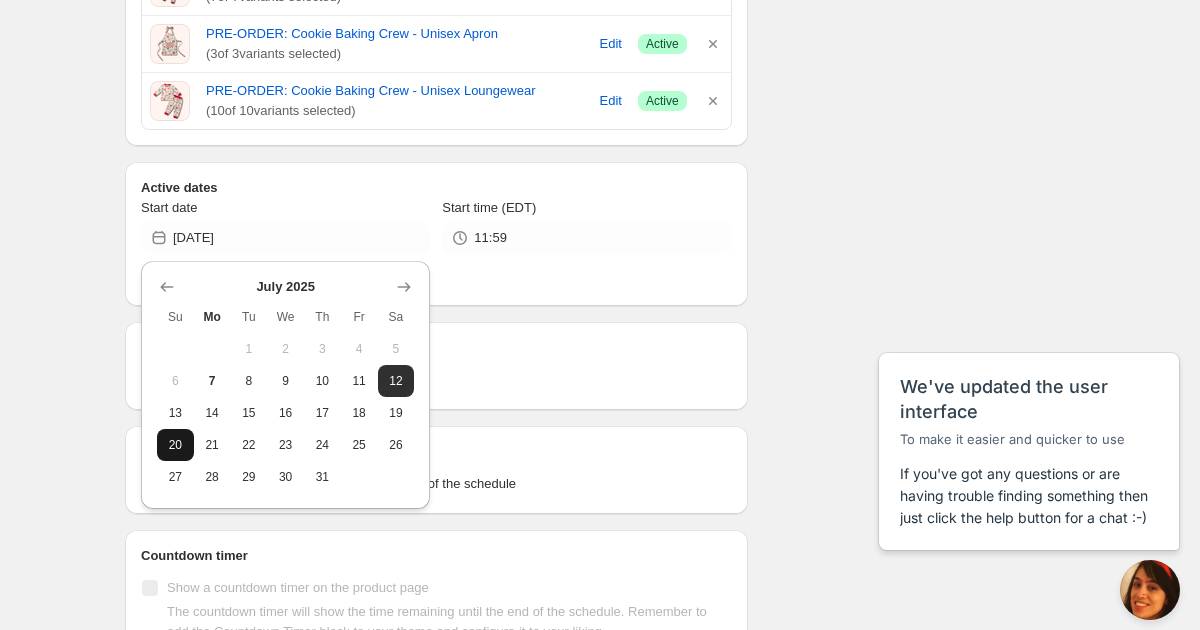 click on "20" at bounding box center [175, 445] 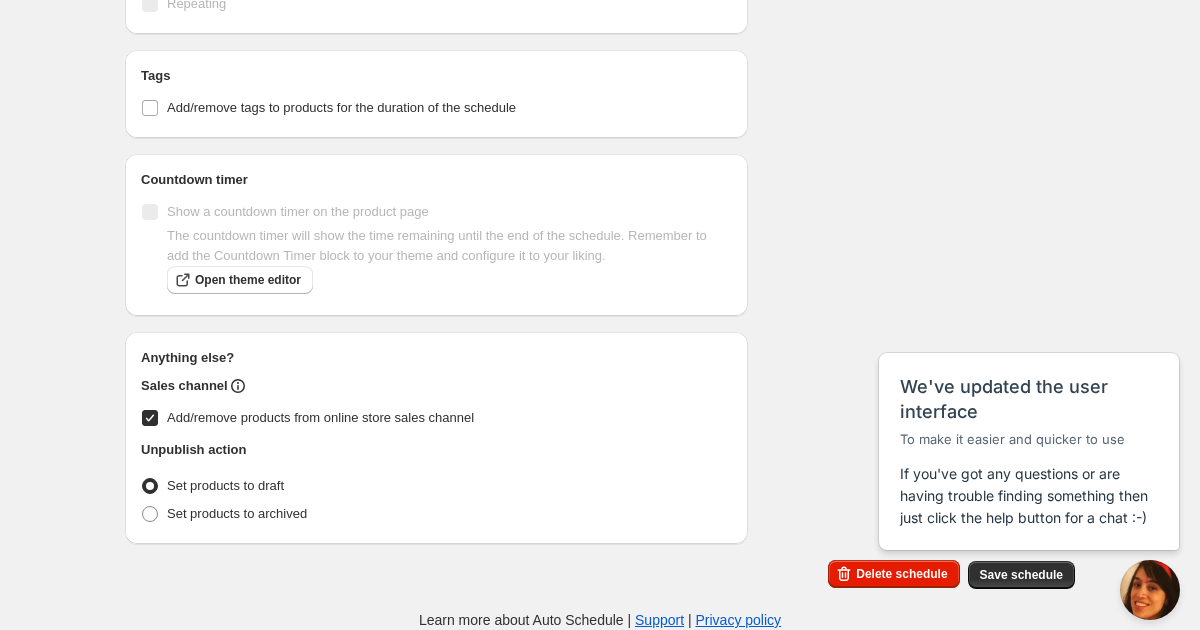 scroll, scrollTop: 1075, scrollLeft: 0, axis: vertical 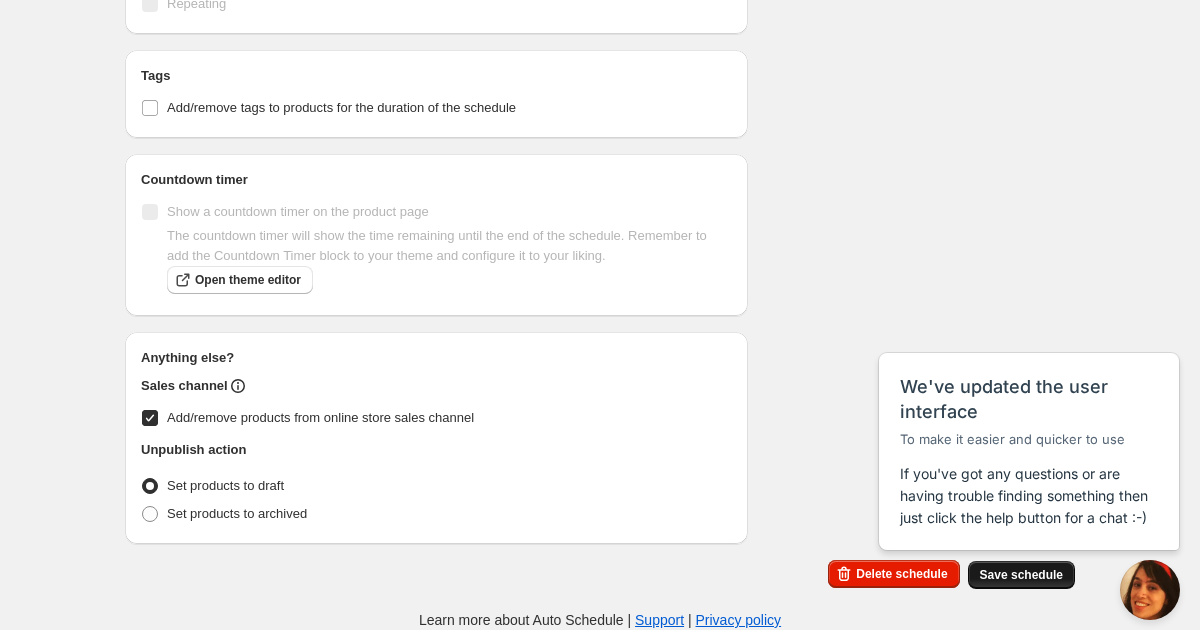 click on "Save schedule" at bounding box center [1021, 575] 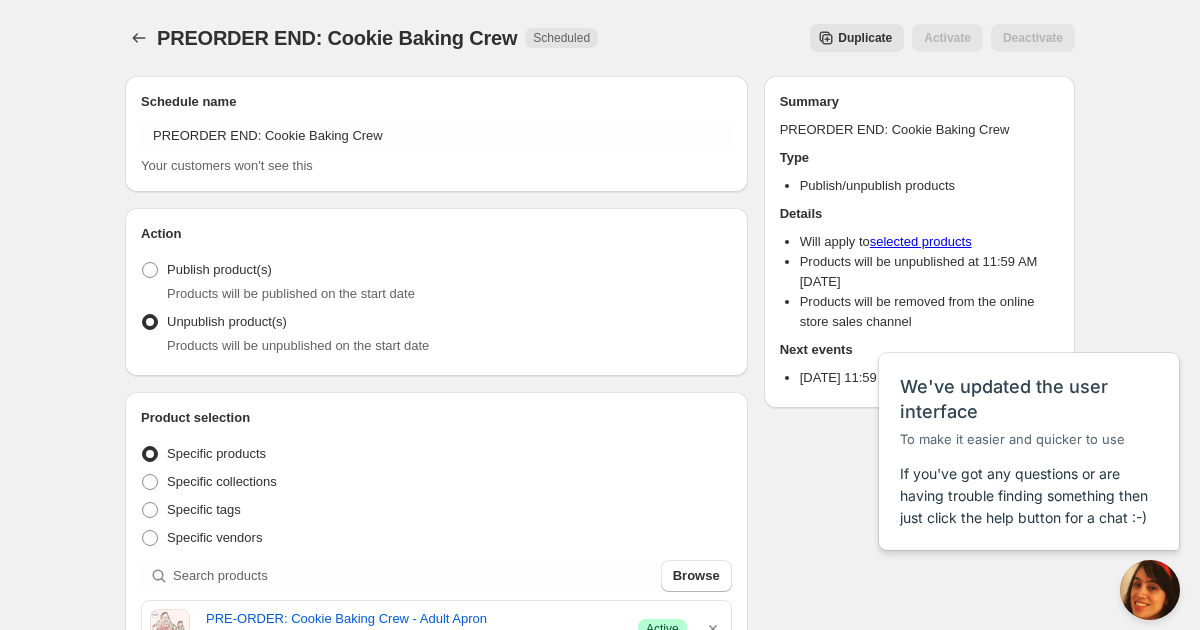 scroll, scrollTop: 0, scrollLeft: 0, axis: both 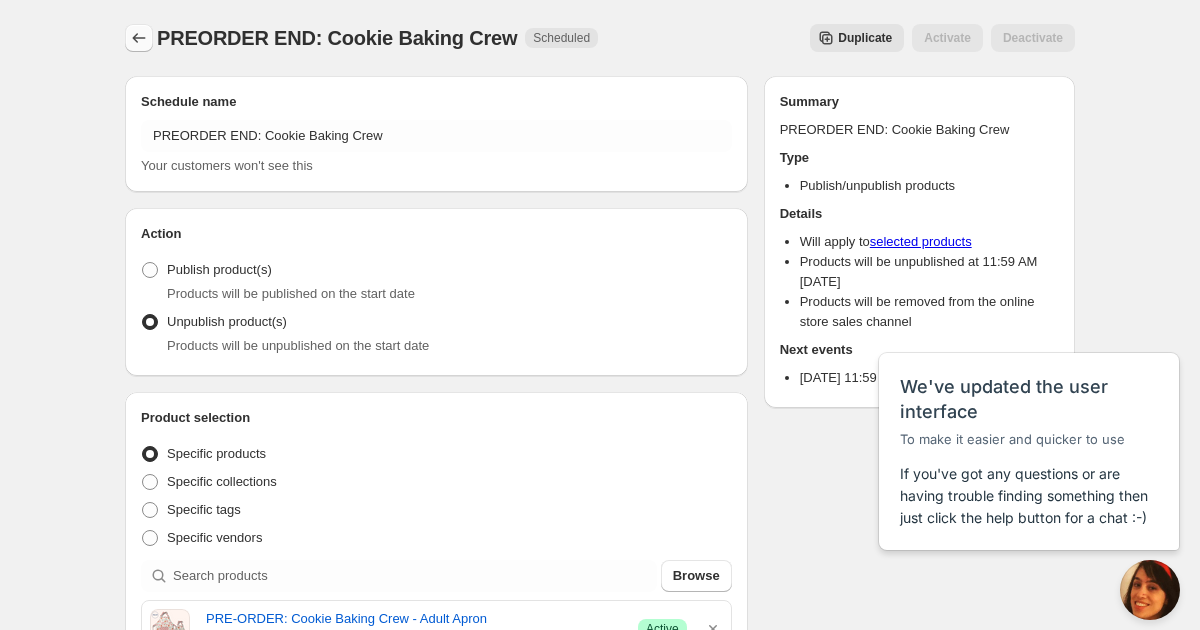 click 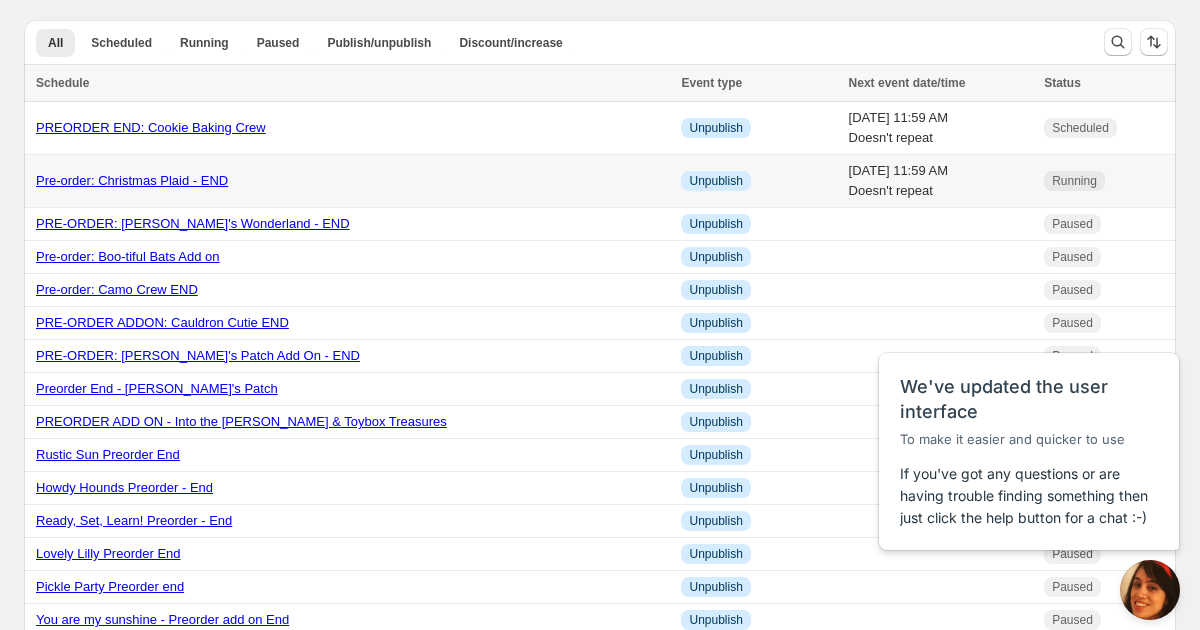 click on "Pre-order: Christmas Plaid - END" at bounding box center (132, 180) 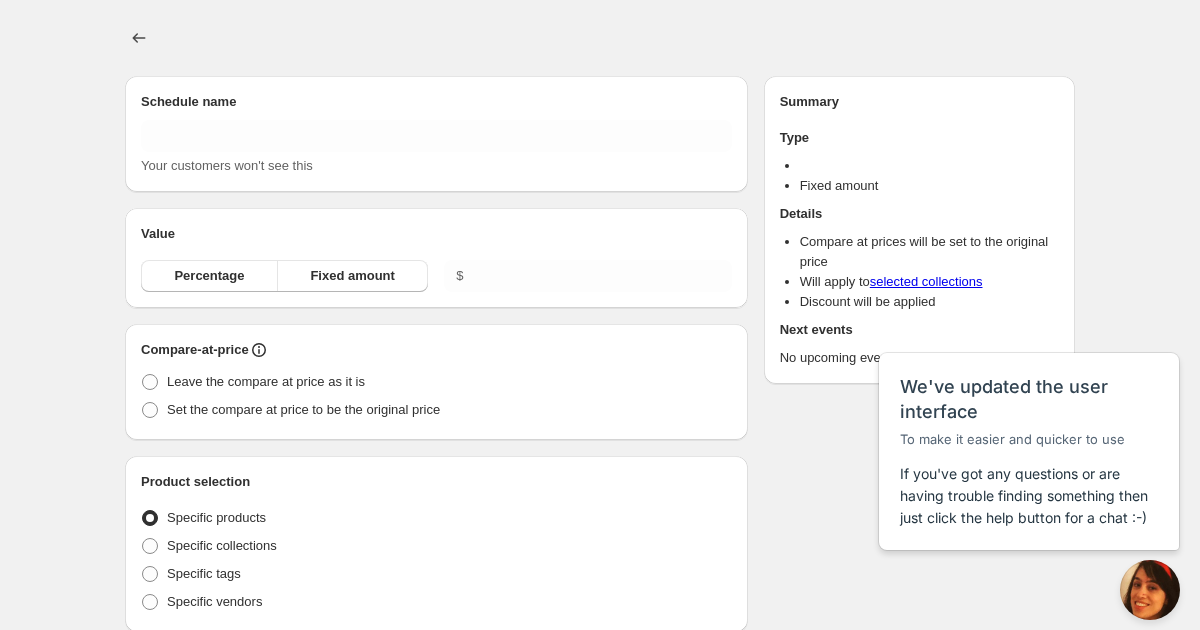 type on "Pre-order: Christmas Plaid - END" 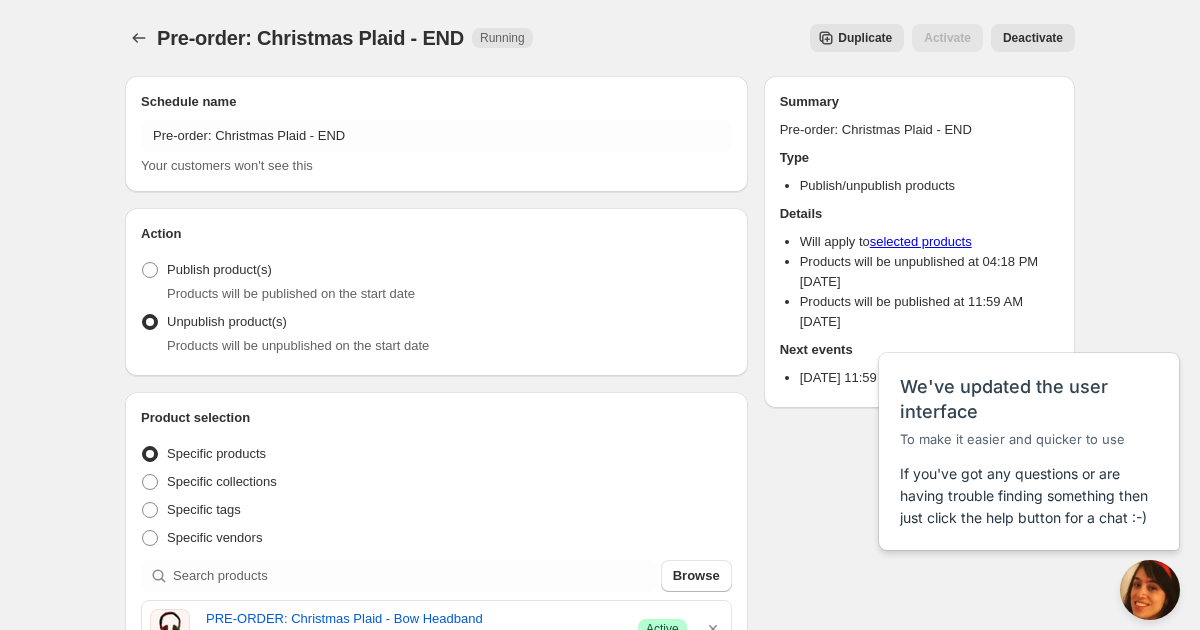 scroll, scrollTop: 0, scrollLeft: 0, axis: both 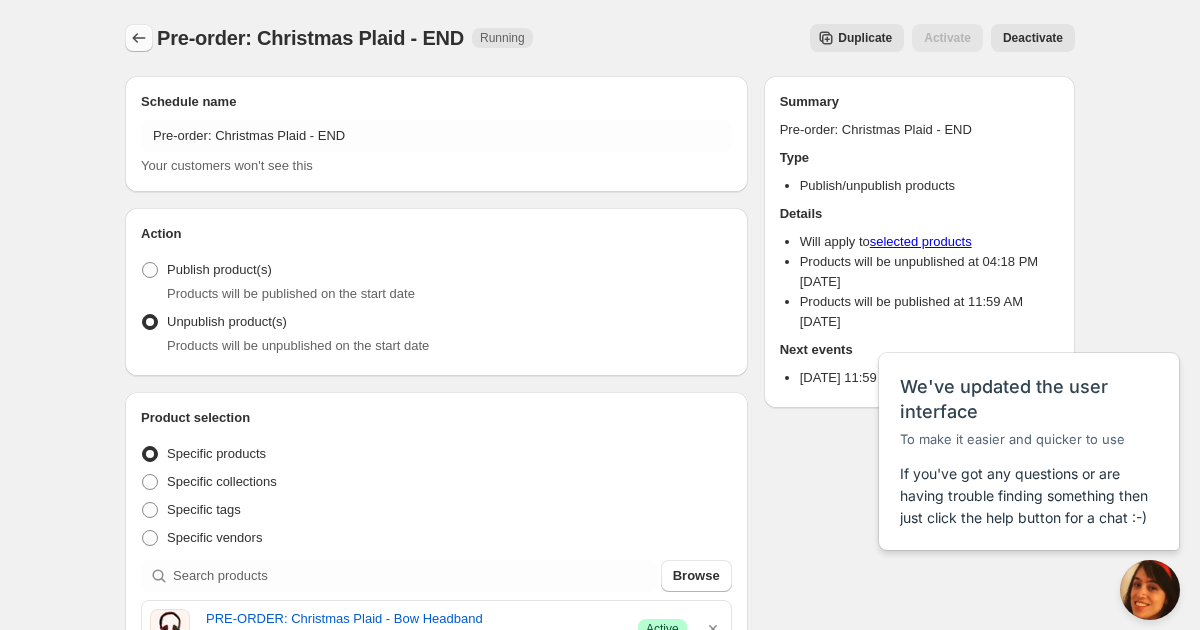 click 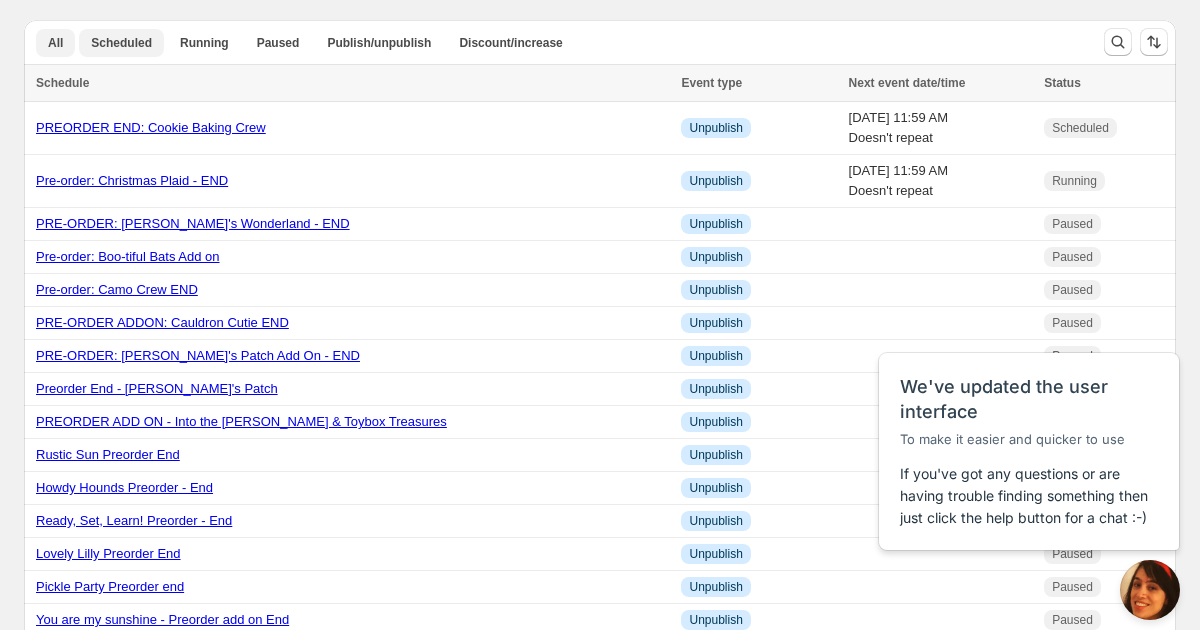 click on "Scheduled" at bounding box center (121, 43) 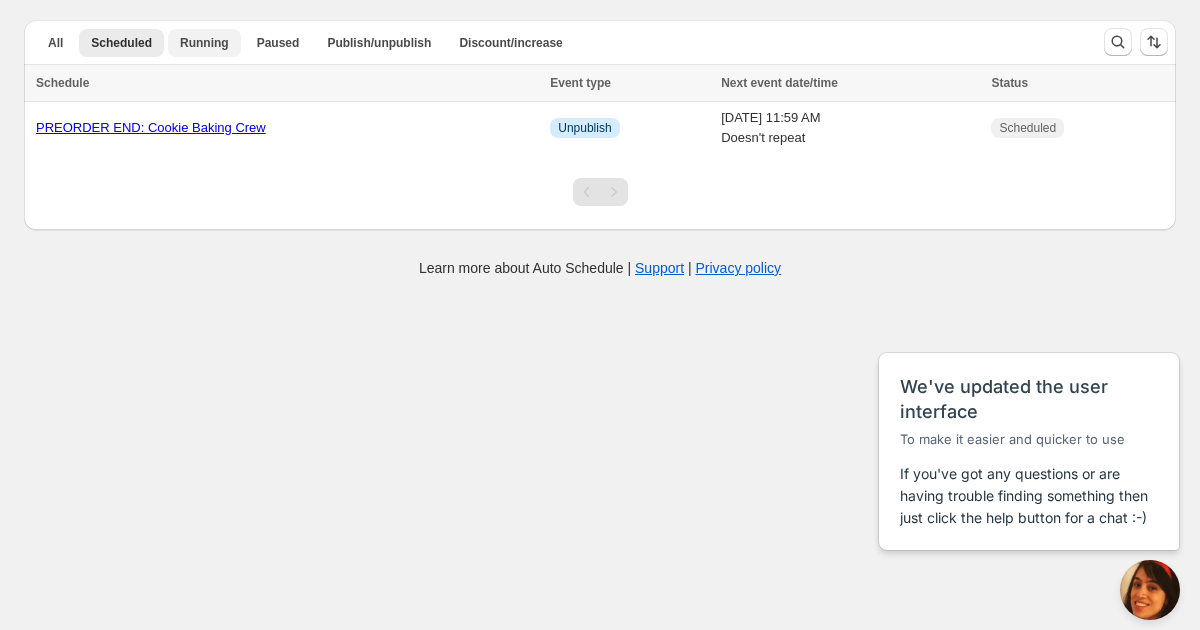 click on "Running" at bounding box center (204, 43) 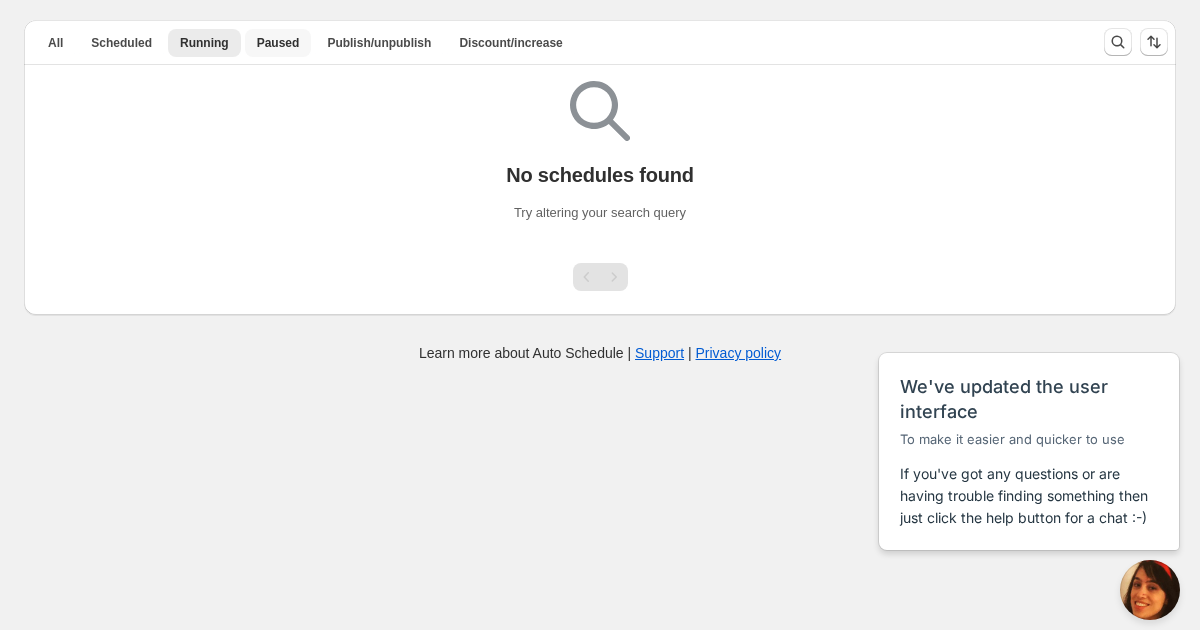 click on "Paused" at bounding box center [278, 43] 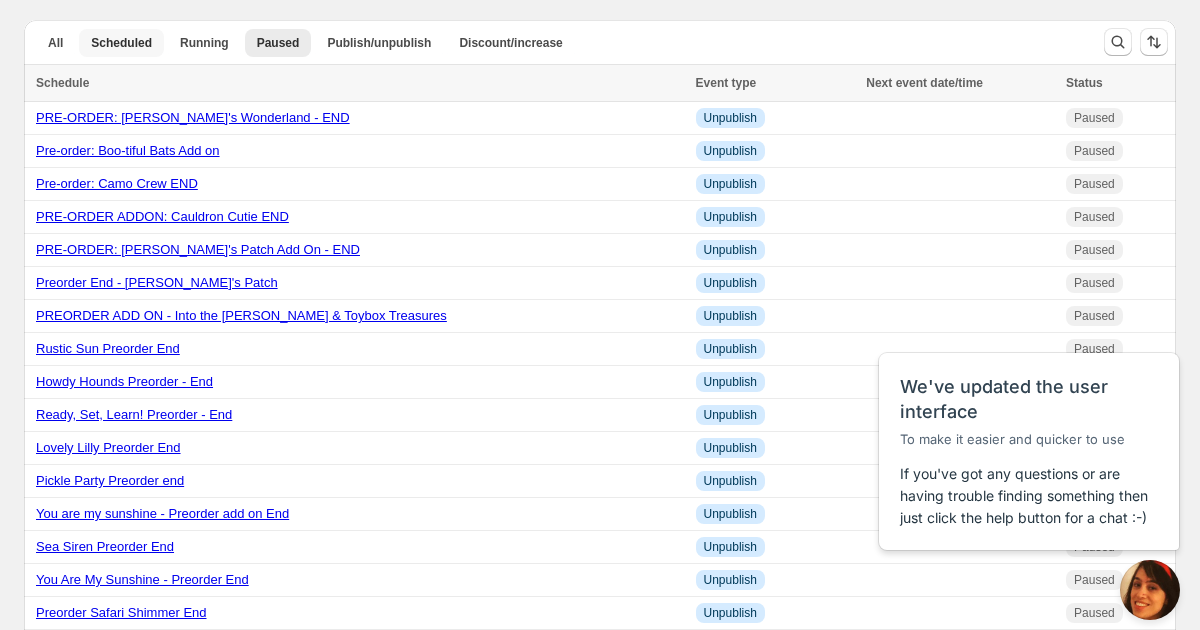 click on "Scheduled" at bounding box center (121, 43) 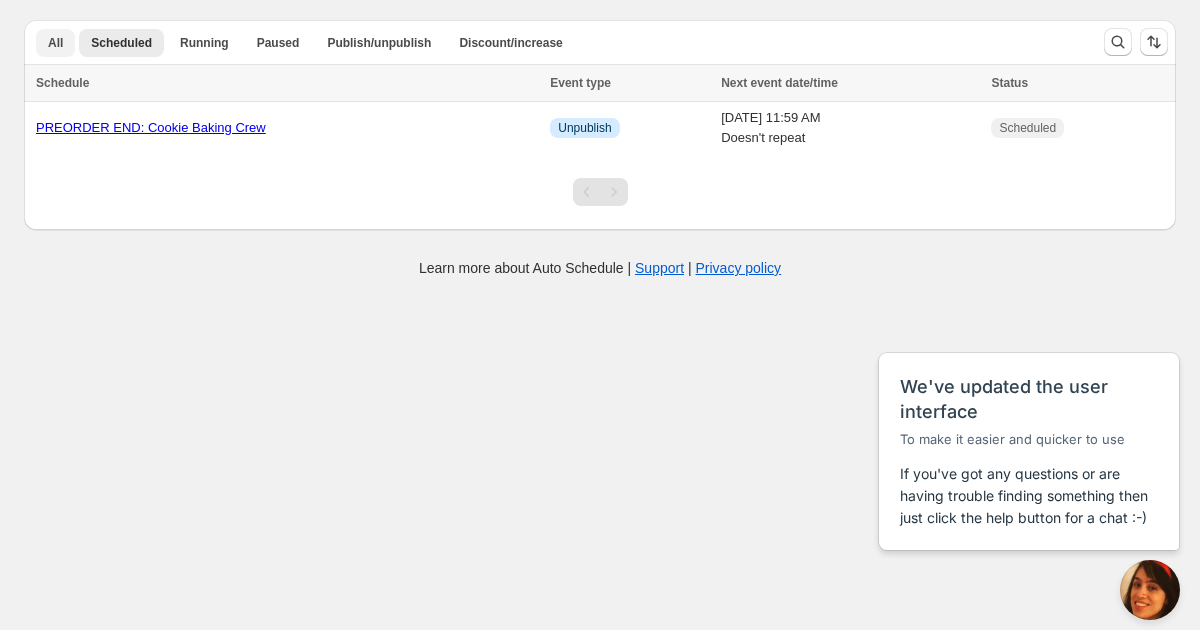 click on "All" at bounding box center (55, 43) 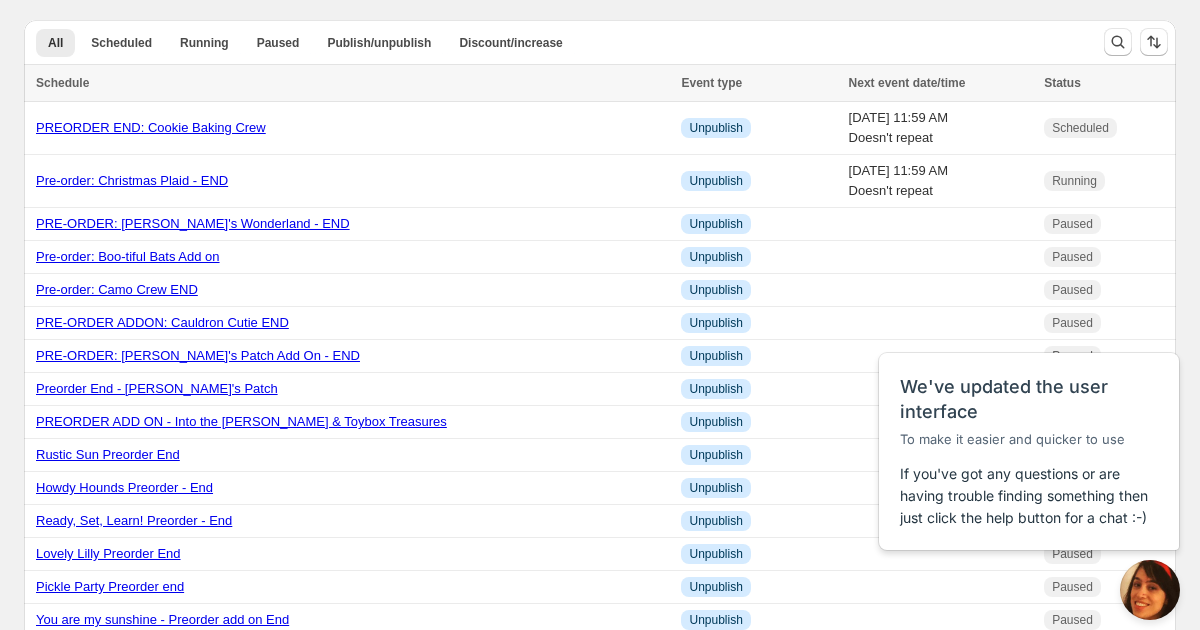 click on "All Scheduled Running Paused Publish/unpublish Discount/increase More views All Scheduled Running Paused Publish/unpublish Discount/increase More views Schedule Event type Next event date/time Status Select all 50 Schedules 0 selected Schedule Event type Next event date/time Status PREORDER END: Cookie Baking Crew Info Unpublish Sun 20th July 25 11:59 AM Doesn't repeat Scheduled Pre-order: Christmas Plaid - END Info Unpublish Sun 13th July 25 11:59 AM Doesn't repeat Running PRE-ORDER: Willie's Wonderland - END Info Unpublish Paused Pre-order: Boo-tiful Bats Add on Info Unpublish Paused Pre-order: Camo Crew END Info Unpublish Paused PRE-ORDER ADDON: Cauldron Cutie END Info Unpublish Paused PRE-ORDER: Jack's Patch Add On - END Info Unpublish Paused Preorder End - Jack's Patch Info Unpublish Paused PREORDER ADD ON - Into the Woods & Toybox Treasures Info Unpublish Paused Rustic Sun Preorder End Info Unpublish Paused Howdy Hounds Preorder - End Info Unpublish Paused Ready, Set, Learn! Preorder - End Info Paused" at bounding box center [592, 975] 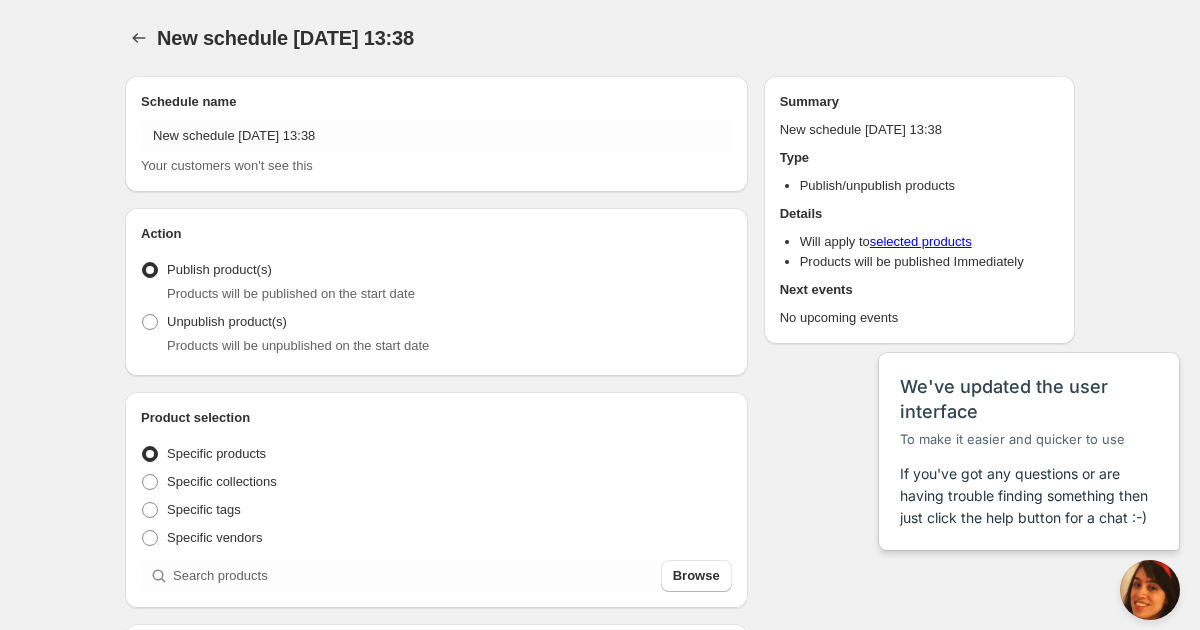 radio on "true" 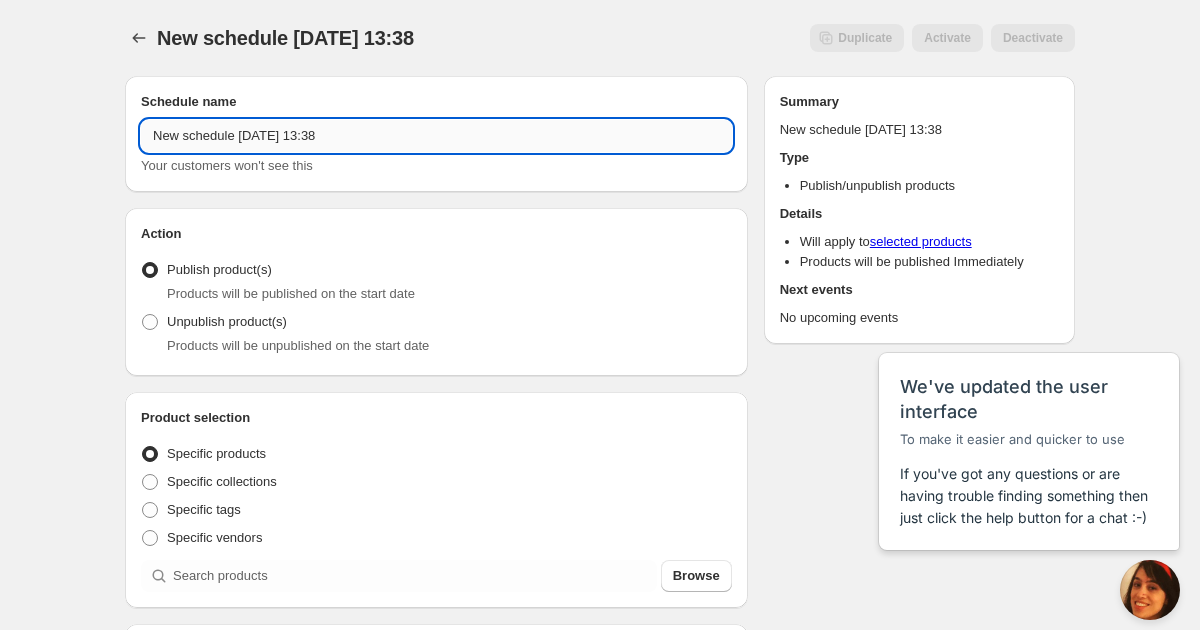 click on "New schedule Jul 07 2025 13:38" at bounding box center (436, 136) 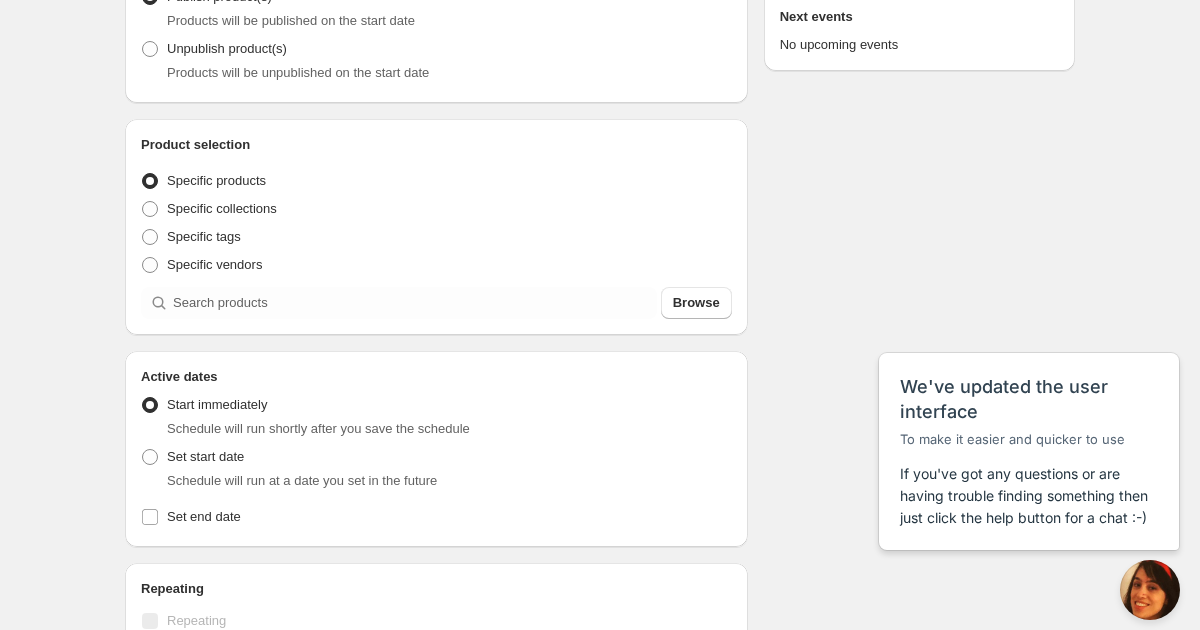 scroll, scrollTop: 275, scrollLeft: 0, axis: vertical 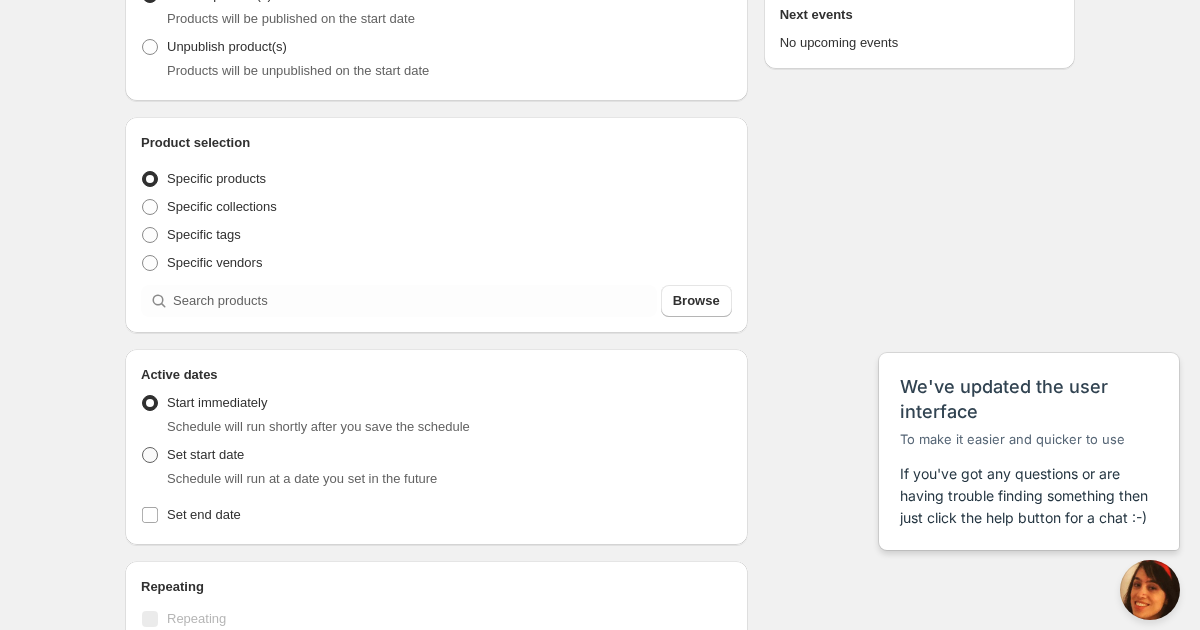 type on "ADD ON START/END - Cookie Baking Crew" 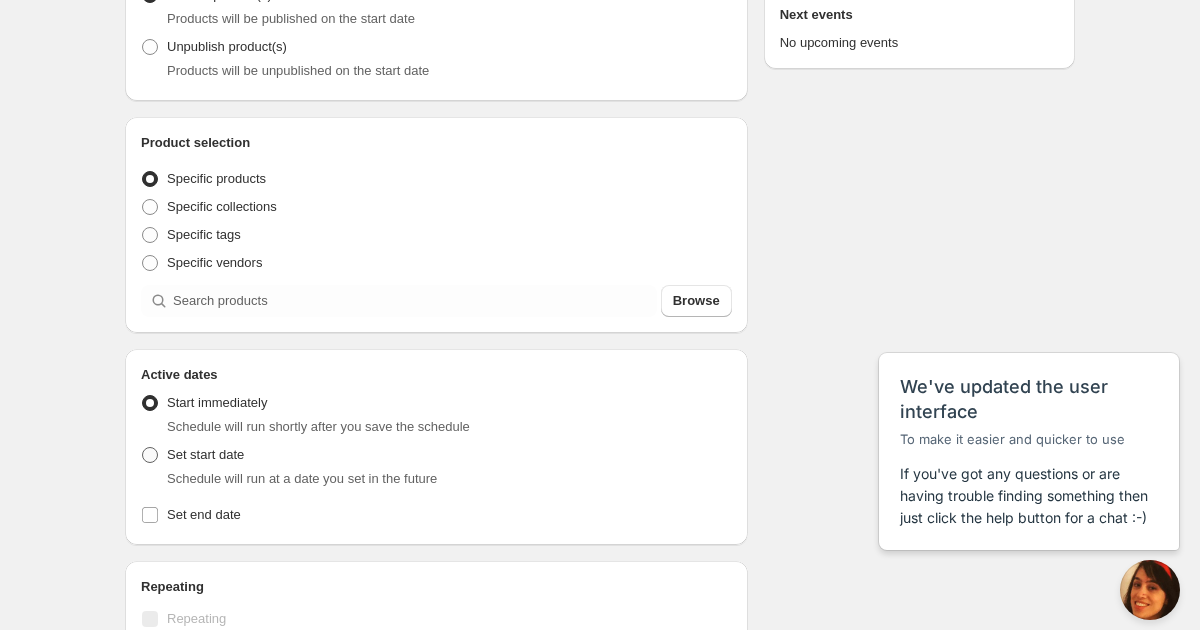 radio on "true" 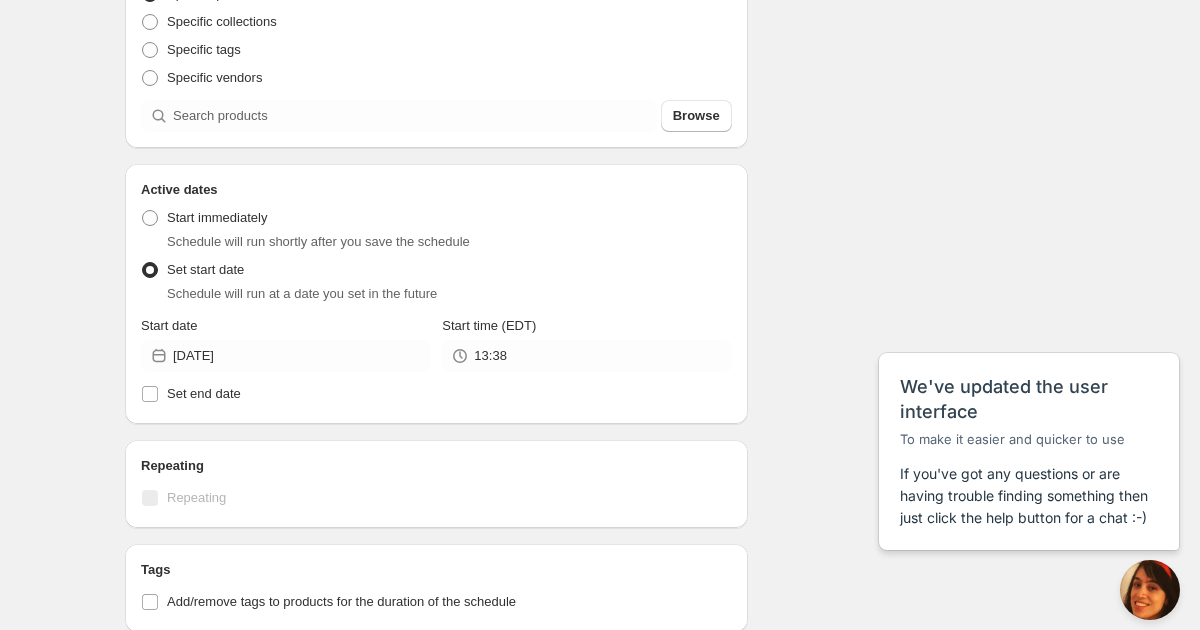 scroll, scrollTop: 470, scrollLeft: 0, axis: vertical 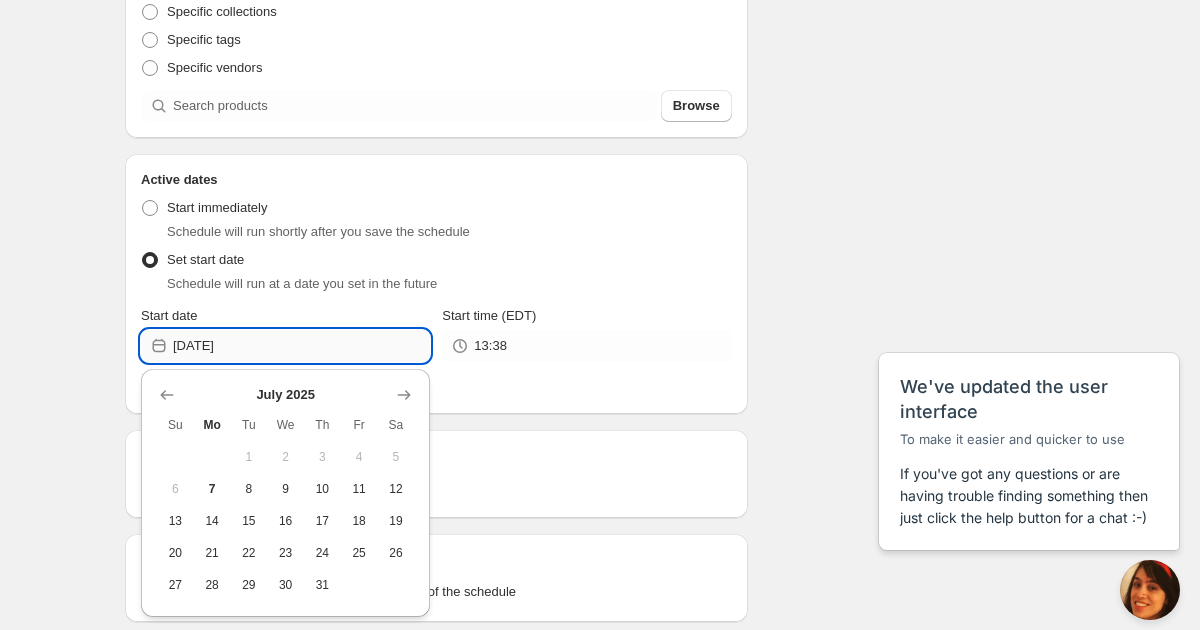 click on "2025-07-07" at bounding box center [301, 346] 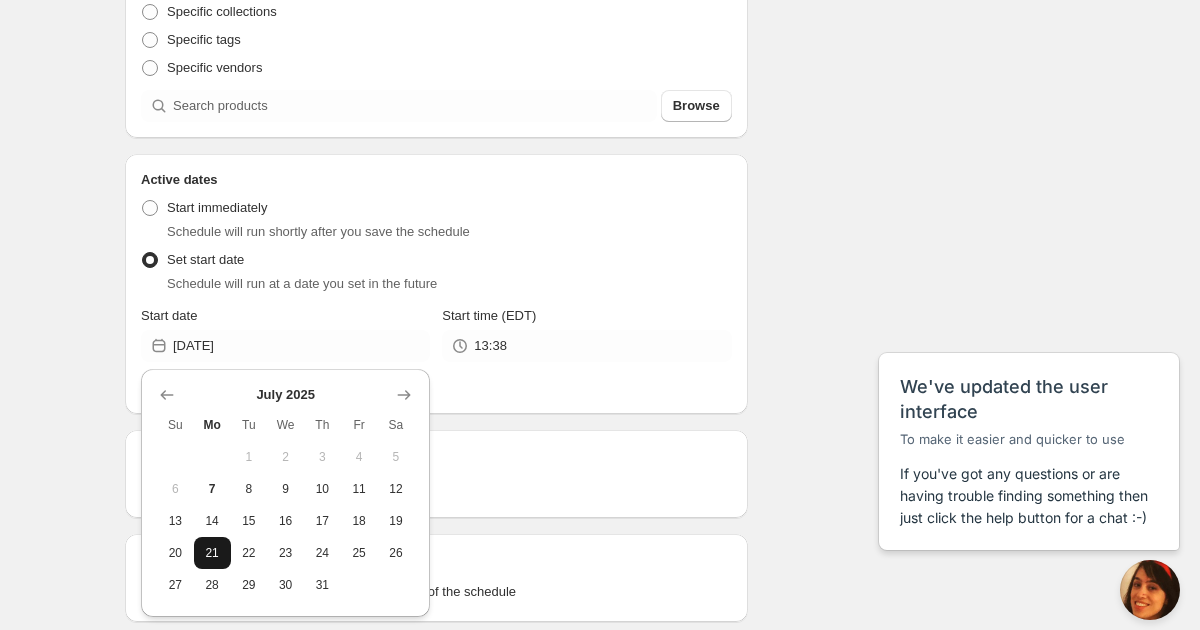 click on "21" at bounding box center [212, 553] 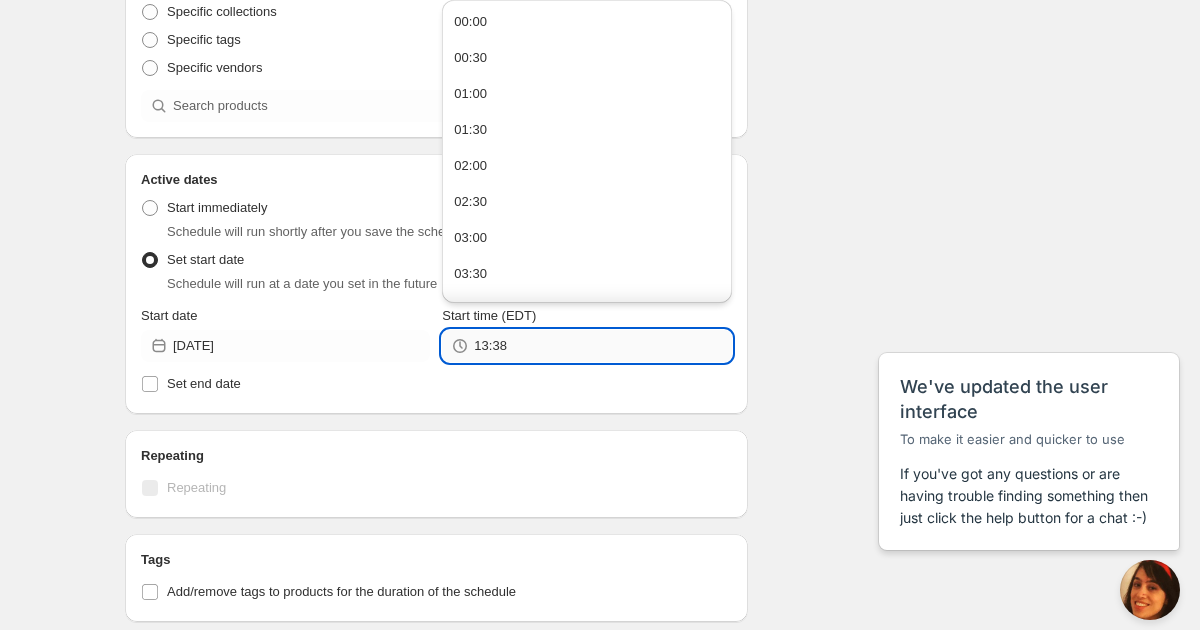 click on "13:38" at bounding box center (602, 346) 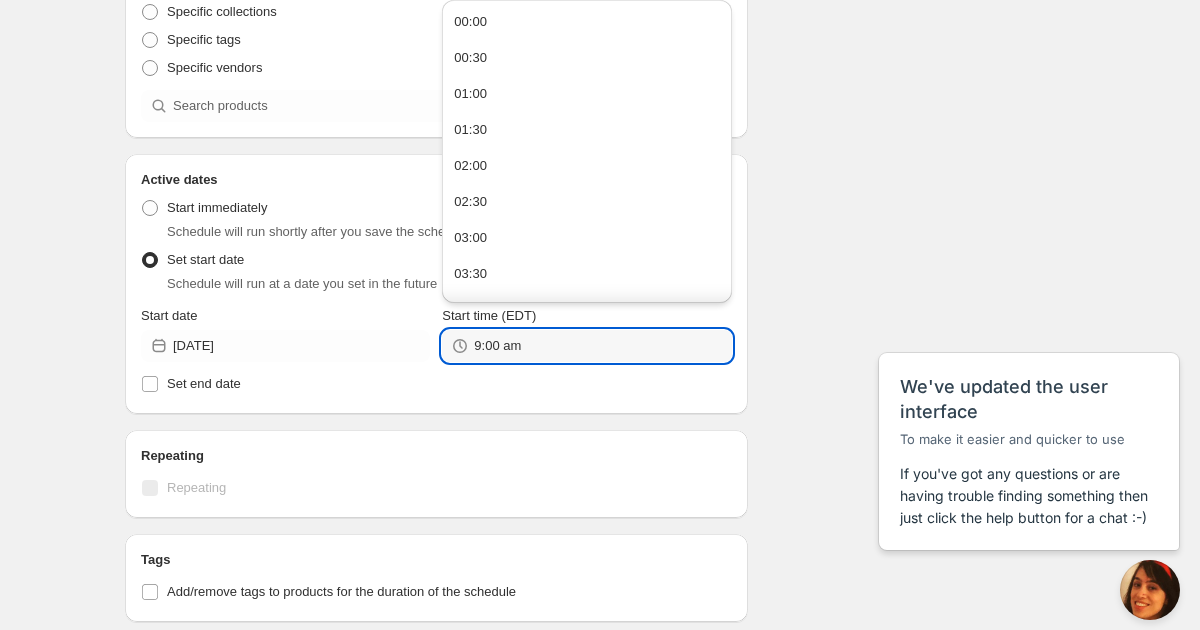 click on "Submit" at bounding box center (153, -460) 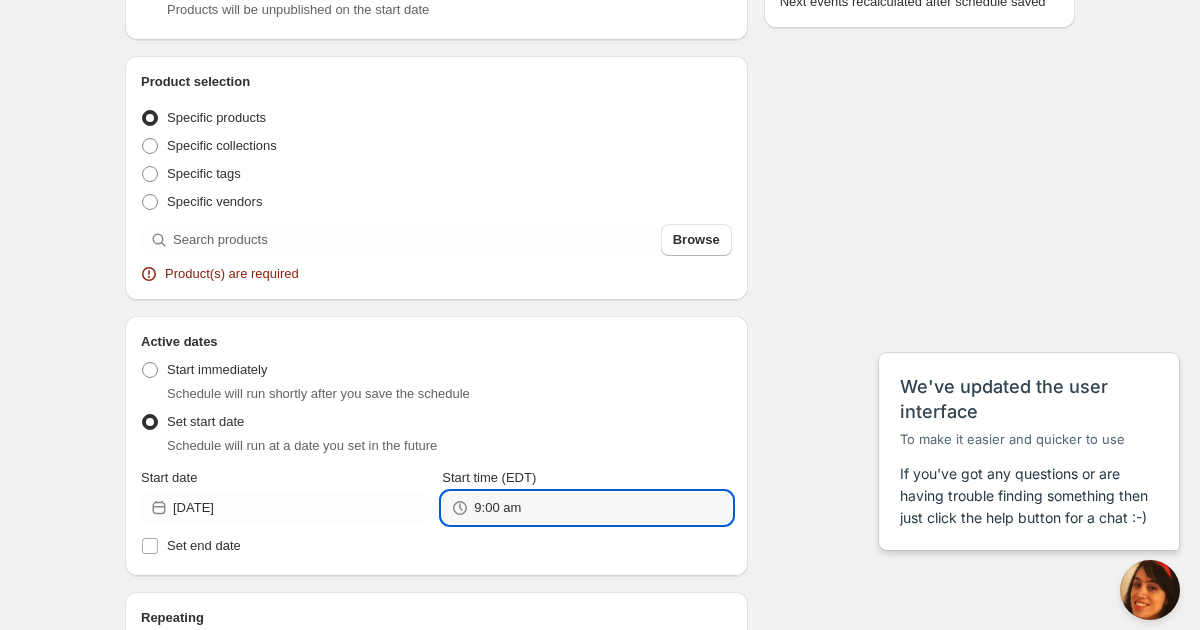type on "09:00" 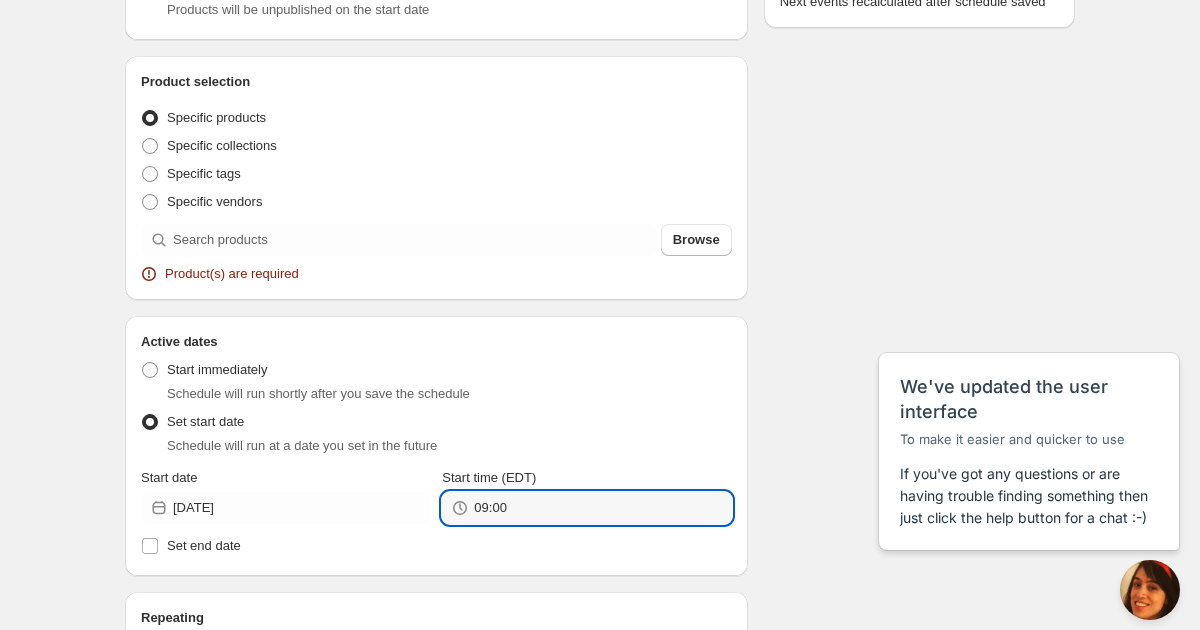 click on "There were some issues with your form submission Product(s) are required Schedule name ADD ON START/END - Cookie Baking Crew Your customers won't see this Action Action Publish product(s) Products will be published on the start date Unpublish product(s) Products will be unpublished on the start date Product selection Entity type Specific products Specific collections Specific tags Specific vendors Browse Product(s) are required Active dates Active Date Type Start immediately Schedule will run shortly after you save the schedule Set start date Schedule will run at a date you set in the future Start date 2025-07-21 Start time (EDT) 09:00 Set end date Repeating Repeating Ok Cancel Every 1 Date range Days Weeks Months Years Days Ends Never On specific date After a number of occurances Tags Add/remove tags to products for the duration of the schedule Countdown timer Show a countdown timer on the product page Open theme editor Anything else? Sales channel Add/remove products from online store sales channel Summary" at bounding box center (592, 415) 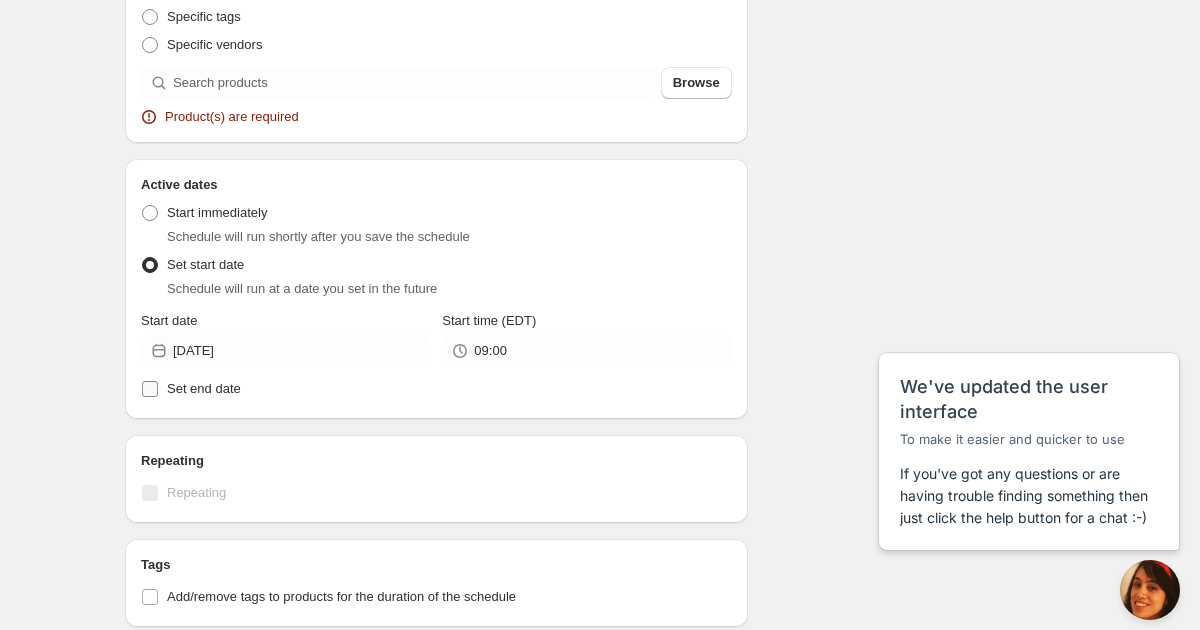 scroll, scrollTop: 684, scrollLeft: 0, axis: vertical 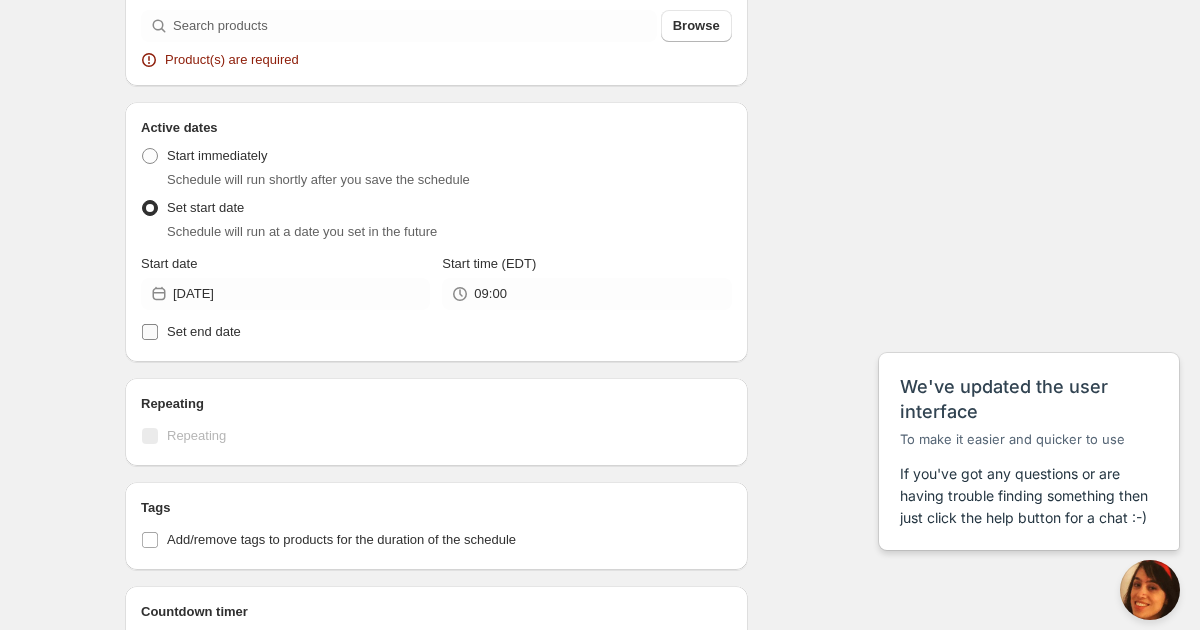 click on "Set end date" at bounding box center [150, 332] 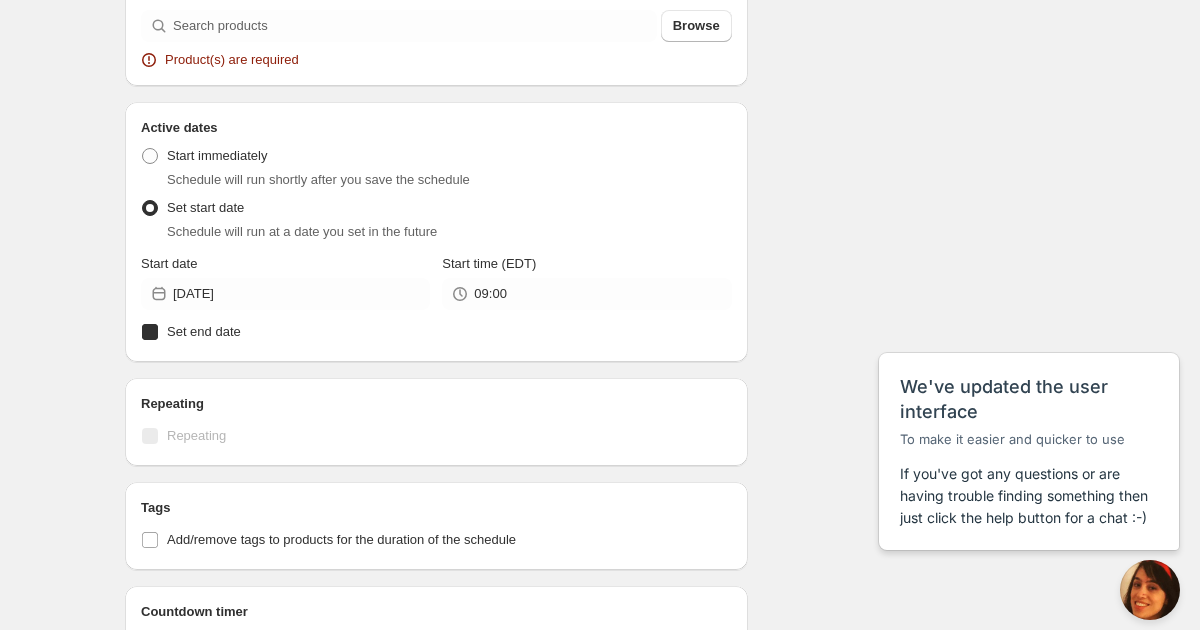 checkbox on "true" 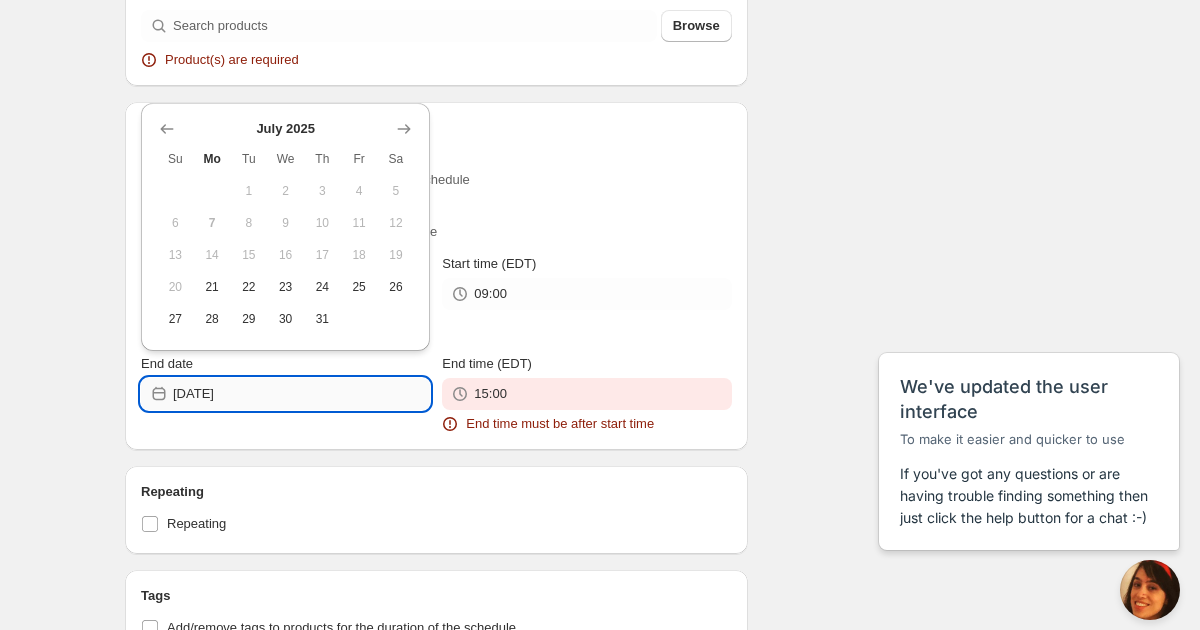 click on "2025-07-07" at bounding box center [301, 394] 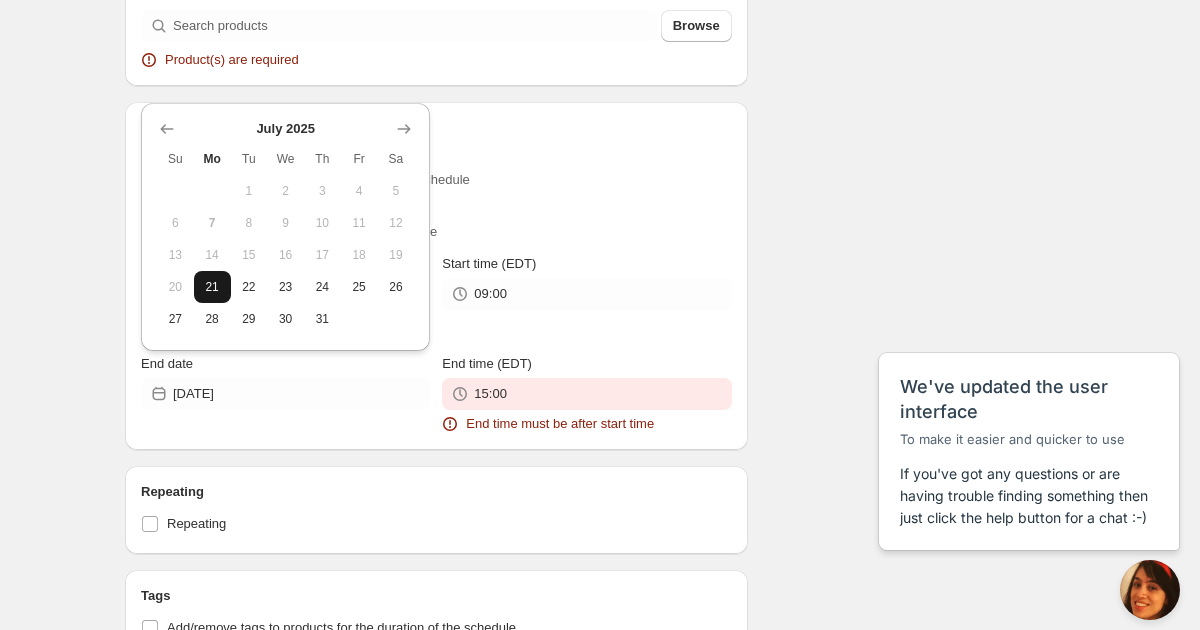 click on "21" at bounding box center (212, 287) 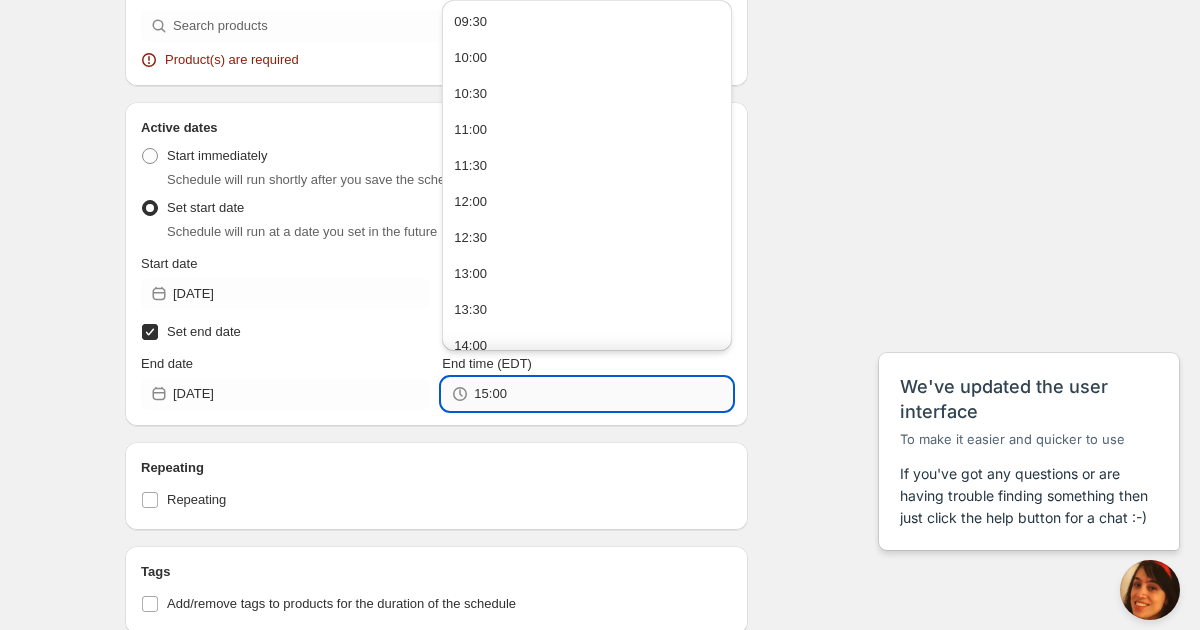 click on "15:00" at bounding box center (602, 394) 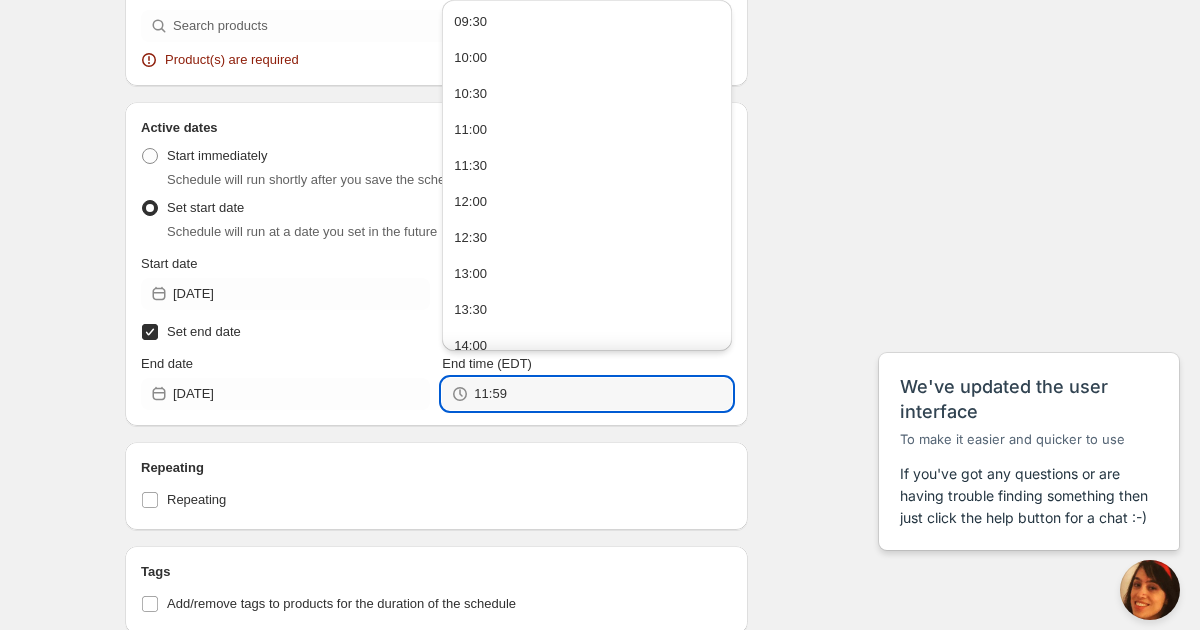 click on "There were some issues with your form submission Product(s) are required Schedule name ADD ON START/END - Cookie Baking Crew Your customers won't see this Action Action Publish product(s) Products will be published on the start date Unpublish product(s) Products will be unpublished on the start date Product selection Entity type Specific products Specific collections Specific tags Specific vendors Browse Product(s) are required Active dates Active Date Type Start immediately Schedule will run shortly after you save the schedule Set start date Schedule will run at a date you set in the future Start date 2025-07-21 Start time (EDT) 09:00 Set end date End date 2025-07-21 End time (EDT) 11:59 Repeating Repeating Ok Cancel Every 1 Date range Days Weeks Months Years Days Ends Never On specific date After a number of occurances Tags Add/remove tags to products for the duration of the schedule Countdown timer Show a countdown timer on the product page Open theme editor Anything else? Sales channel Unpublish action" at bounding box center (592, 281) 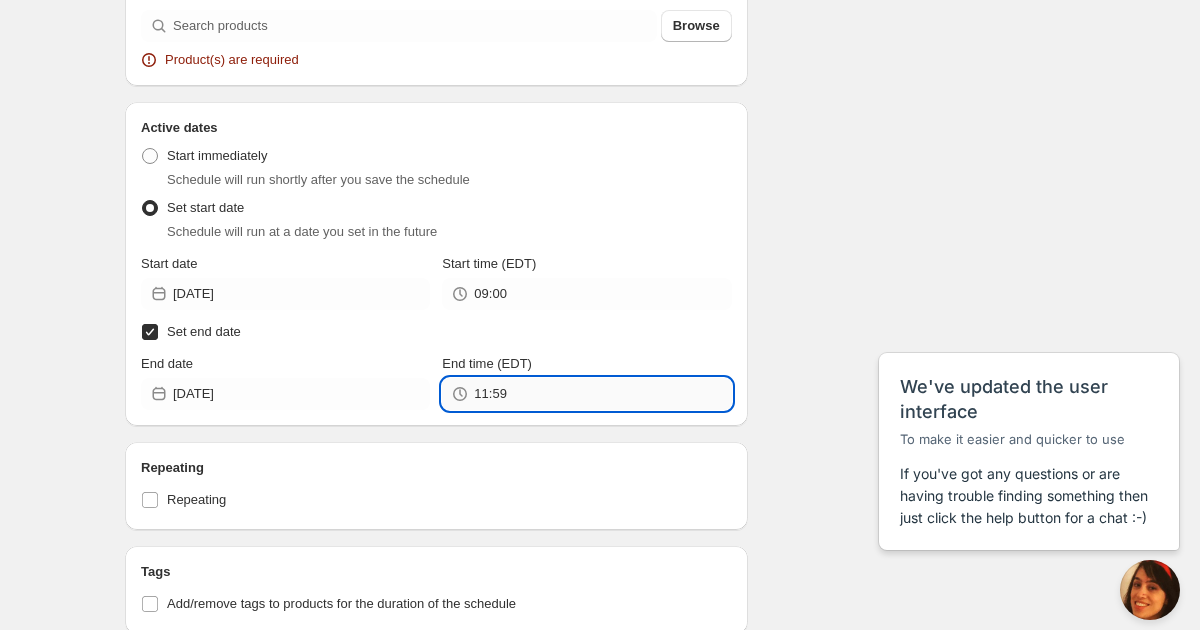 click on "11:59" at bounding box center [602, 394] 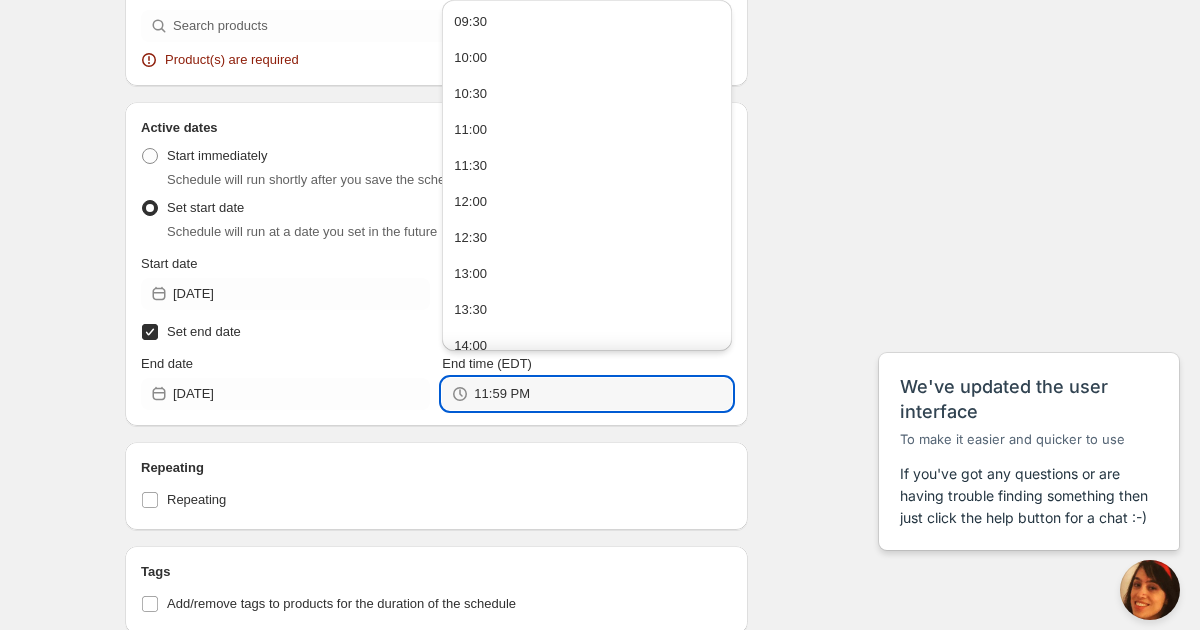type on "23:59" 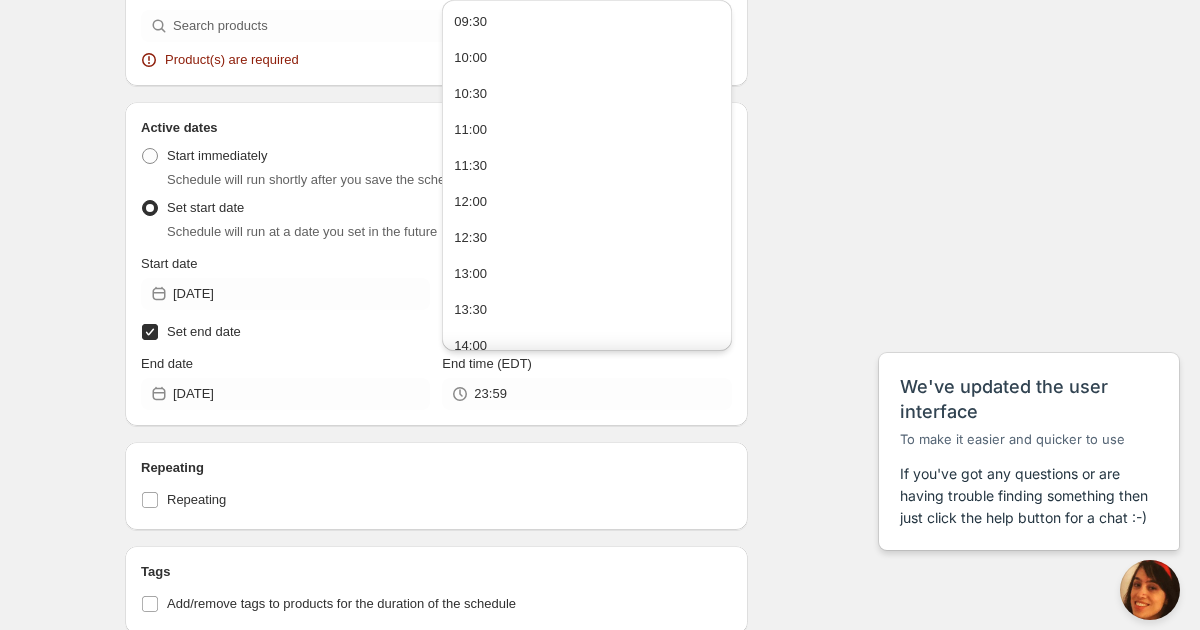 click on "There were some issues with your form submission Product(s) are required Schedule name ADD ON START/END - Cookie Baking Crew Your customers won't see this Action Action Publish product(s) Products will be published on the start date Unpublish product(s) Products will be unpublished on the start date Product selection Entity type Specific products Specific collections Specific tags Specific vendors Browse Product(s) are required Active dates Active Date Type Start immediately Schedule will run shortly after you save the schedule Set start date Schedule will run at a date you set in the future Start date 2025-07-21 Start time (EDT) 09:00 Set end date End date 2025-07-21 End time (EDT) 23:59 Repeating Repeating Ok Cancel Every 1 Date range Days Weeks Months Years Days Ends Never On specific date After a number of occurances Tags Add/remove tags to products for the duration of the schedule Countdown timer Show a countdown timer on the product page Open theme editor Anything else? Sales channel Unpublish action" at bounding box center (592, 281) 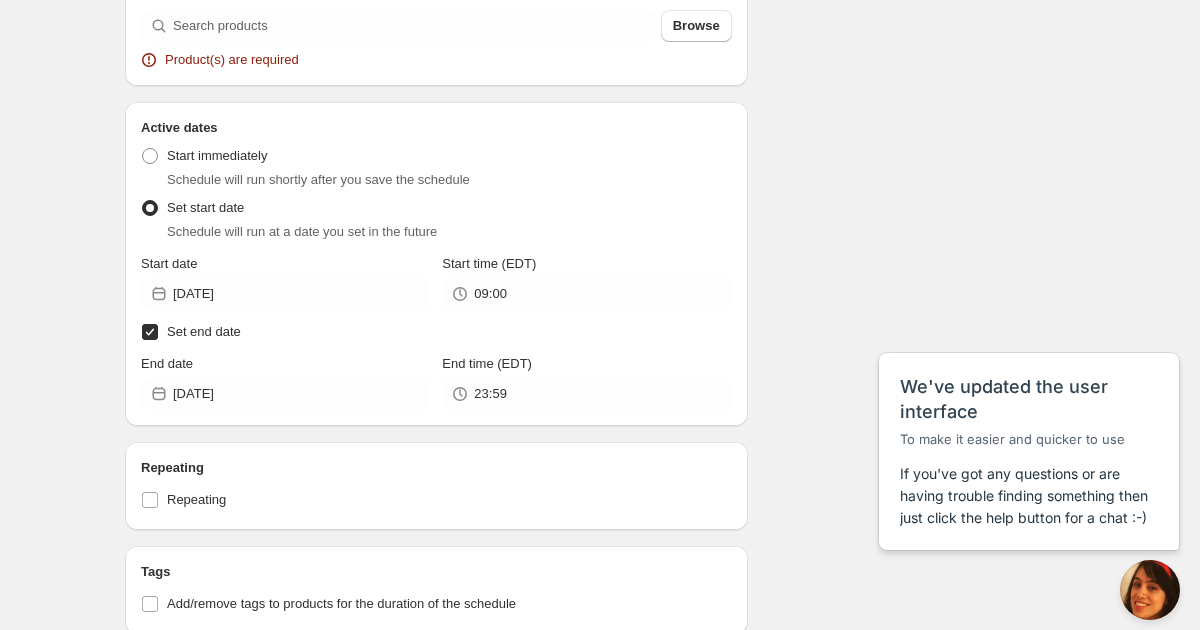 click on "ADD ON START/END - Cookie Baking Crew. This page is ready ADD ON START/END - Cookie Baking Crew Duplicate Activate Deactivate More actions Duplicate Activate Deactivate Submit There were some issues with your form submission Product(s) are required Schedule name ADD ON START/END - Cookie Baking Crew Your customers won't see this Action Action Publish product(s) Products will be published on the start date Unpublish product(s) Products will be unpublished on the start date Product selection Entity type Specific products Specific collections Specific tags Specific vendors Browse Product(s) are required Active dates Active Date Type Start immediately Schedule will run shortly after you save the schedule Set start date Schedule will run at a date you set in the future Start date 2025-07-21 Start time (EDT) 09:00 Set end date End date 2025-07-21 End time (EDT) 23:59 Repeating Repeating Ok Cancel Every 1 Date range Days Weeks Months Years Days Ends Never On specific date After a number of occurances Tags Summary" at bounding box center [600, 271] 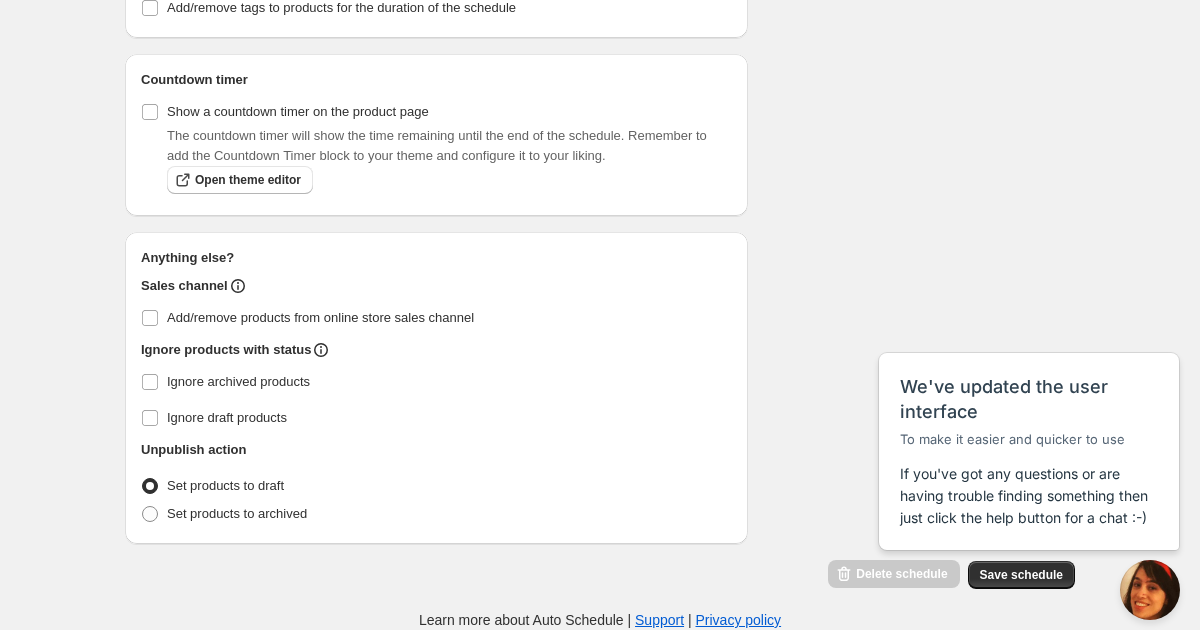 scroll, scrollTop: 1280, scrollLeft: 0, axis: vertical 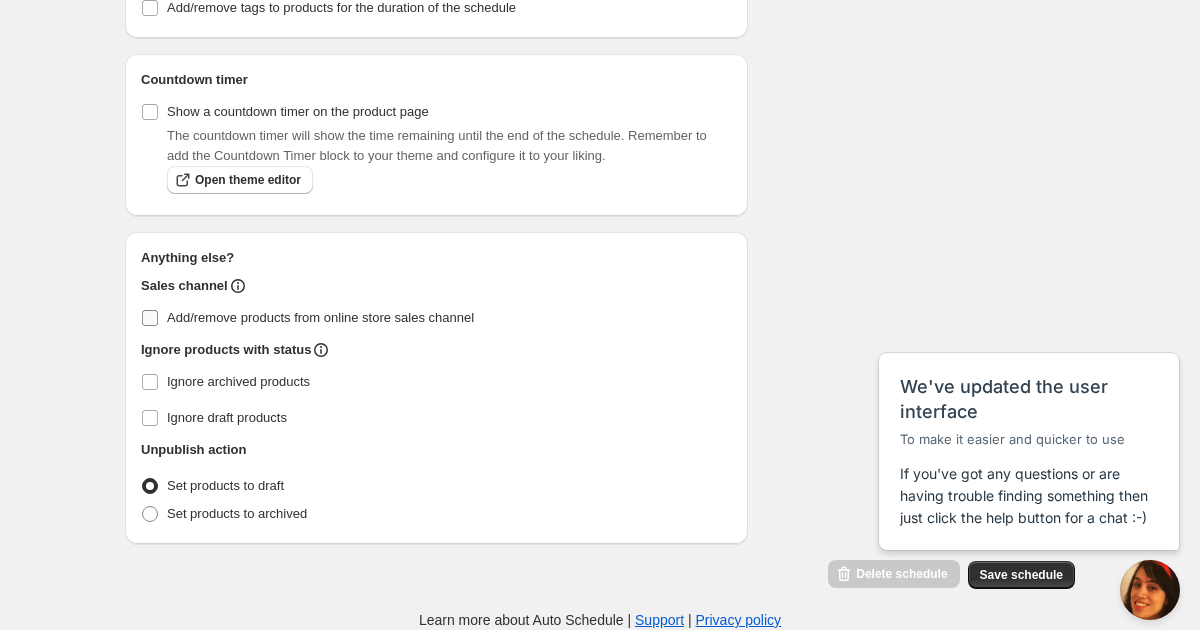 click on "Add/remove products from online store sales channel" at bounding box center [150, 318] 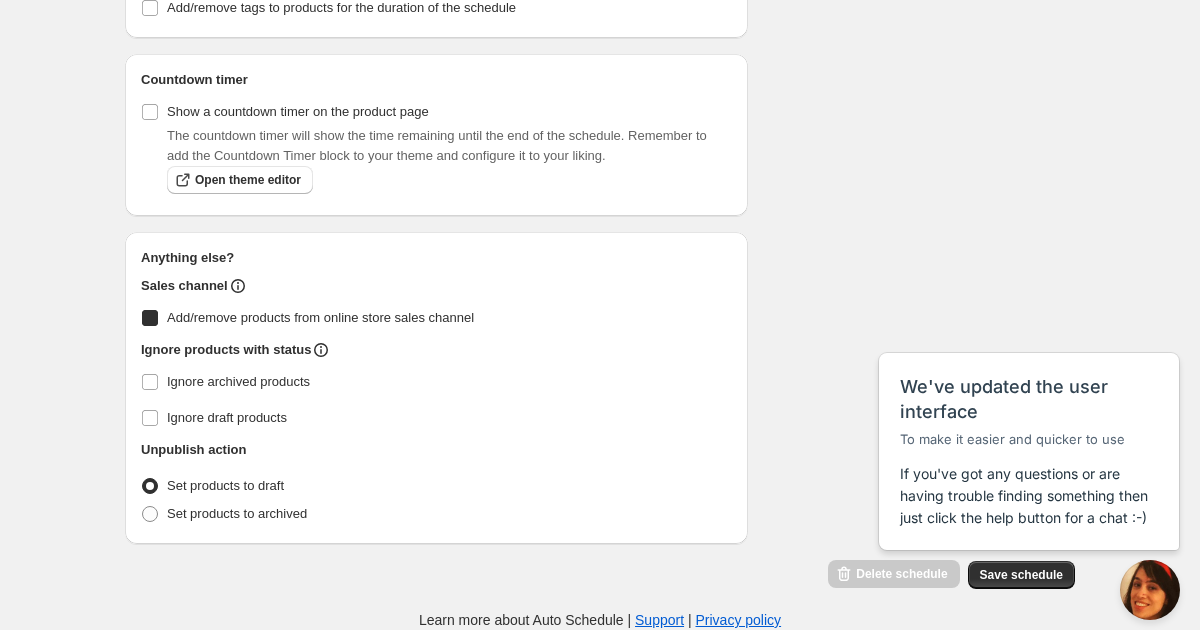 checkbox on "true" 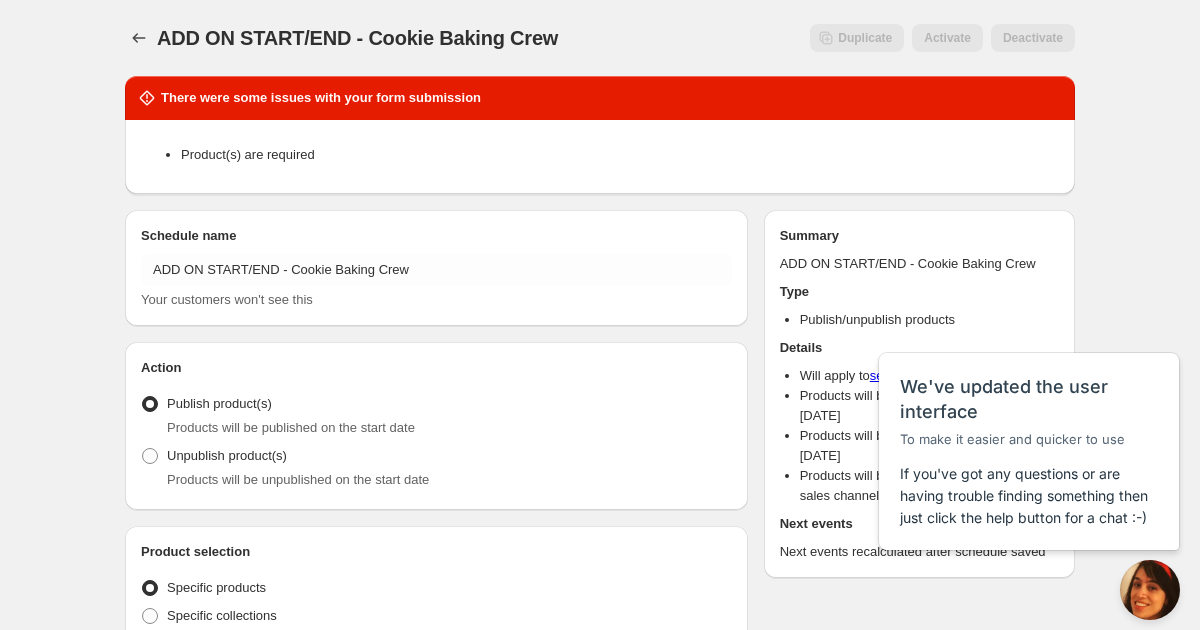 scroll, scrollTop: 0, scrollLeft: 0, axis: both 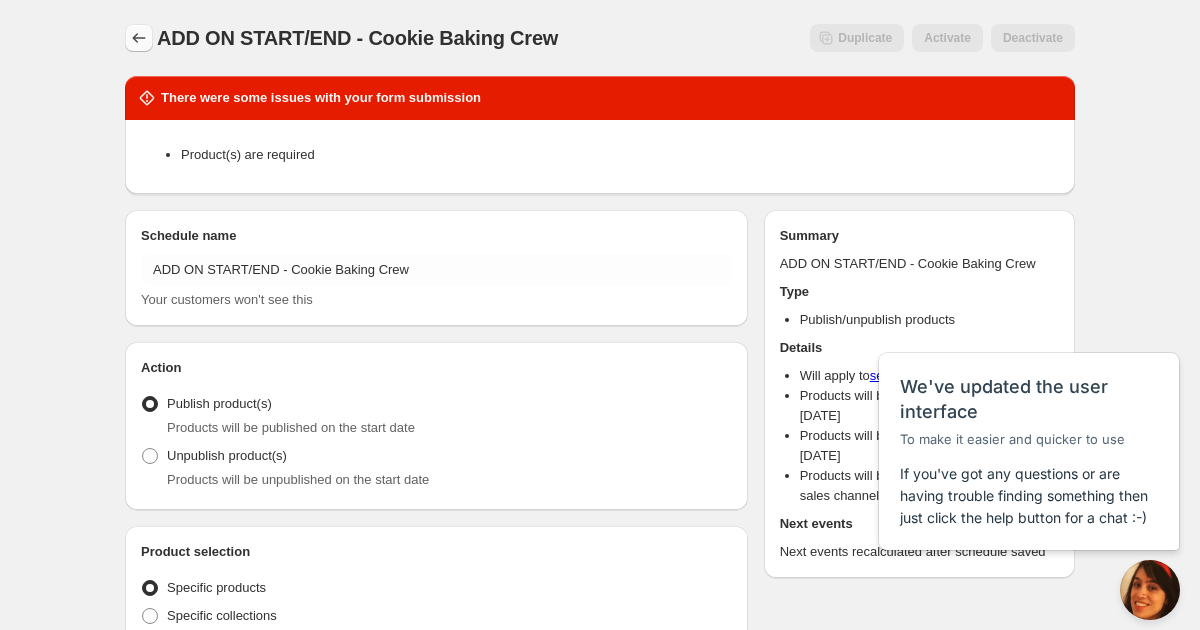 click 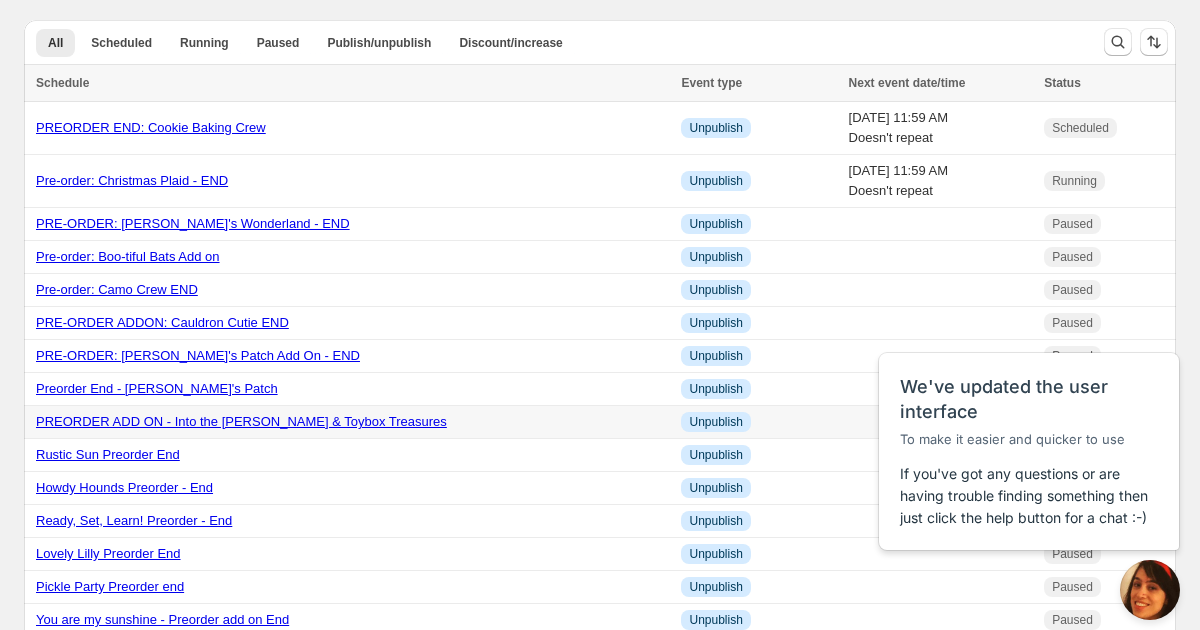 click on "PREORDER ADD ON - Into the Woods & Toybox Treasures" at bounding box center [241, 421] 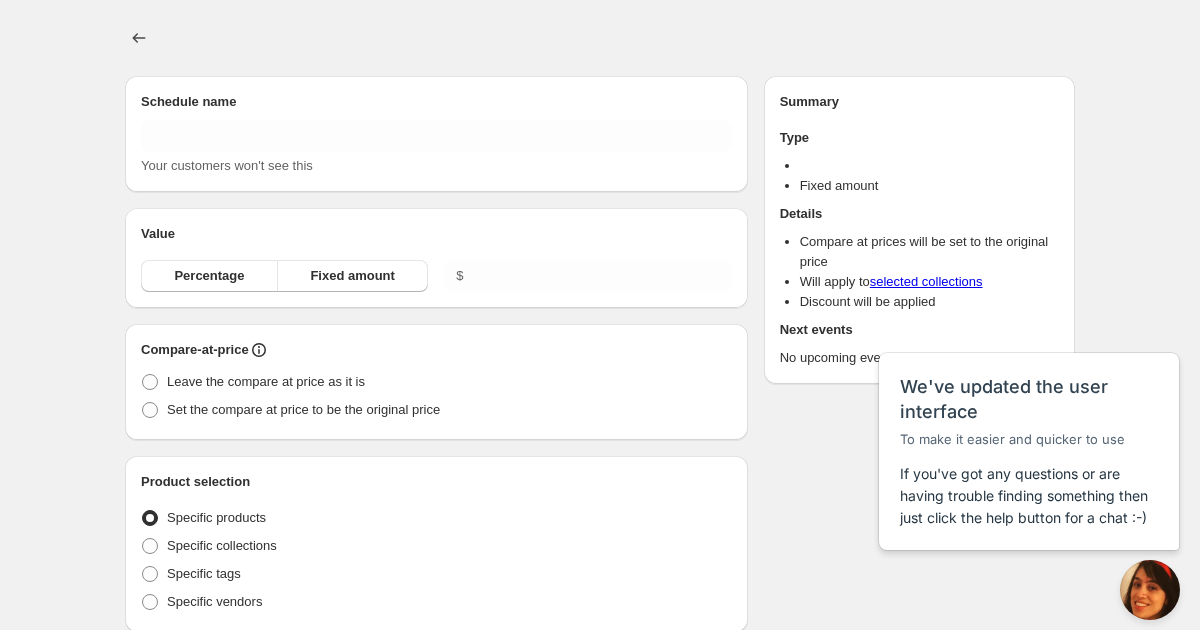 type on "PREORDER ADD ON - Into the Woods & Toybox Treasures" 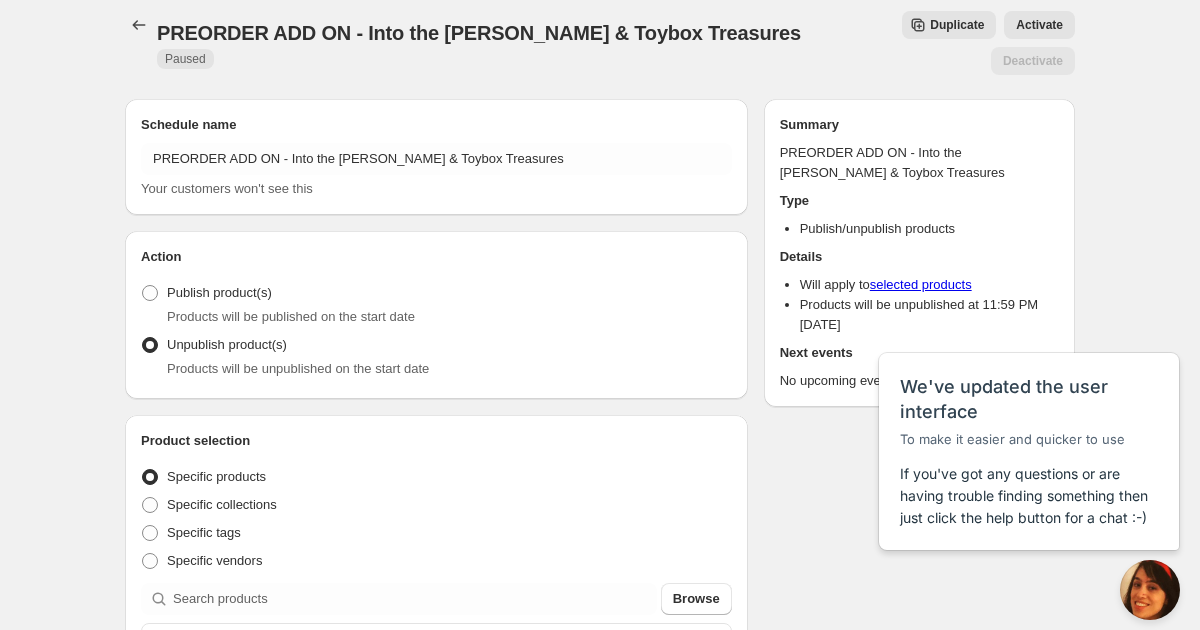 scroll, scrollTop: 14, scrollLeft: 0, axis: vertical 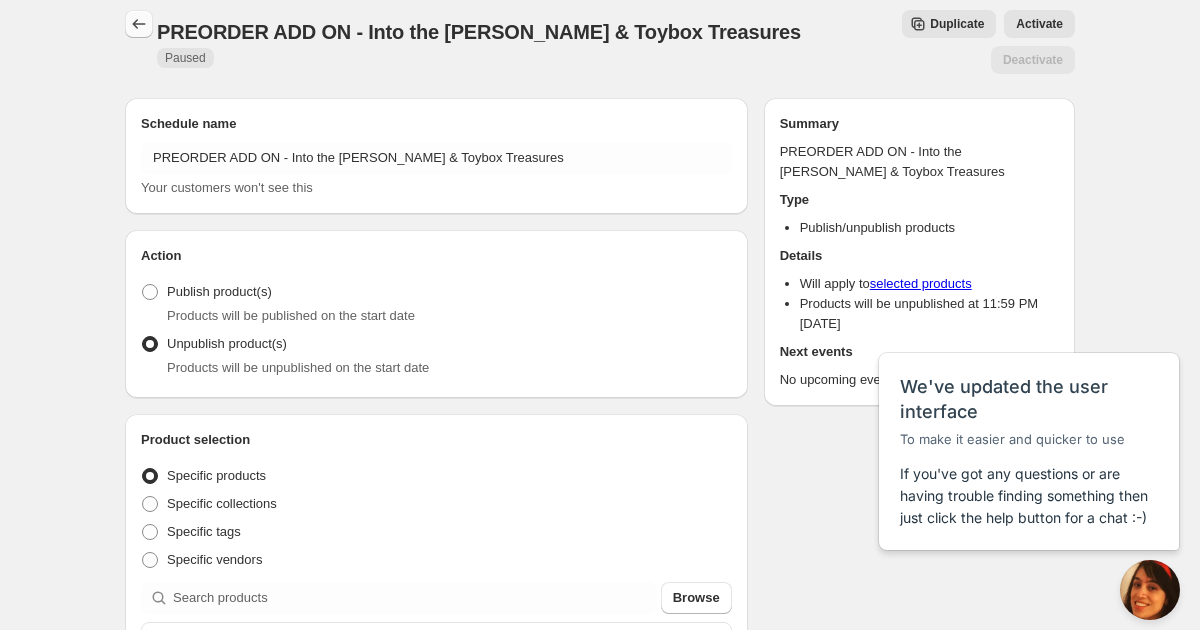 click 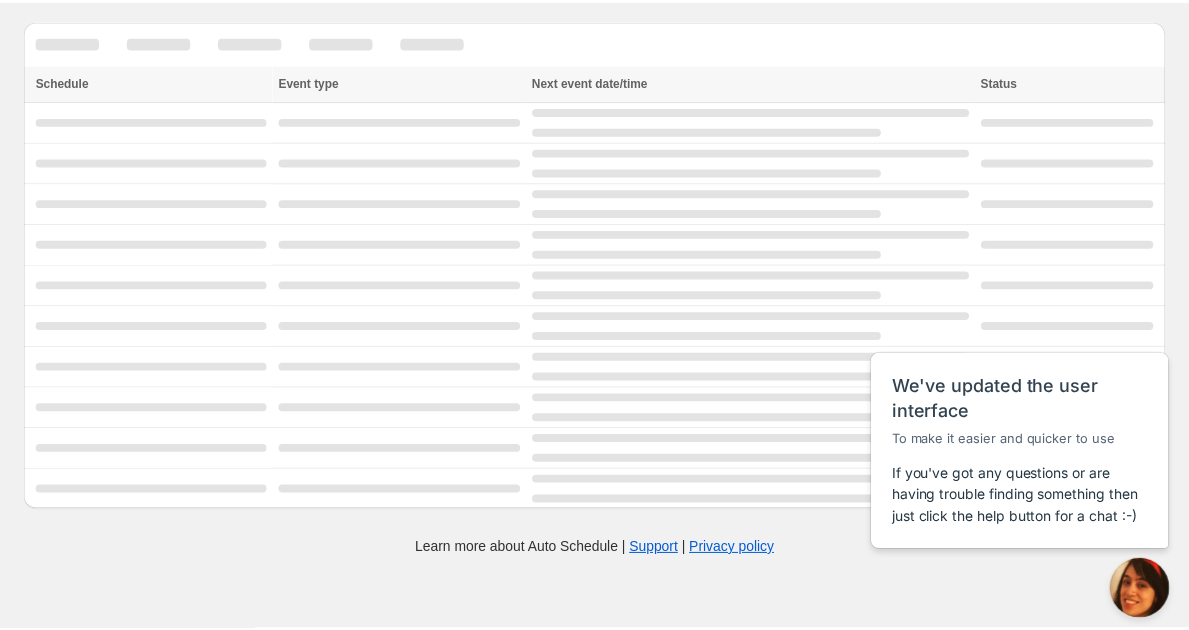 scroll, scrollTop: 0, scrollLeft: 0, axis: both 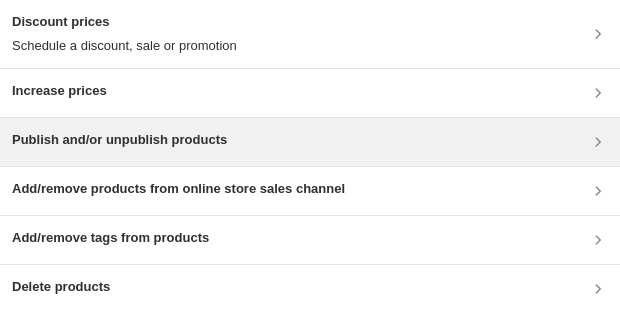 click on "Publish and/or unpublish products" at bounding box center (119, 140) 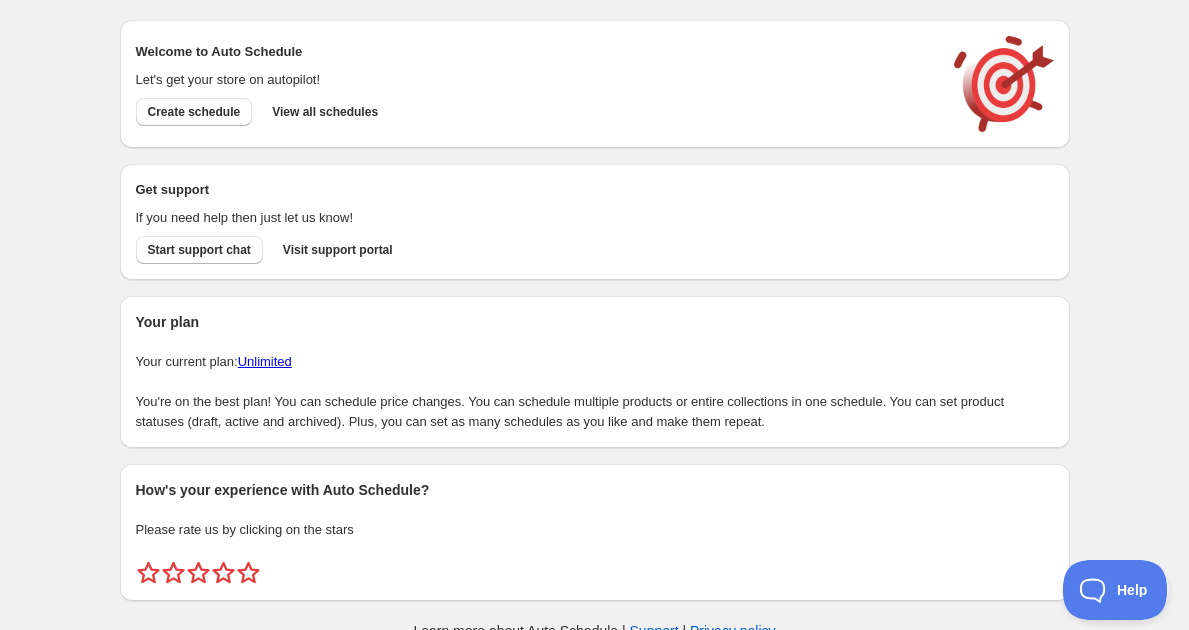 scroll, scrollTop: 0, scrollLeft: 0, axis: both 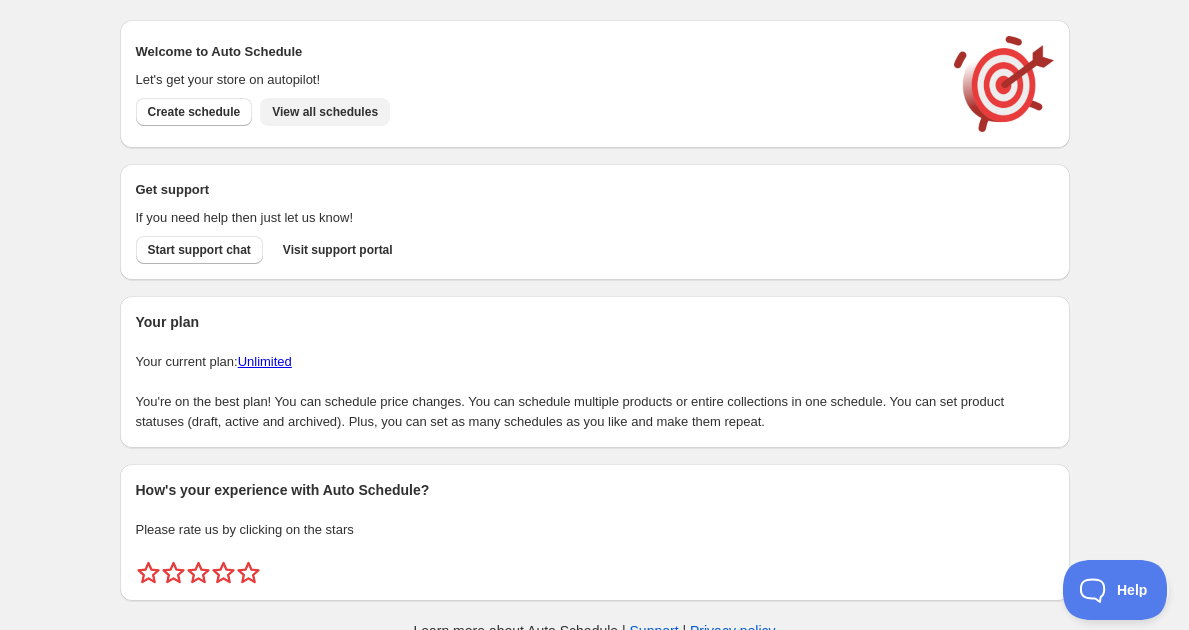 click on "View all schedules" at bounding box center [325, 112] 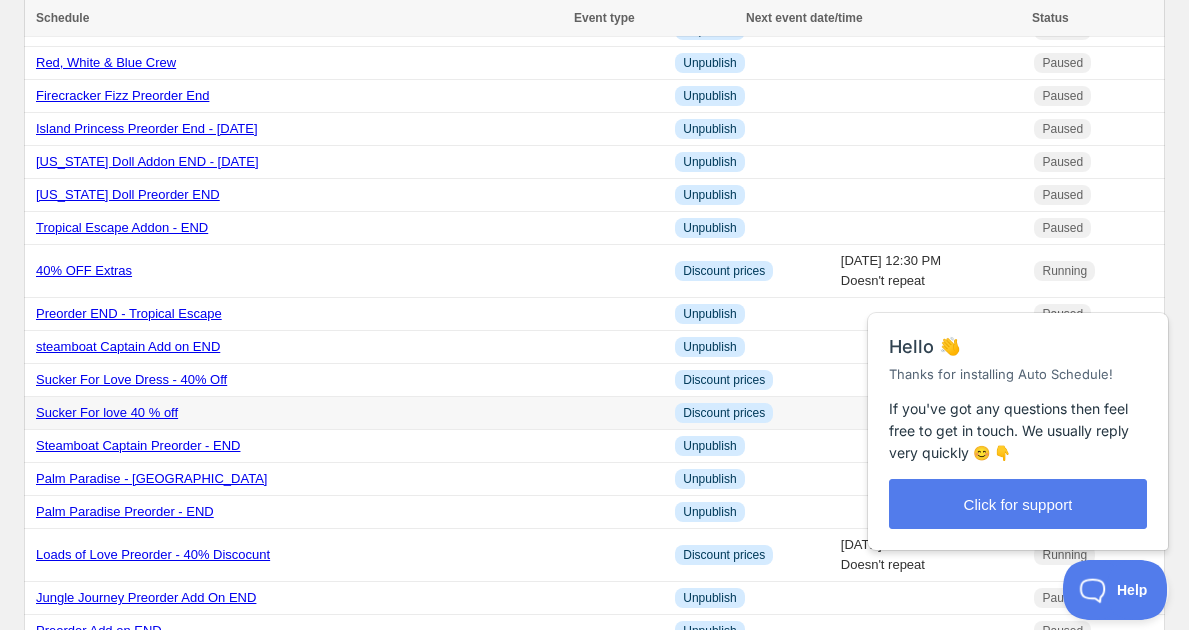 scroll, scrollTop: 0, scrollLeft: 0, axis: both 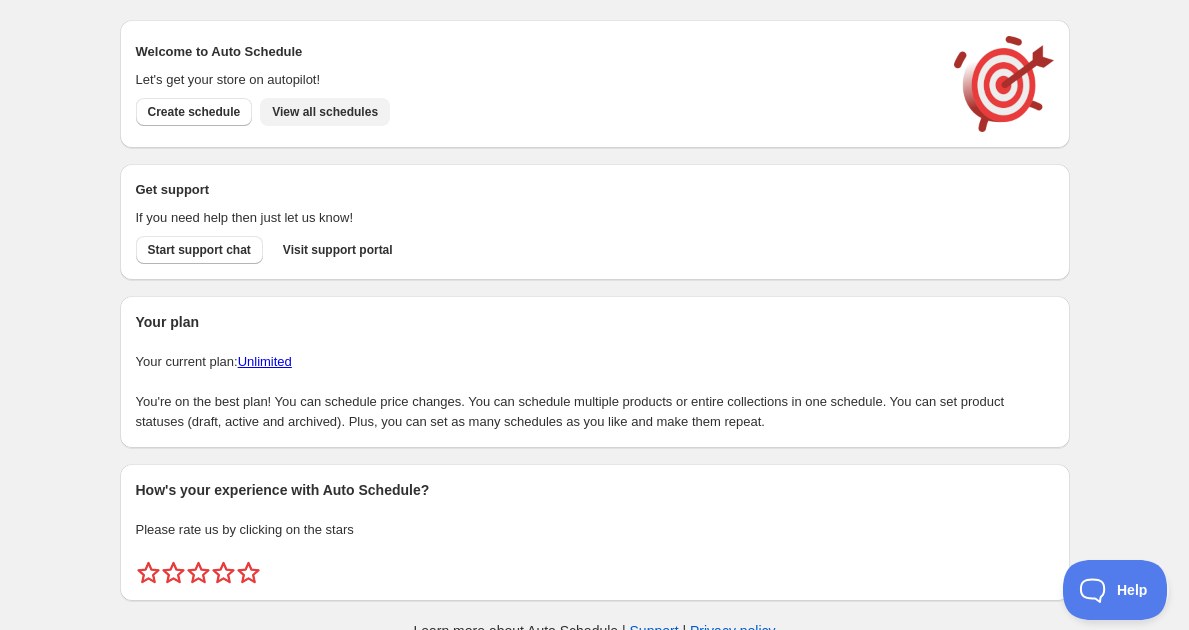 click on "View all schedules" at bounding box center (325, 112) 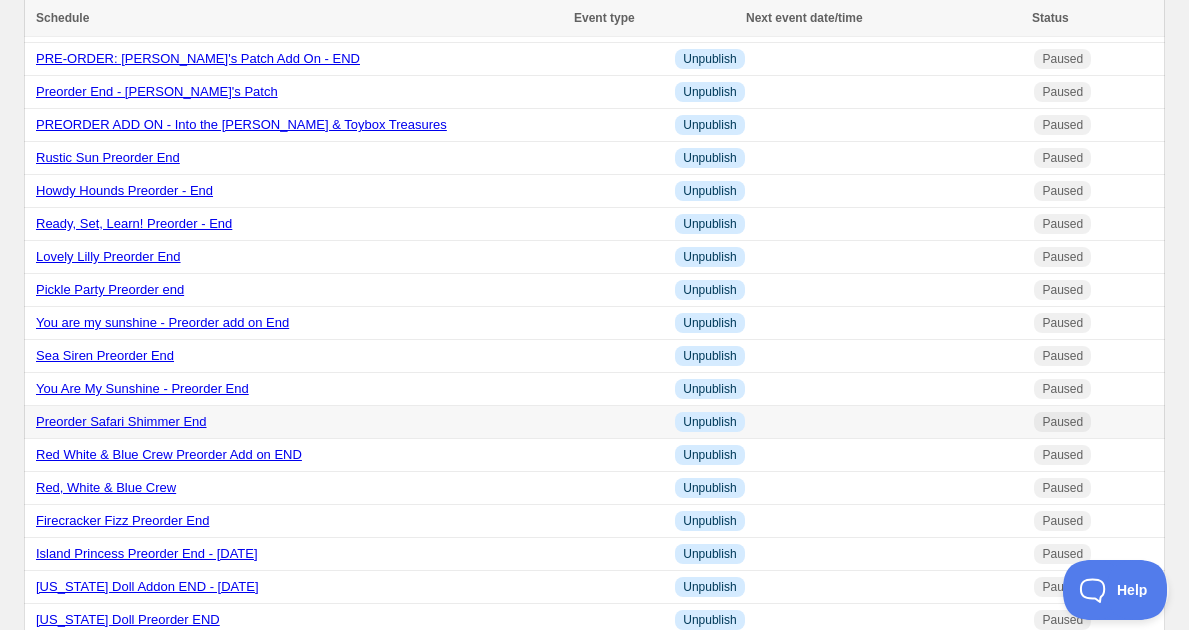 scroll, scrollTop: 0, scrollLeft: 0, axis: both 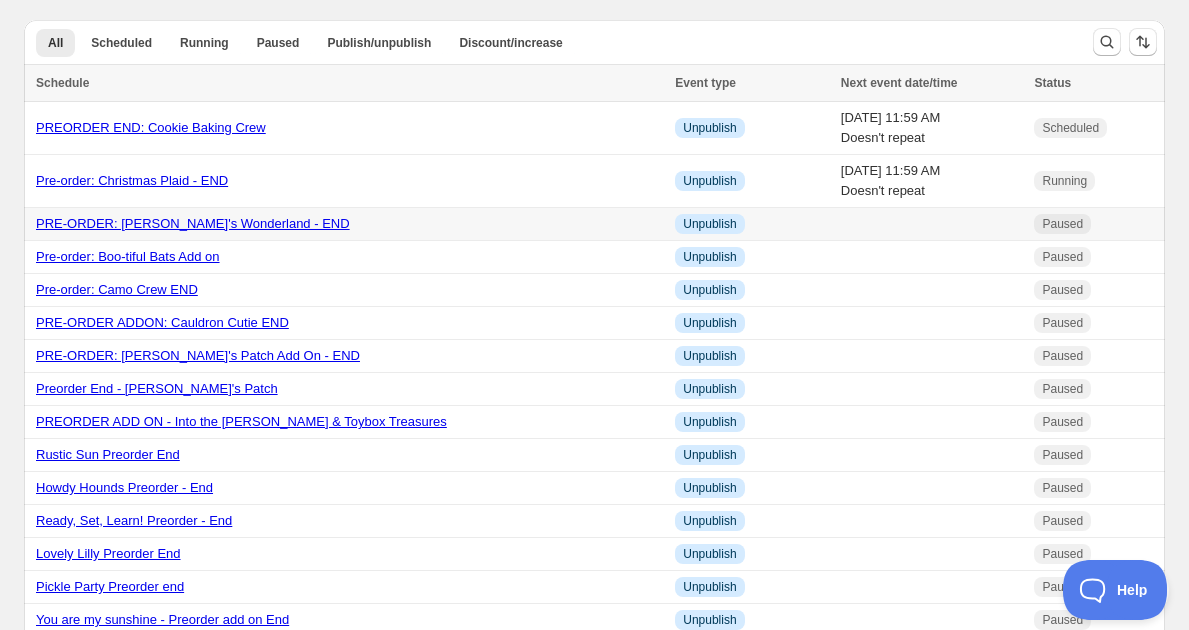 click on "PRE-ORDER: [PERSON_NAME]'s Wonderland - END" at bounding box center [193, 223] 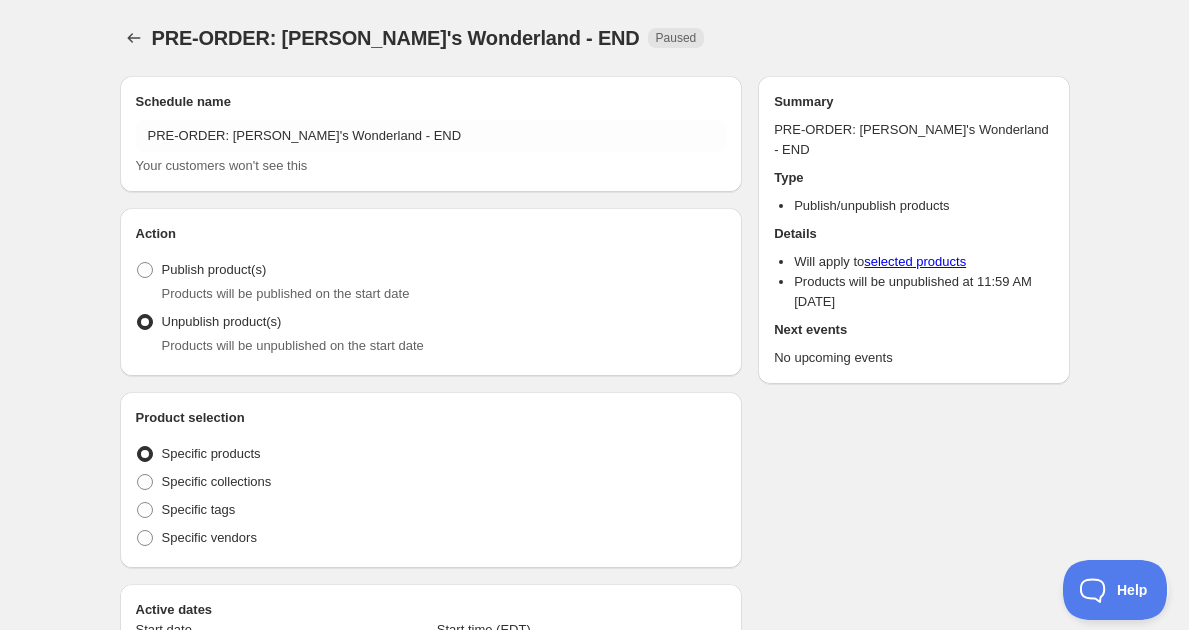 radio on "true" 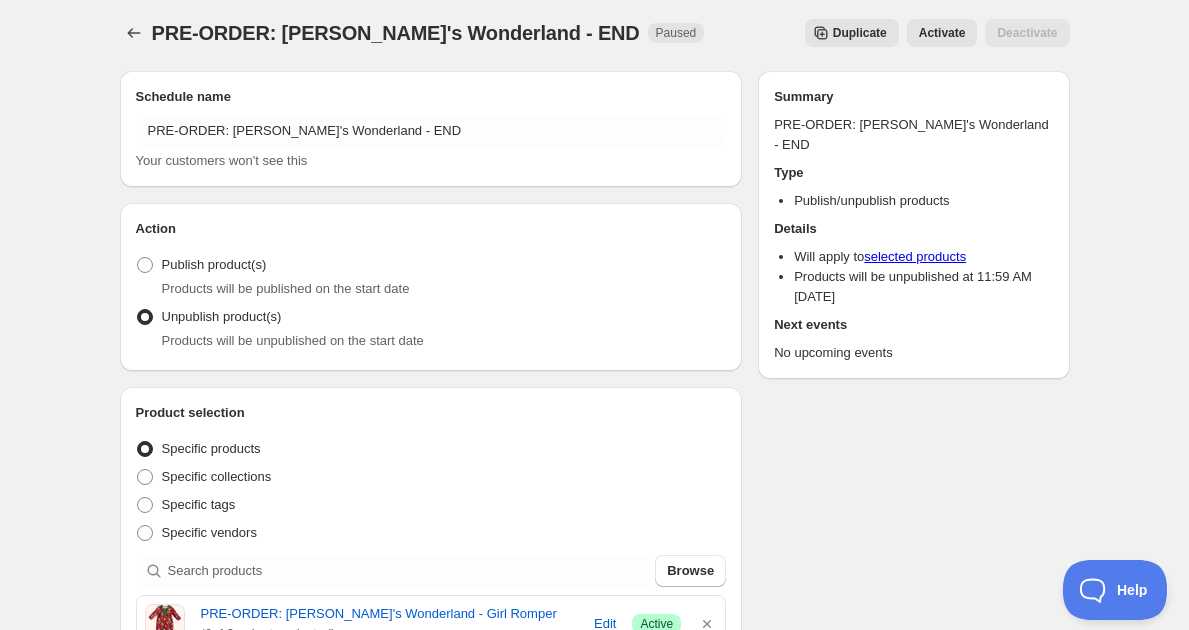 scroll, scrollTop: 0, scrollLeft: 0, axis: both 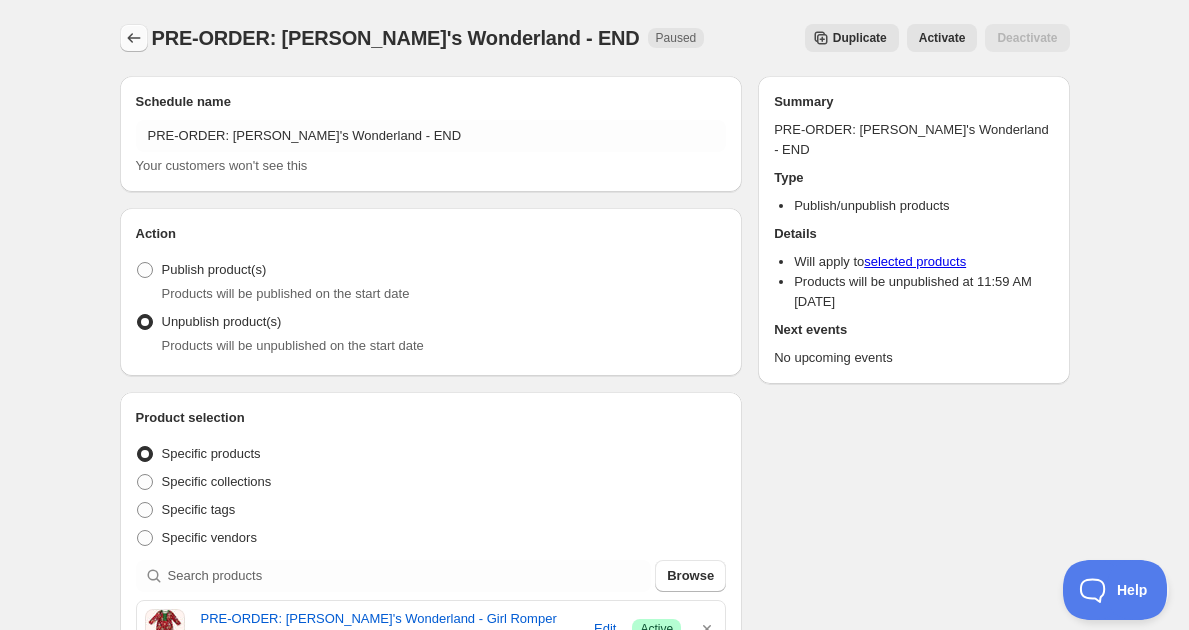 click 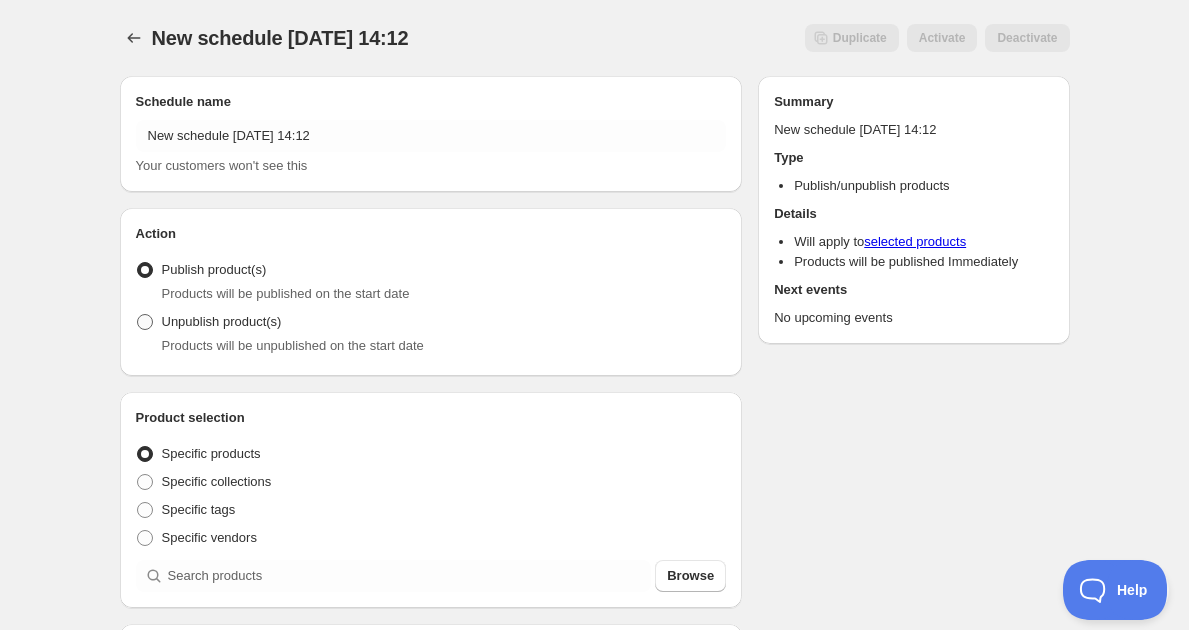 click at bounding box center (145, 322) 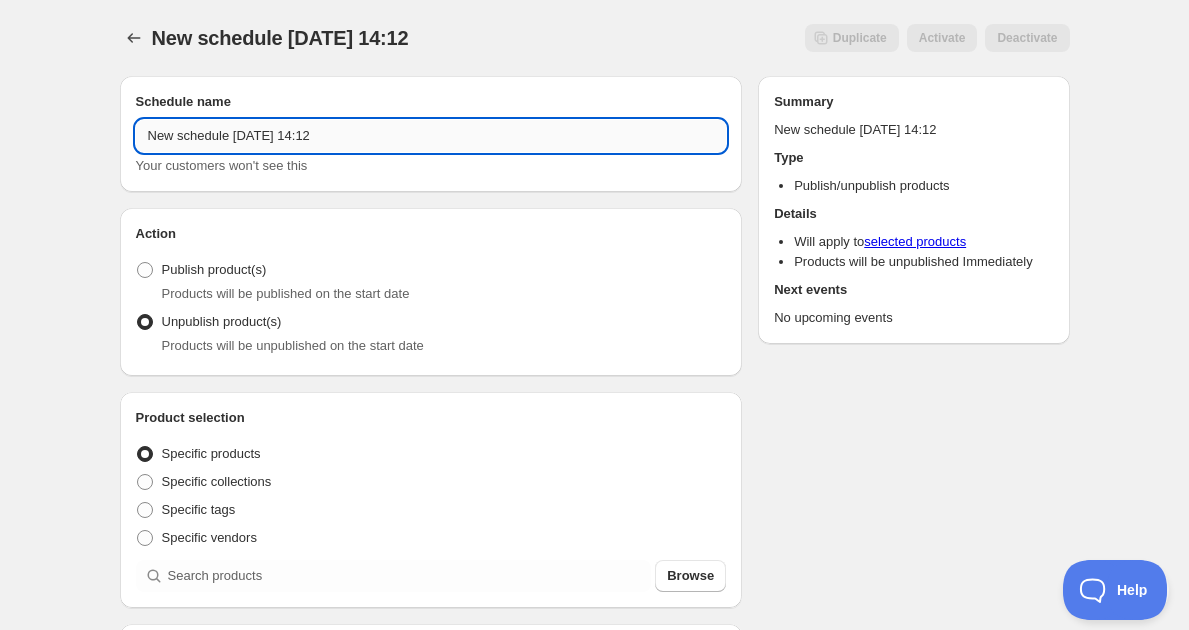 click on "New schedule [DATE] 14:12" at bounding box center (431, 136) 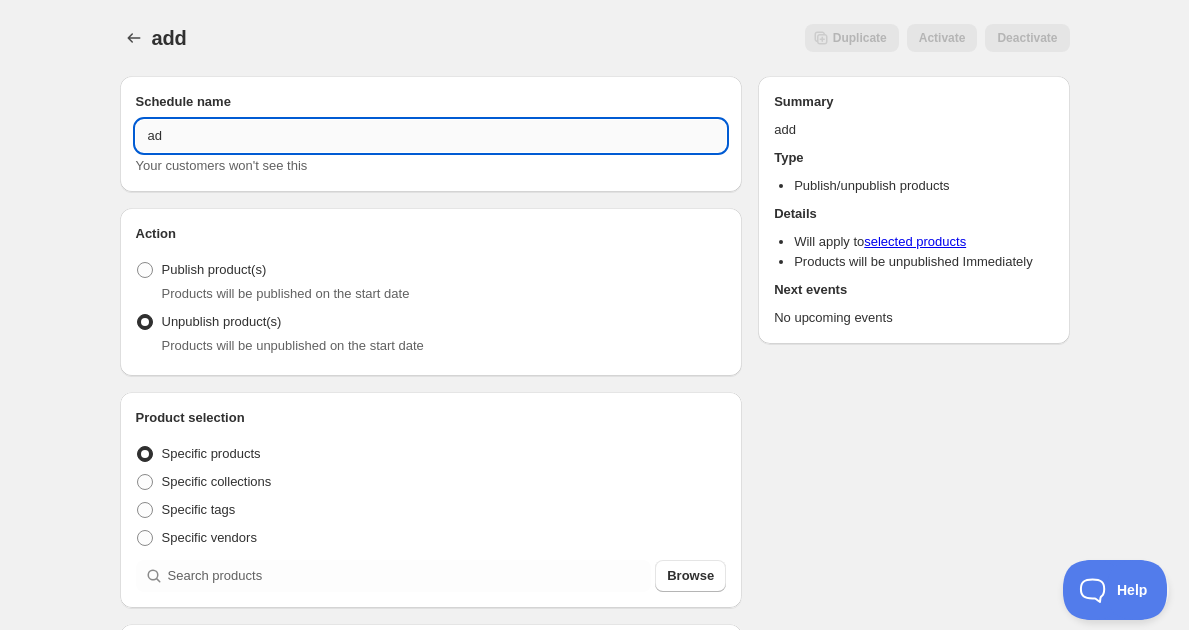 type on "a" 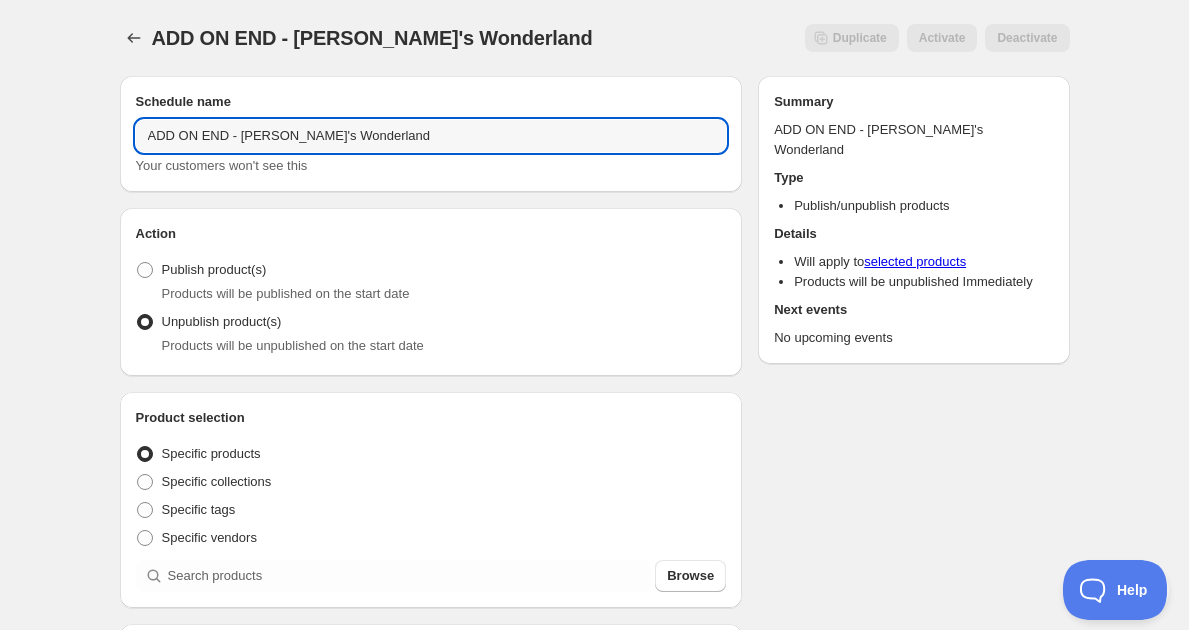 click on "ADD ON END - [PERSON_NAME]'s Wonderland. This page is ready ADD ON END - [PERSON_NAME]'s Wonderland Duplicate Activate Deactivate More actions Duplicate Activate Deactivate Submit Schedule name ADD ON END - [PERSON_NAME]'s Wonderland Your customers won't see this Action Action Publish product(s) Products will be published on the start date Unpublish product(s) Products will be unpublished on the start date Product selection Entity type Specific products Specific collections Specific tags Specific vendors Browse Active dates Active Date Type Start immediately Schedule will run shortly after you save the schedule Set start date Schedule will run at a date you set in the future Set end date Repeating Repeating Ok Cancel Every 1 Date range Days Weeks Months Years Days Ends Never On specific date After a number of occurances Tags Add/remove tags to products for the duration of the schedule Countdown timer Show a countdown timer on the product page Open theme editor Anything else? Sales channel Unpublish action Unpublish action Summary" at bounding box center (594, 760) 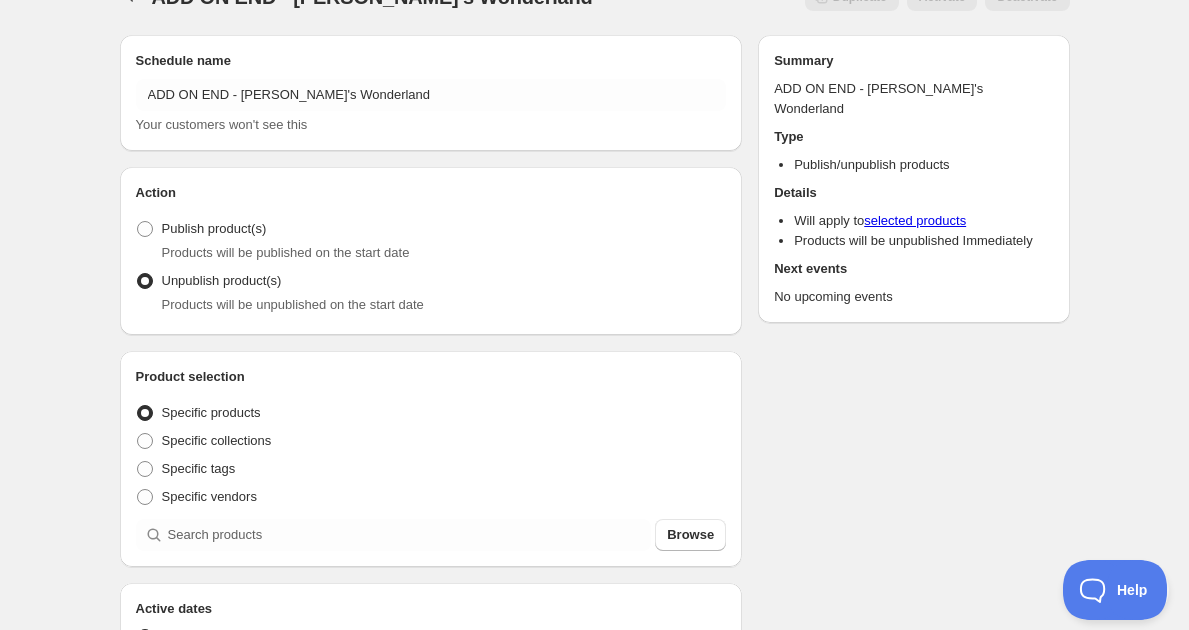 scroll, scrollTop: 126, scrollLeft: 0, axis: vertical 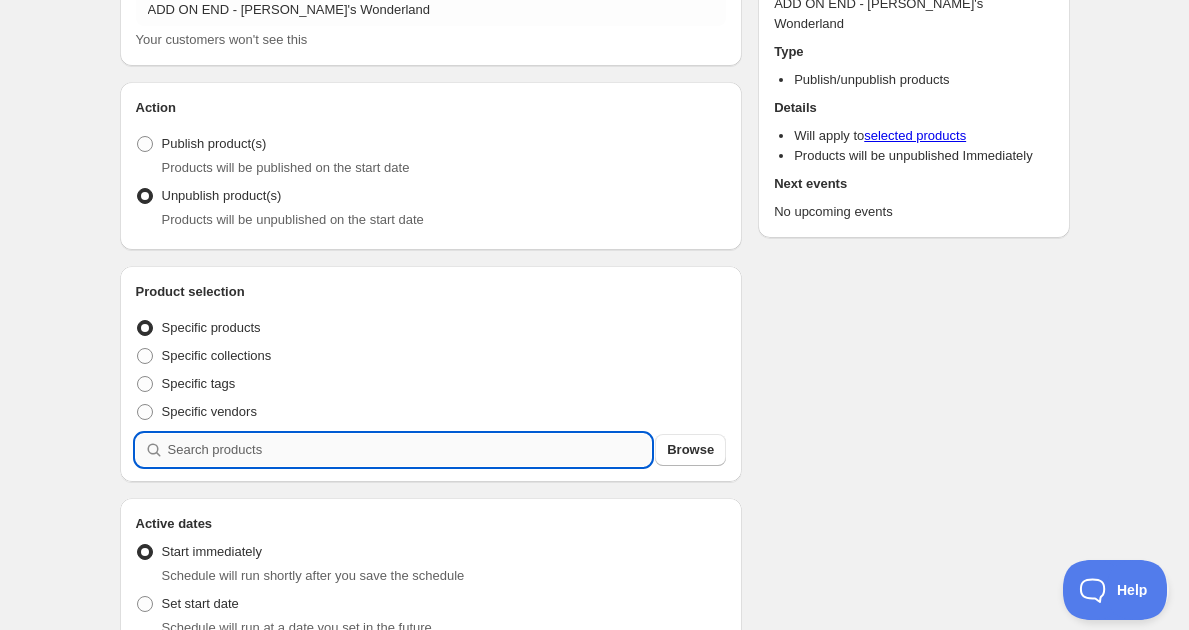 click at bounding box center (410, 450) 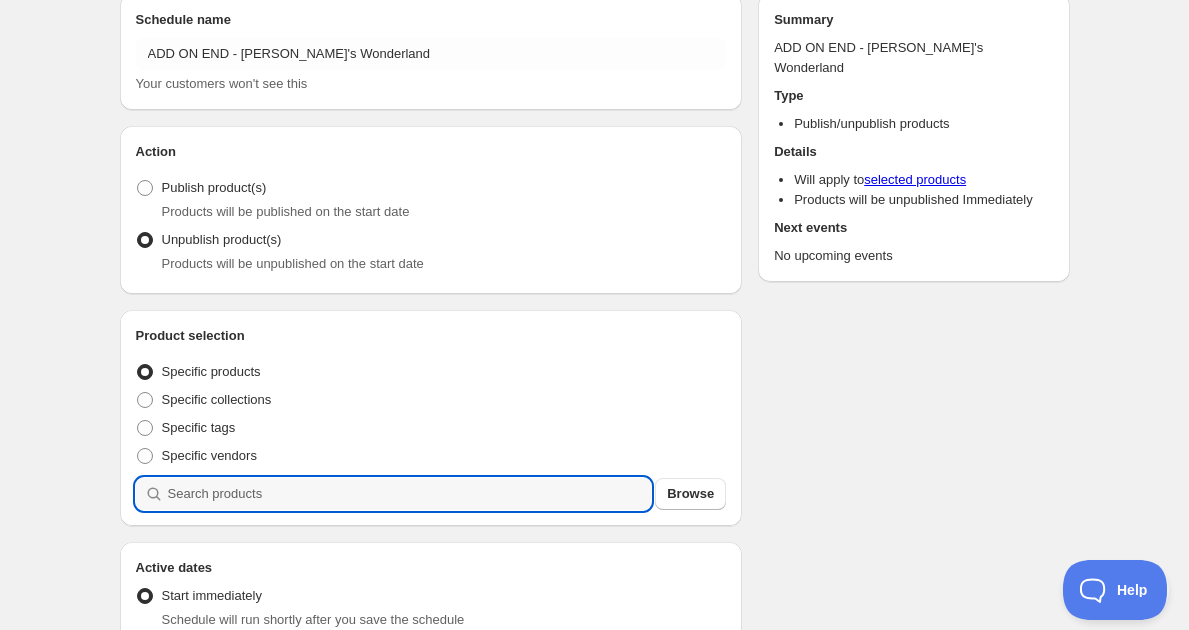 scroll, scrollTop: 0, scrollLeft: 0, axis: both 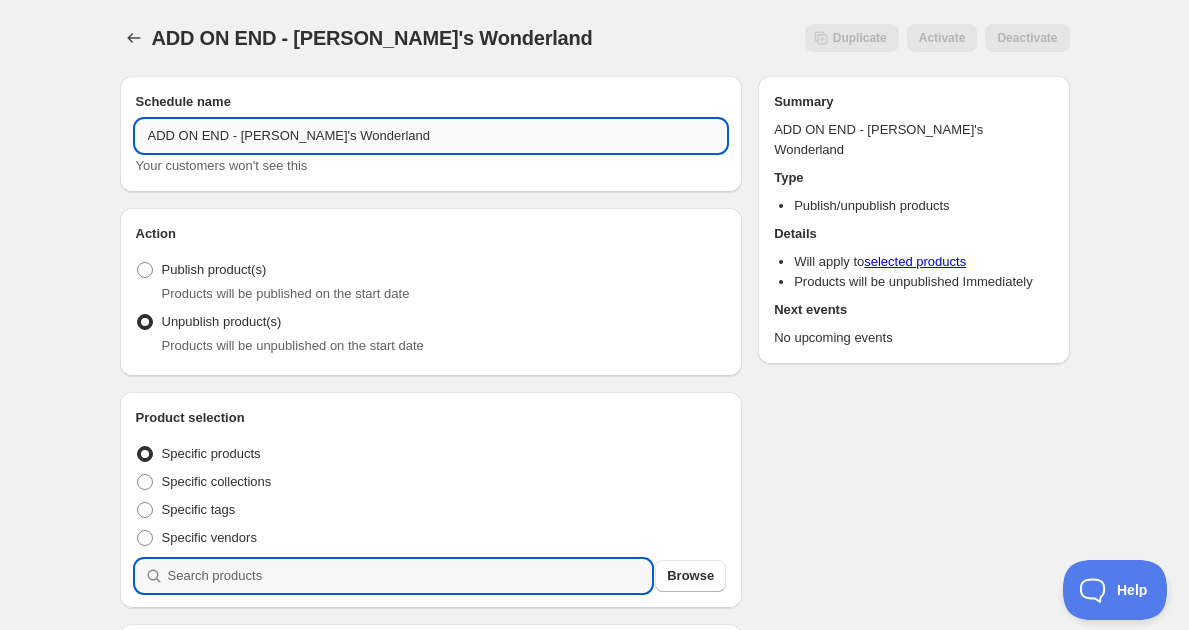 click on "ADD ON END - [PERSON_NAME]'s Wonderland" at bounding box center (431, 136) 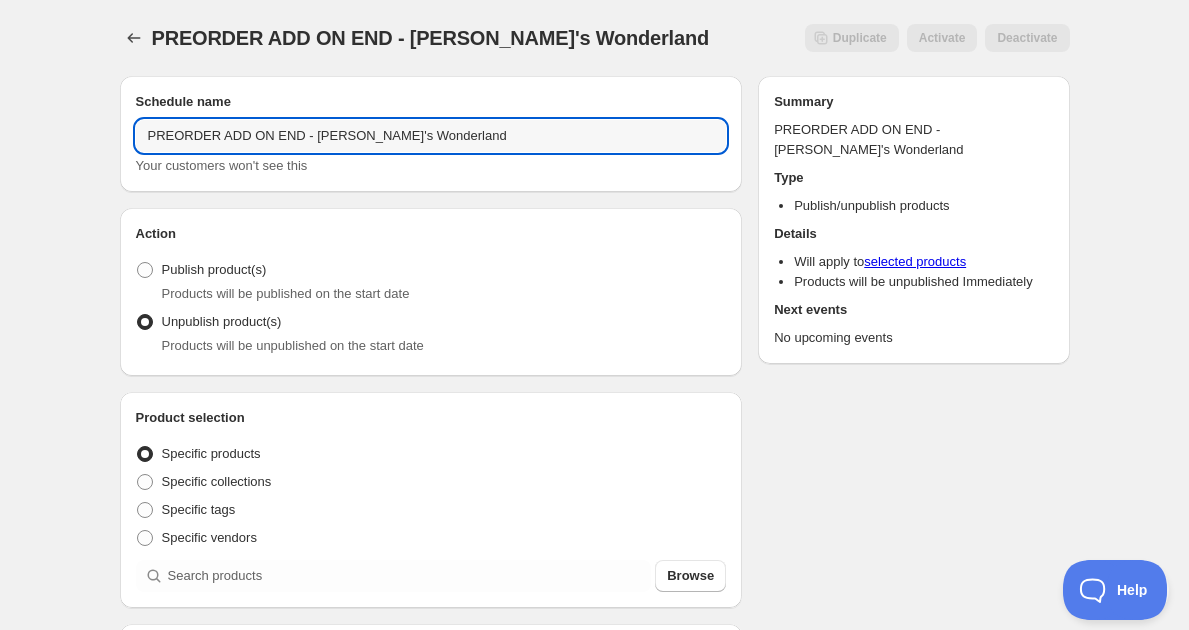 scroll, scrollTop: 30, scrollLeft: 0, axis: vertical 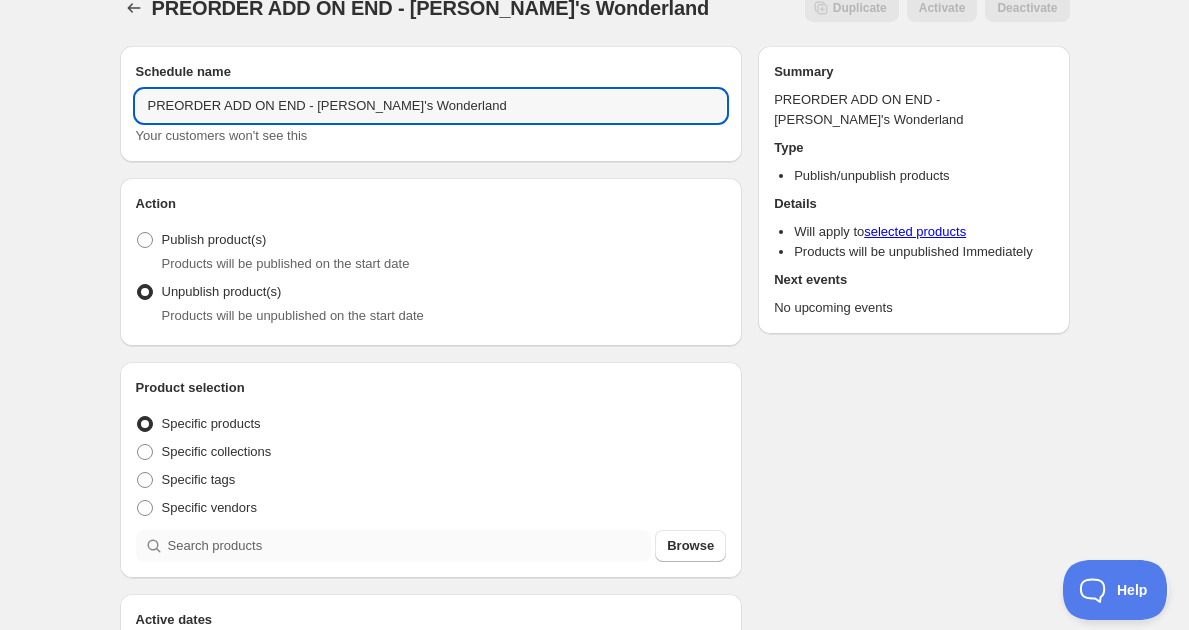 type on "PREORDER ADD ON END - [PERSON_NAME]'s Wonderland" 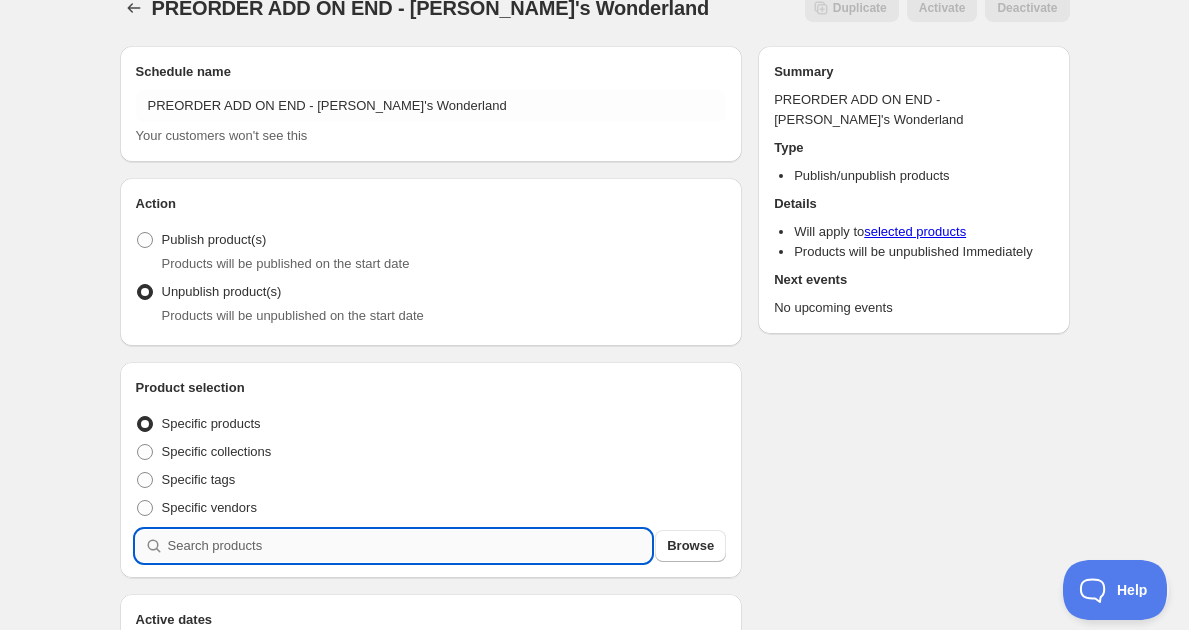 click at bounding box center (410, 546) 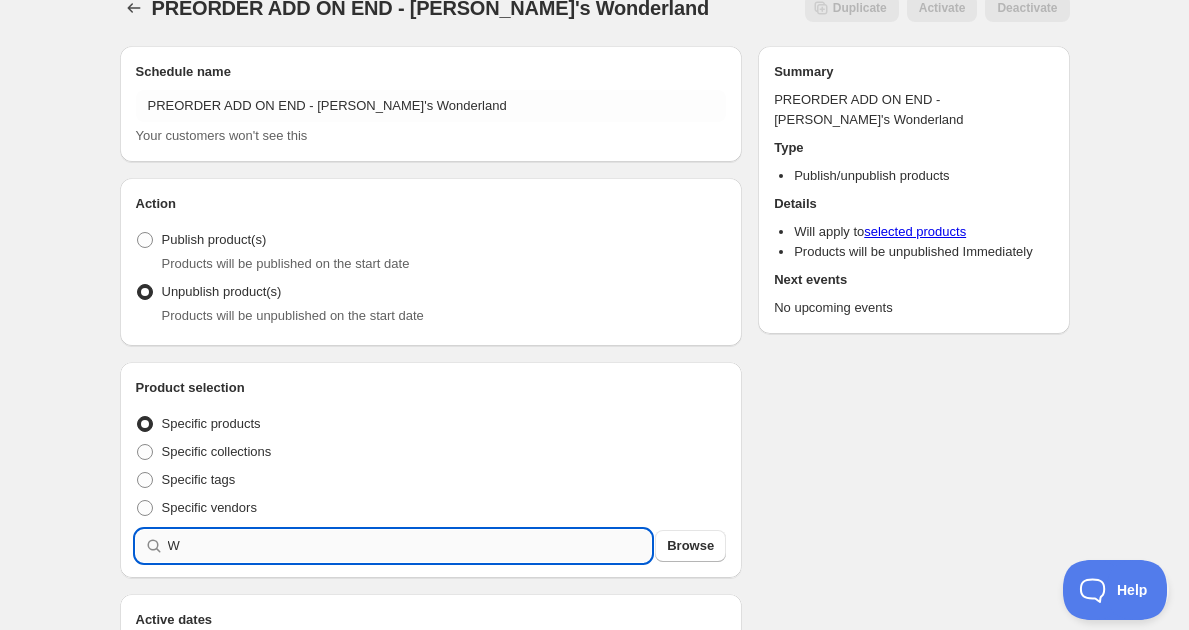 type on "W" 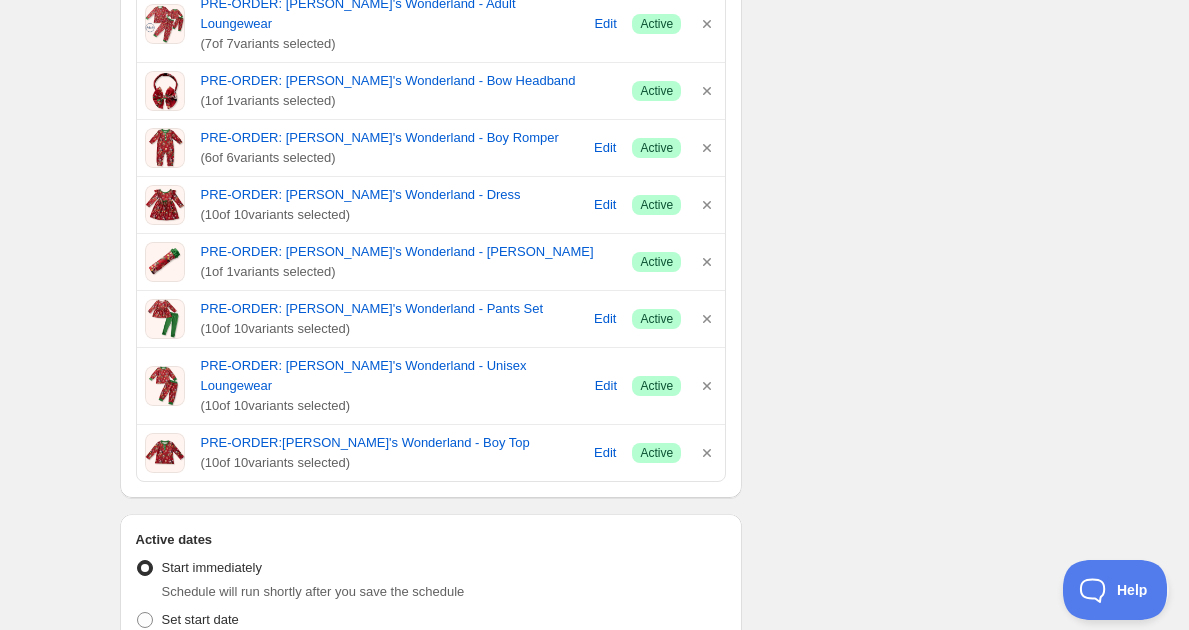 scroll, scrollTop: 803, scrollLeft: 0, axis: vertical 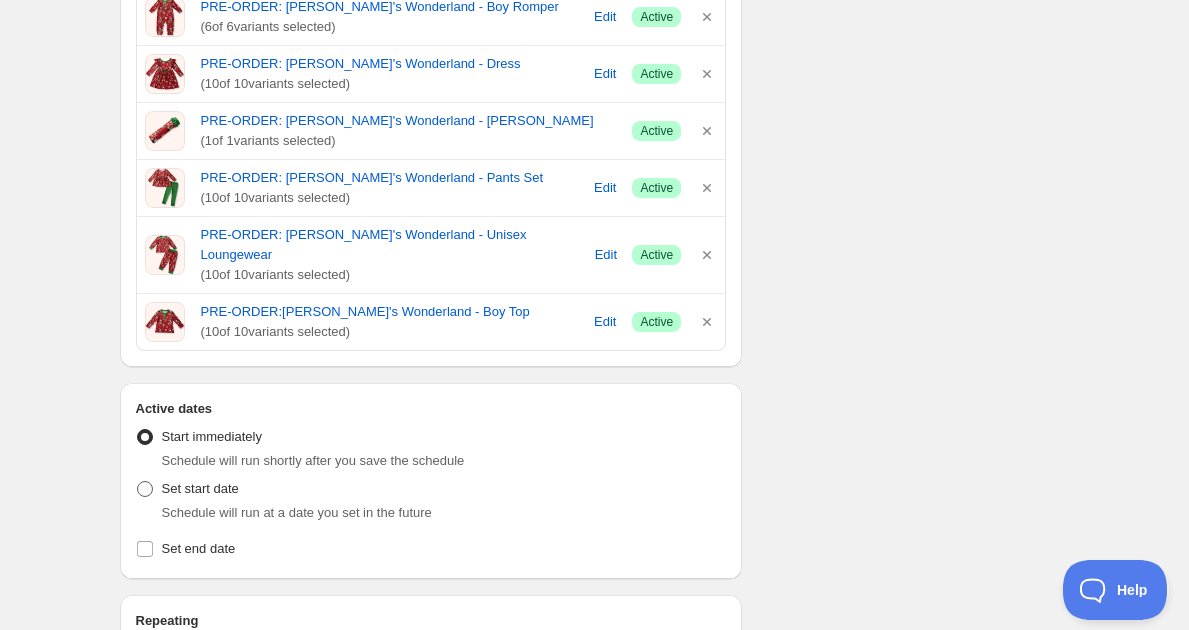 click at bounding box center [145, 489] 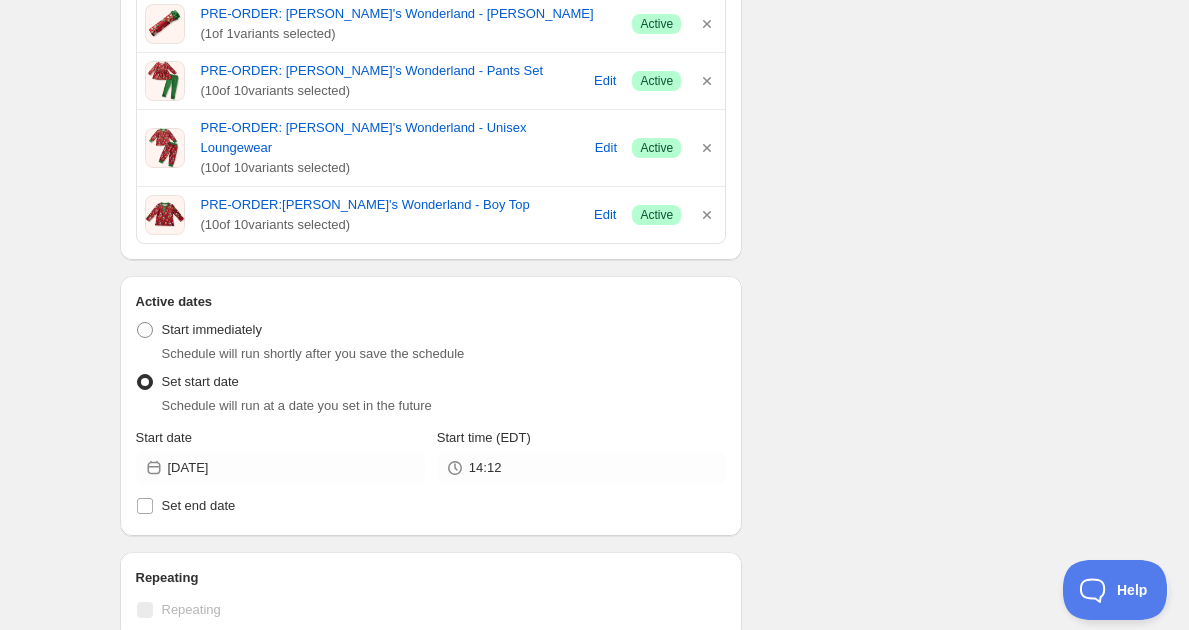 scroll, scrollTop: 985, scrollLeft: 0, axis: vertical 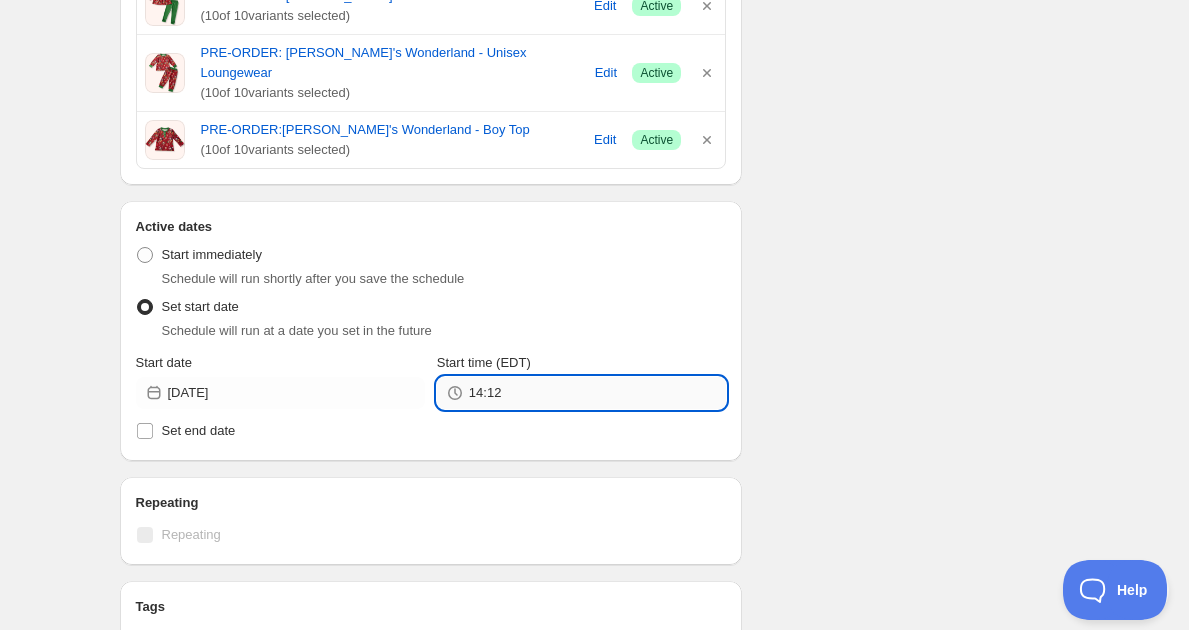 click on "14:12" at bounding box center [597, 393] 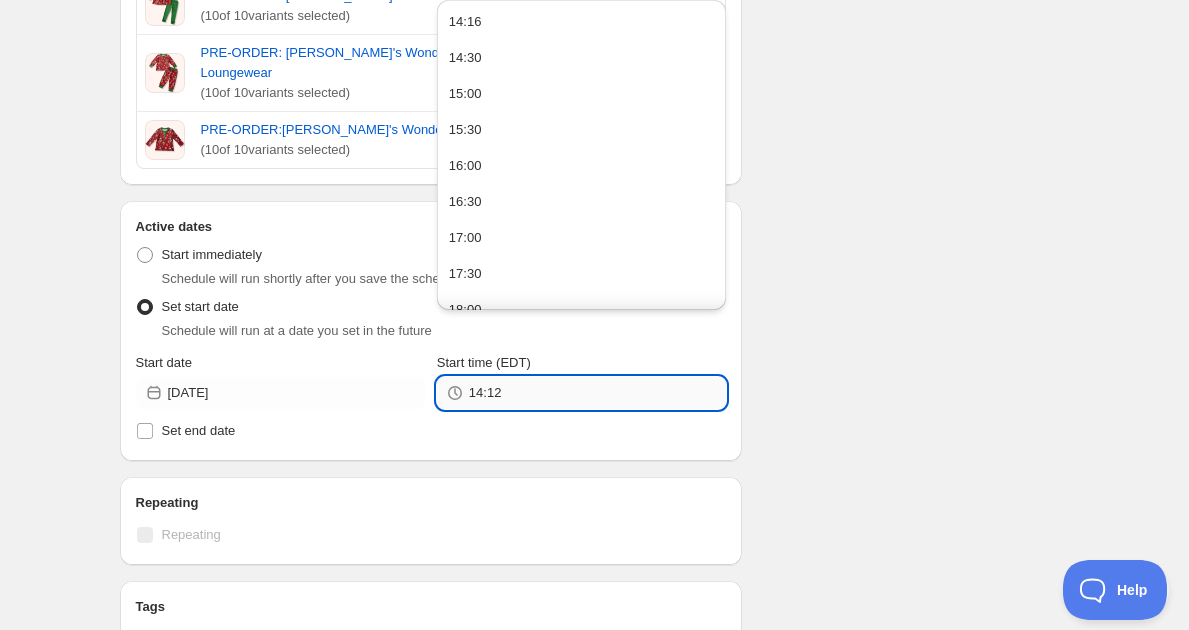 click on "14:12" at bounding box center (597, 393) 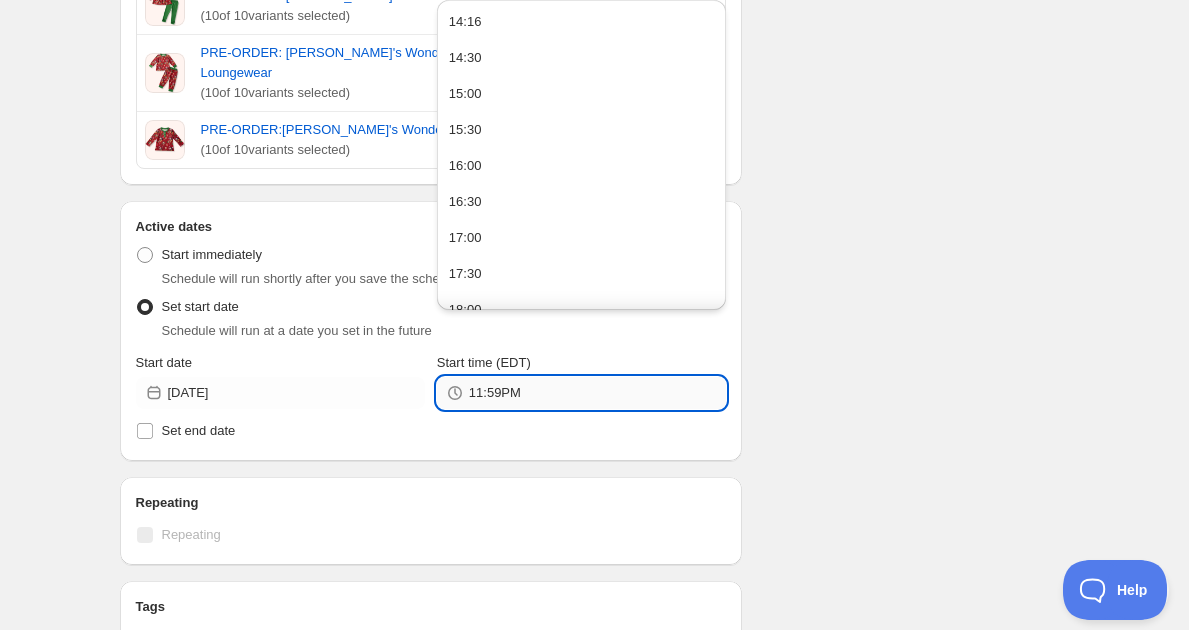 click on "Submit" at bounding box center (148, -975) 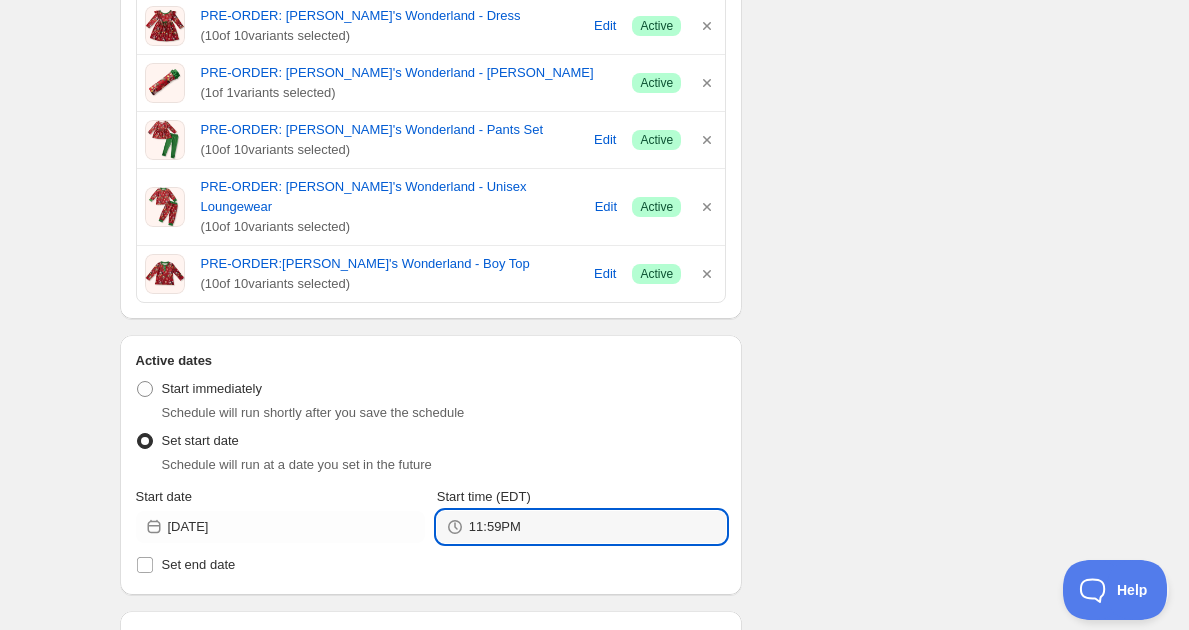 type on "23:59" 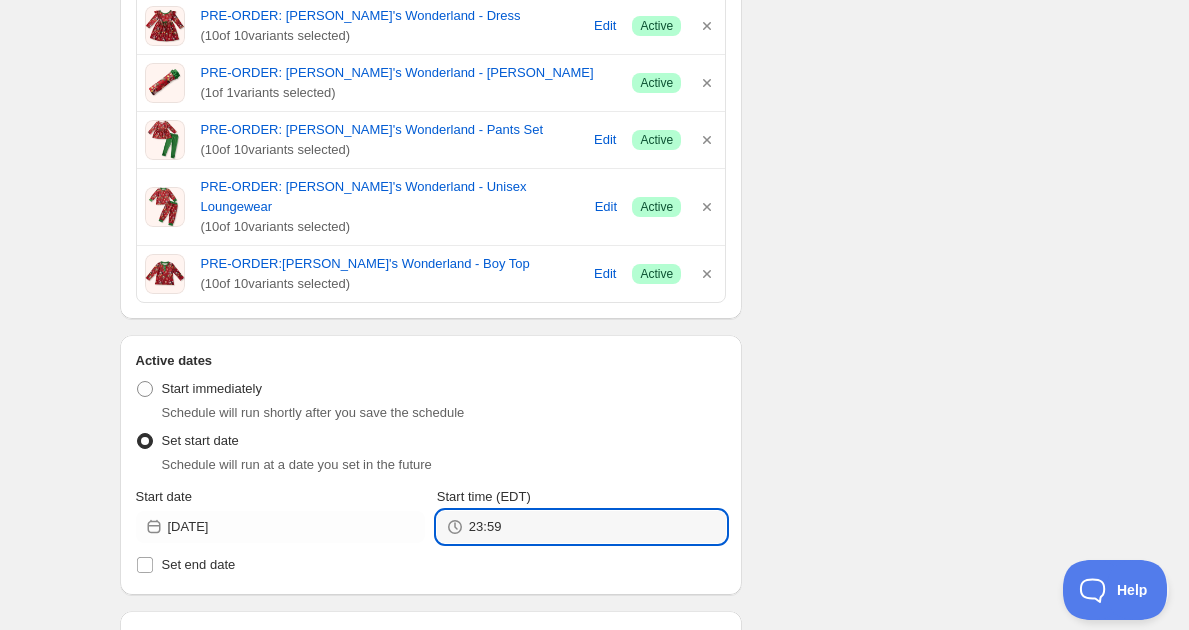 click on "There were some issues with your form submission Schedule name PREORDER ADD ON END - Willie's Wonderland Your customers won't see this Action Action Publish product(s) Products will be published on the start date Unpublish product(s) Products will be unpublished on the start date Product selection Entity type Specific products Specific collections Specific tags Specific vendors Browse PRE-ORDER:  Willie's Wonderland - Girl Romper ( 6  of   6  variants selected) Edit Success Active PRE-ORDER: Willie's Wonderland - Adult Loungewear ( 7  of   7  variants selected) Edit Success Active PRE-ORDER: Willie's Wonderland - Bow Headband ( 1  of   1  variants selected) Success Active PRE-ORDER: Willie's Wonderland - Boy Romper ( 6  of   6  variants selected) Edit Success Active PRE-ORDER: Willie's Wonderland - Dress ( 10  of   10  variants selected) Edit Success Active PRE-ORDER: Willie's Wonderland - Minky Blanket ( 1  of   1  variants selected) Success Active PRE-ORDER: Willie's Wonderland - Pants Set ( 10  of   10 (" at bounding box center (587, 165) 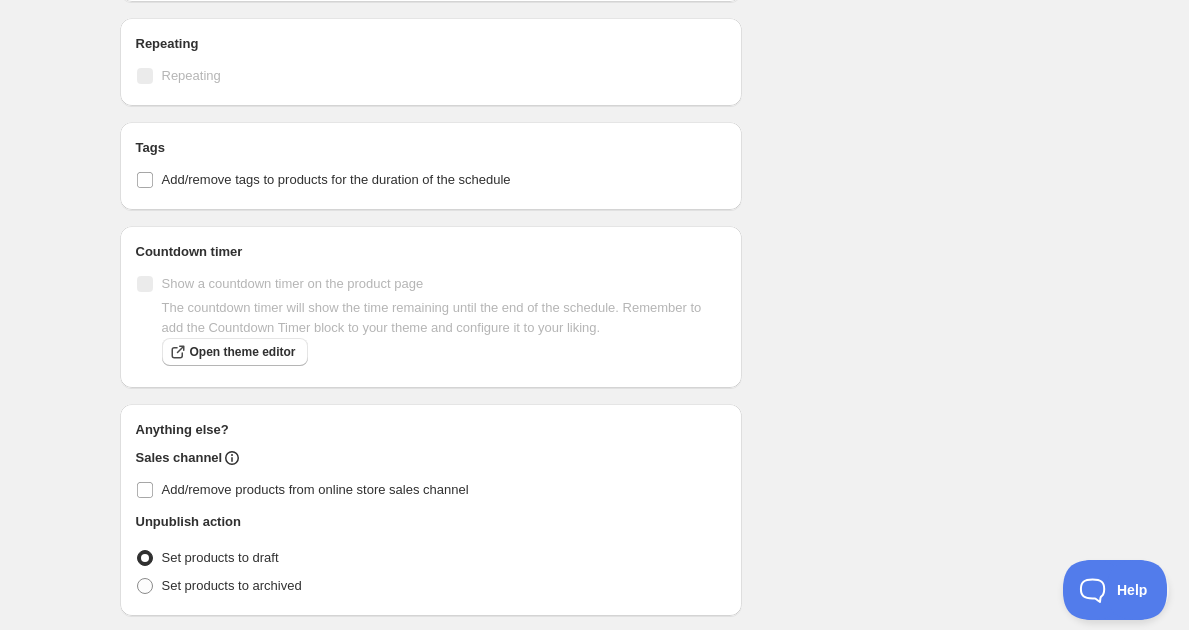scroll, scrollTop: 1610, scrollLeft: 0, axis: vertical 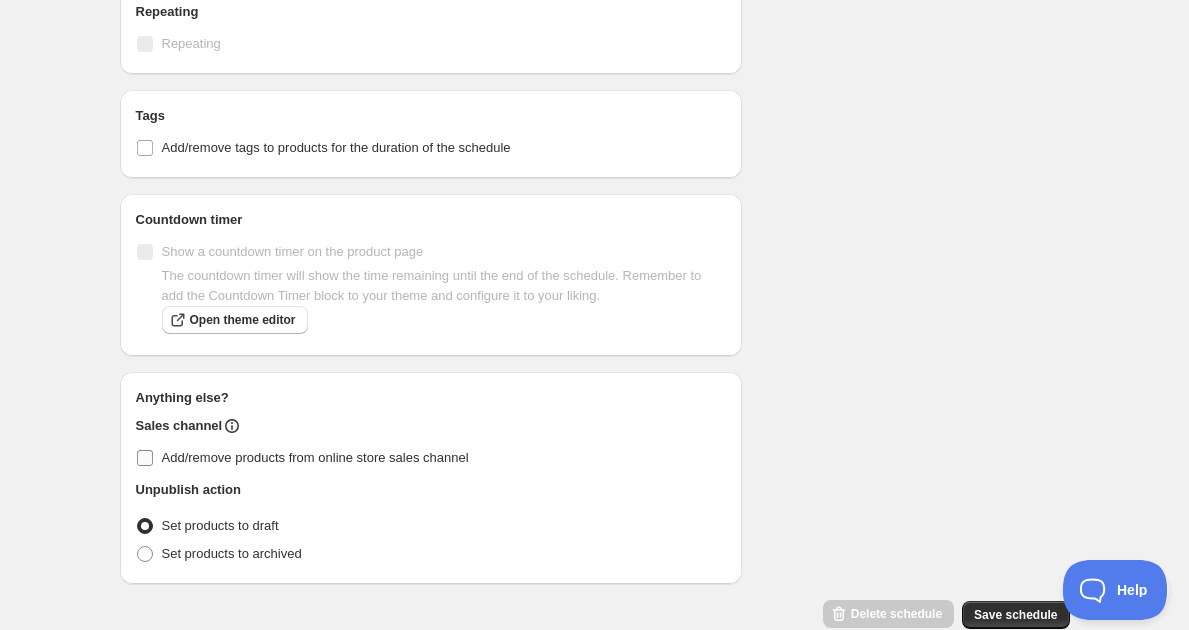 click on "Add/remove products from online store sales channel" at bounding box center (145, 458) 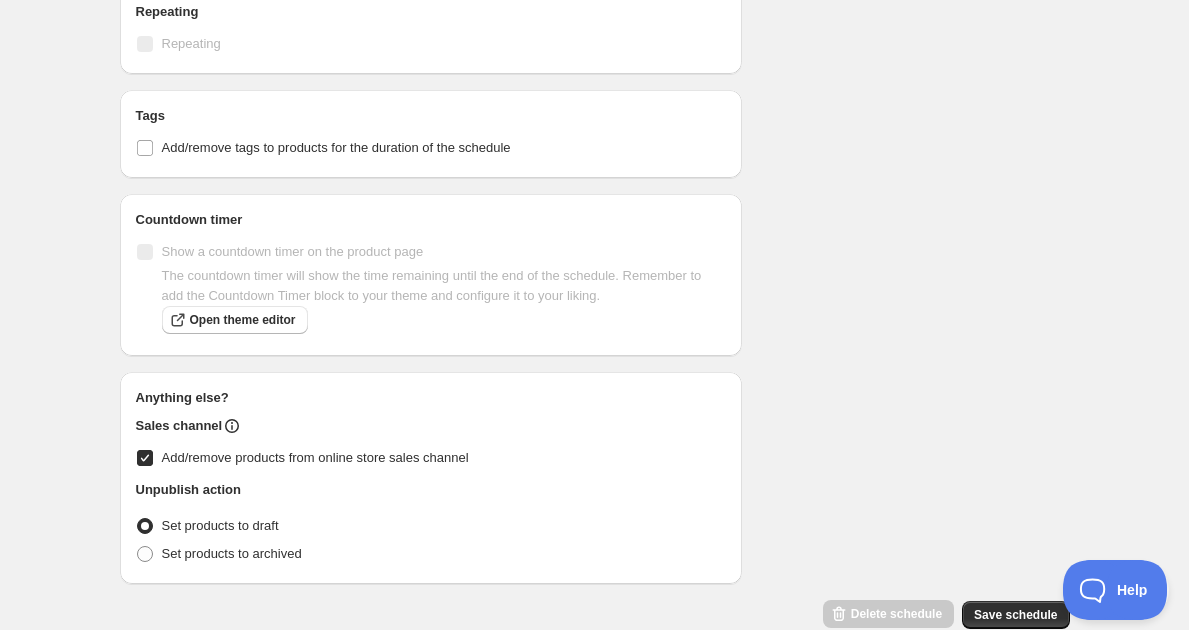 click on "Add/remove products from online store sales channel" at bounding box center (145, 458) 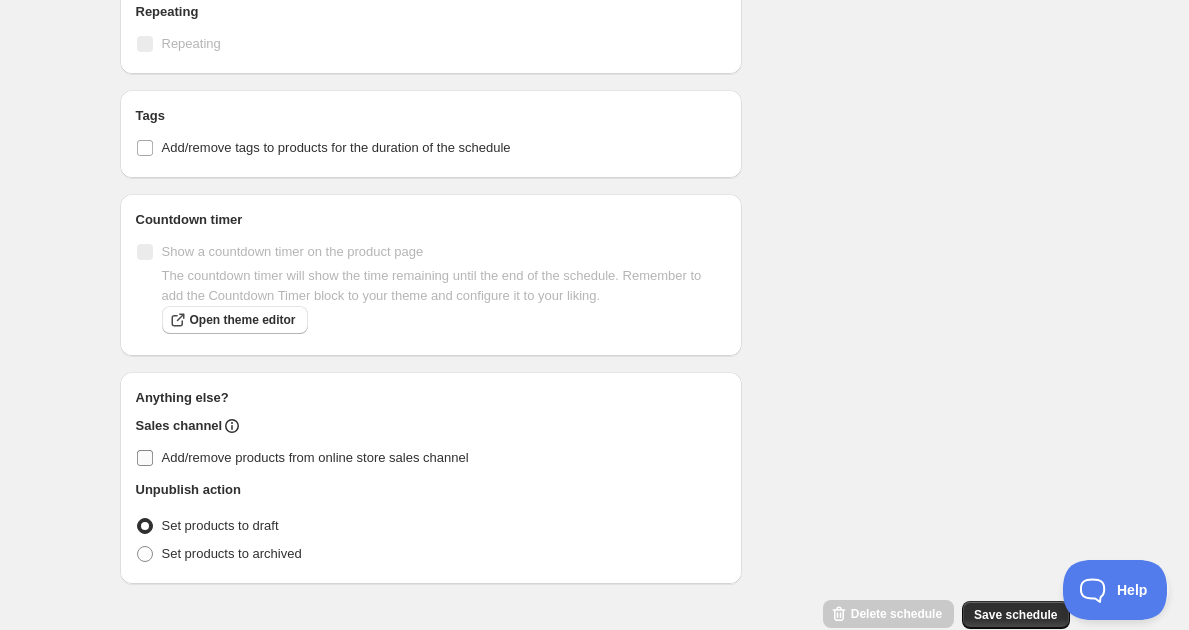 click on "Add/remove products from online store sales channel" at bounding box center (145, 458) 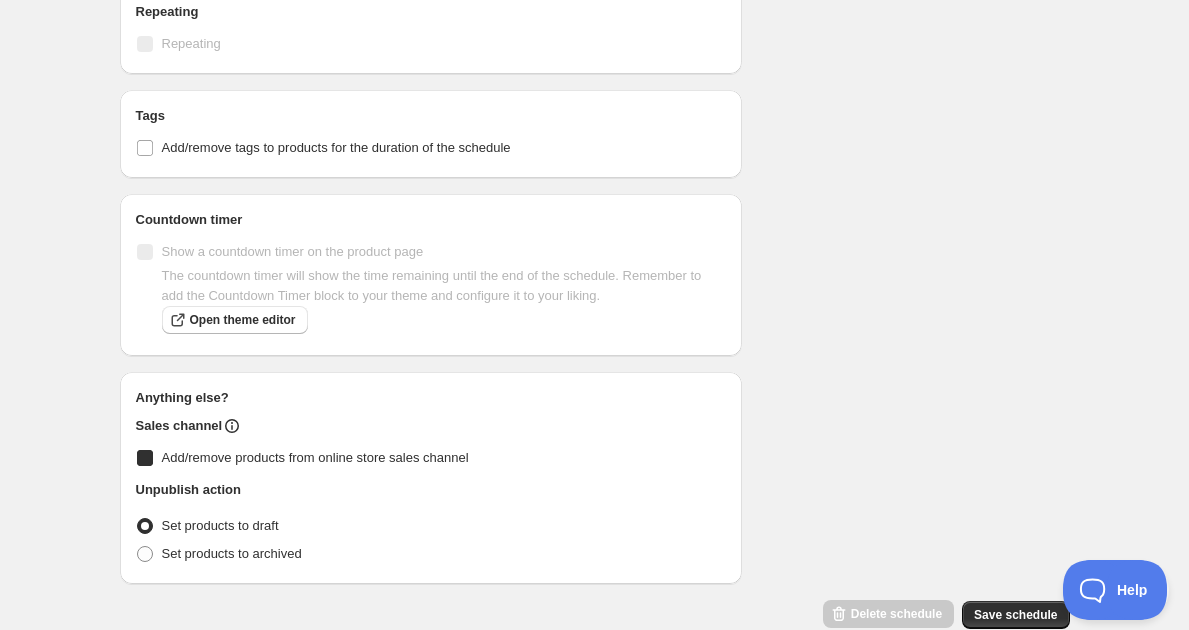 checkbox on "true" 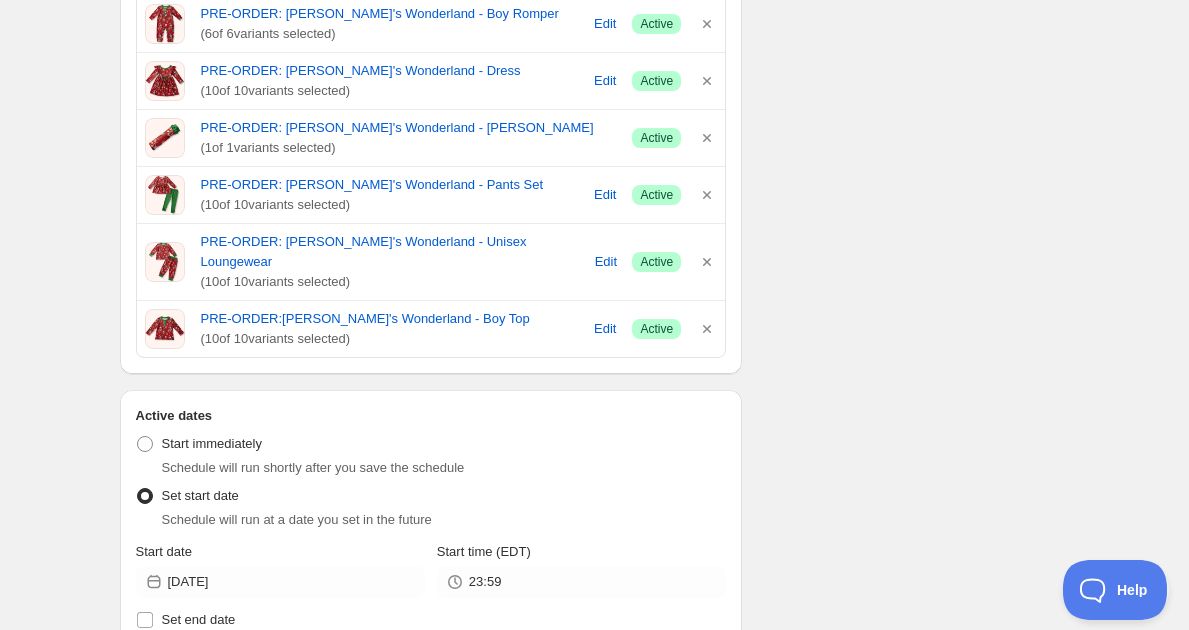 scroll, scrollTop: 1610, scrollLeft: 0, axis: vertical 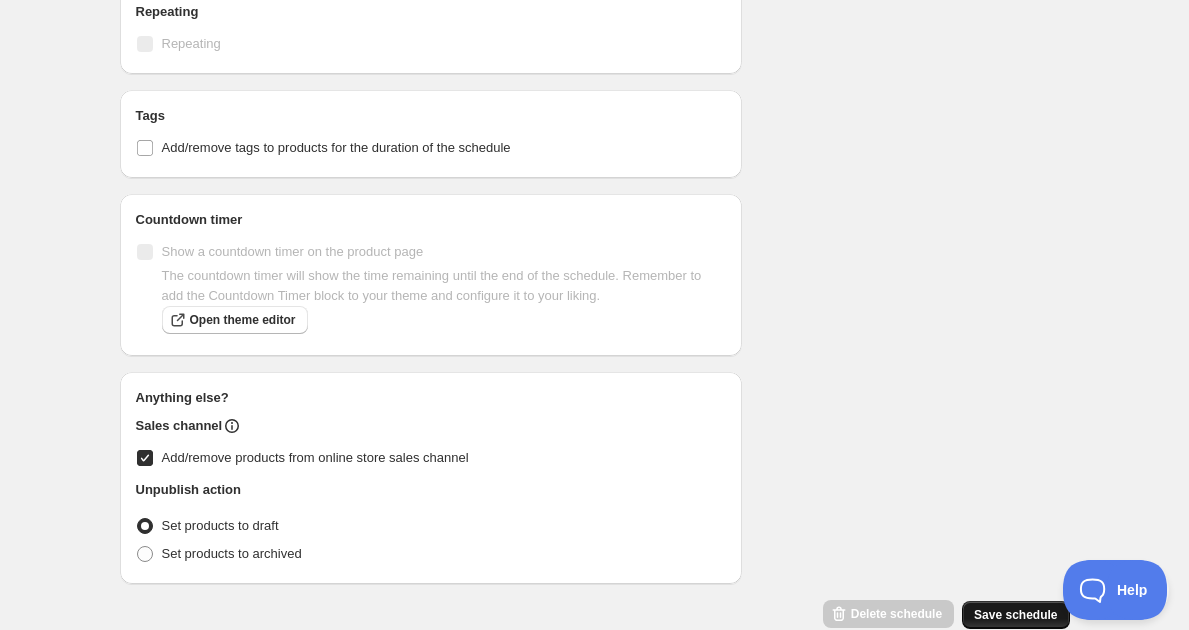 click on "Save schedule" at bounding box center [1015, 615] 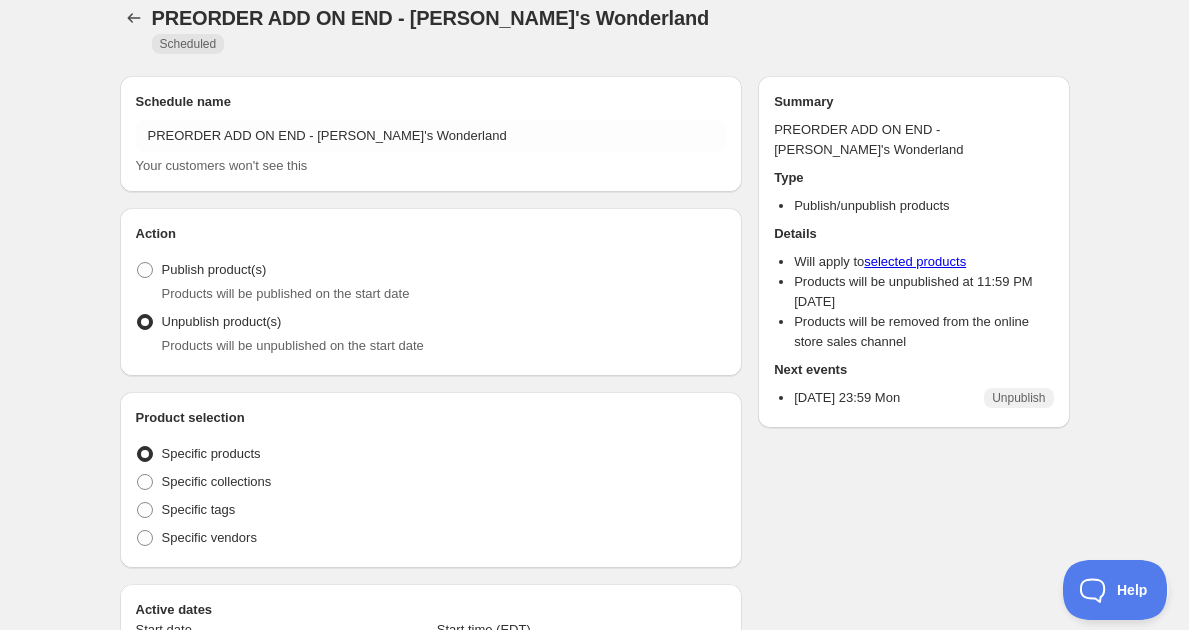 radio on "true" 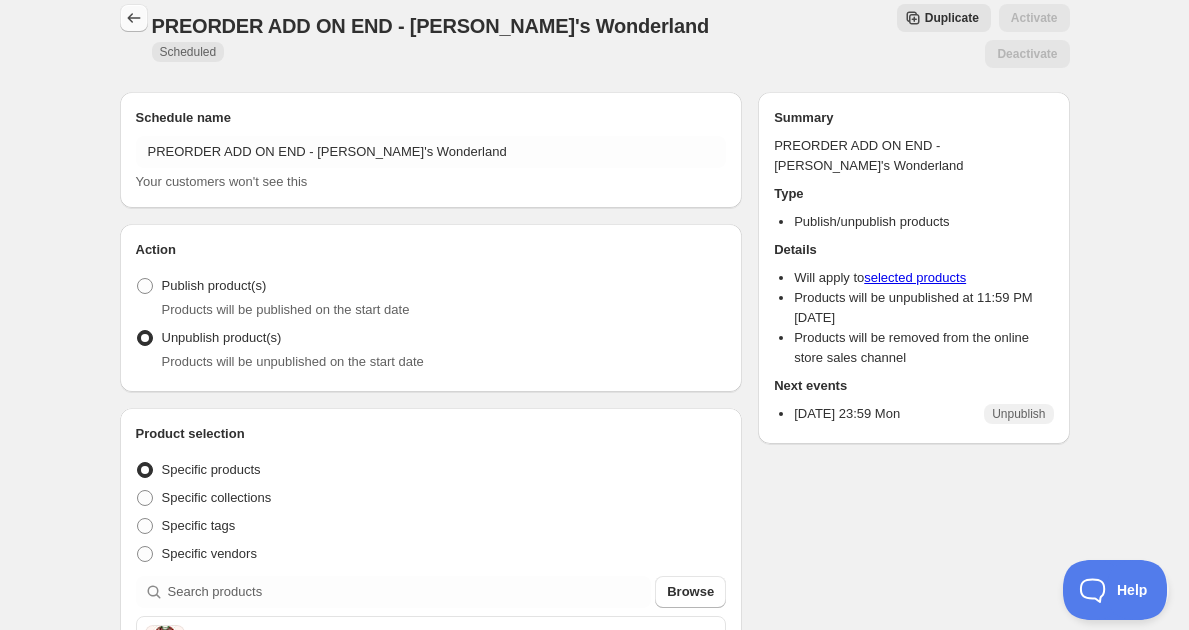 click 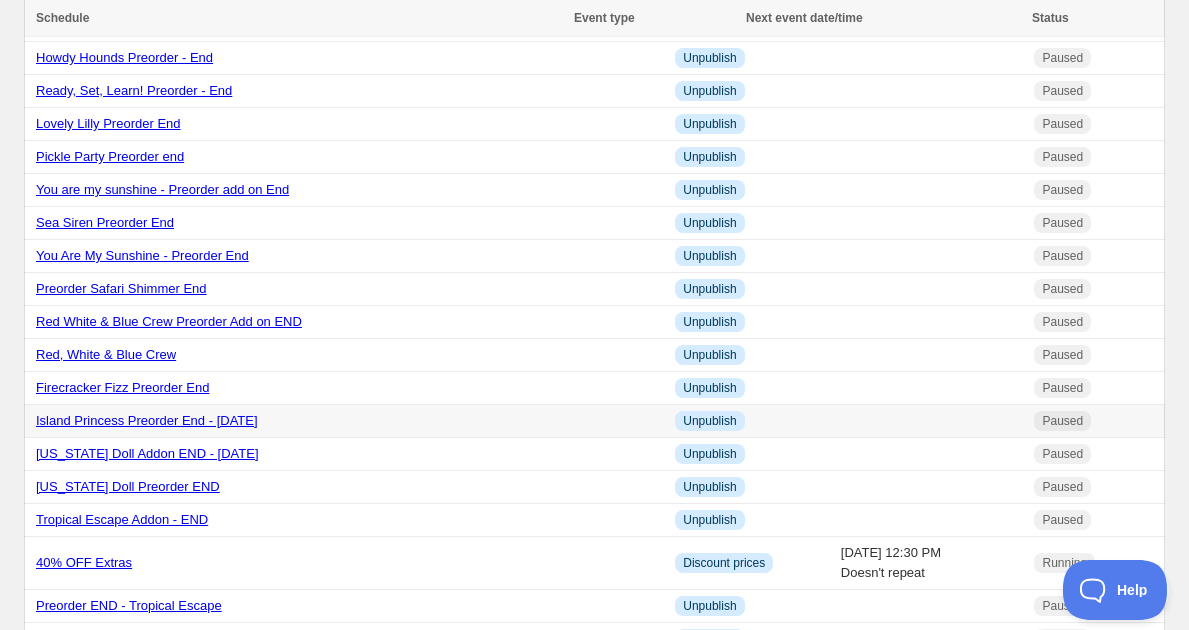scroll, scrollTop: 0, scrollLeft: 0, axis: both 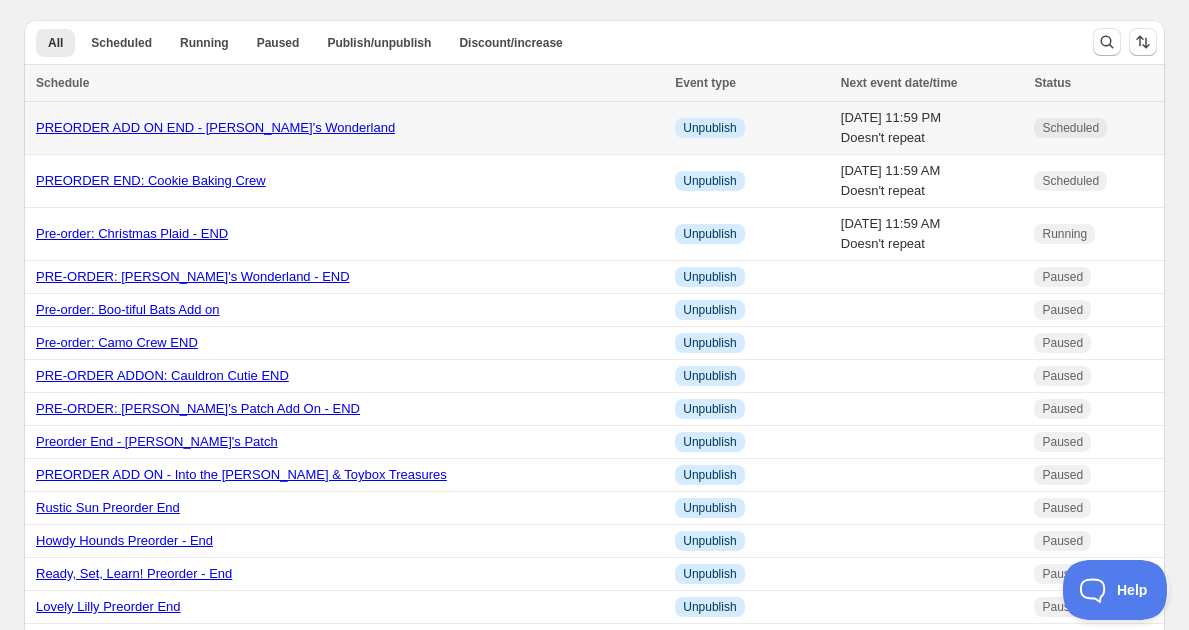 click on "PREORDER ADD ON END - Willie's Wonderland" at bounding box center [215, 127] 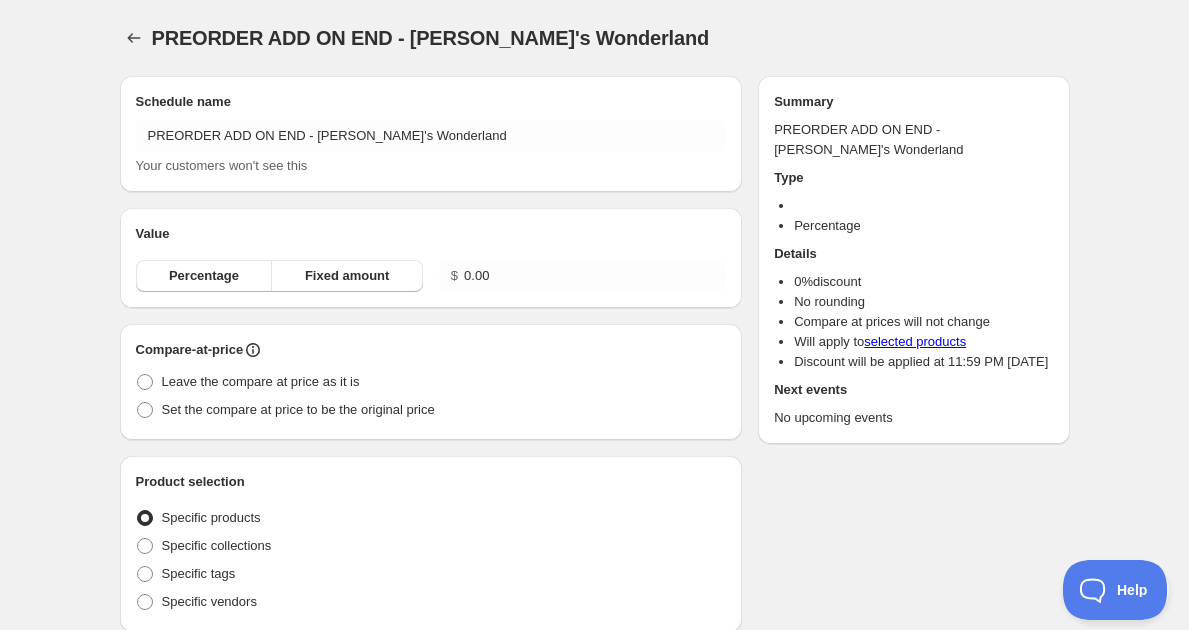 radio on "true" 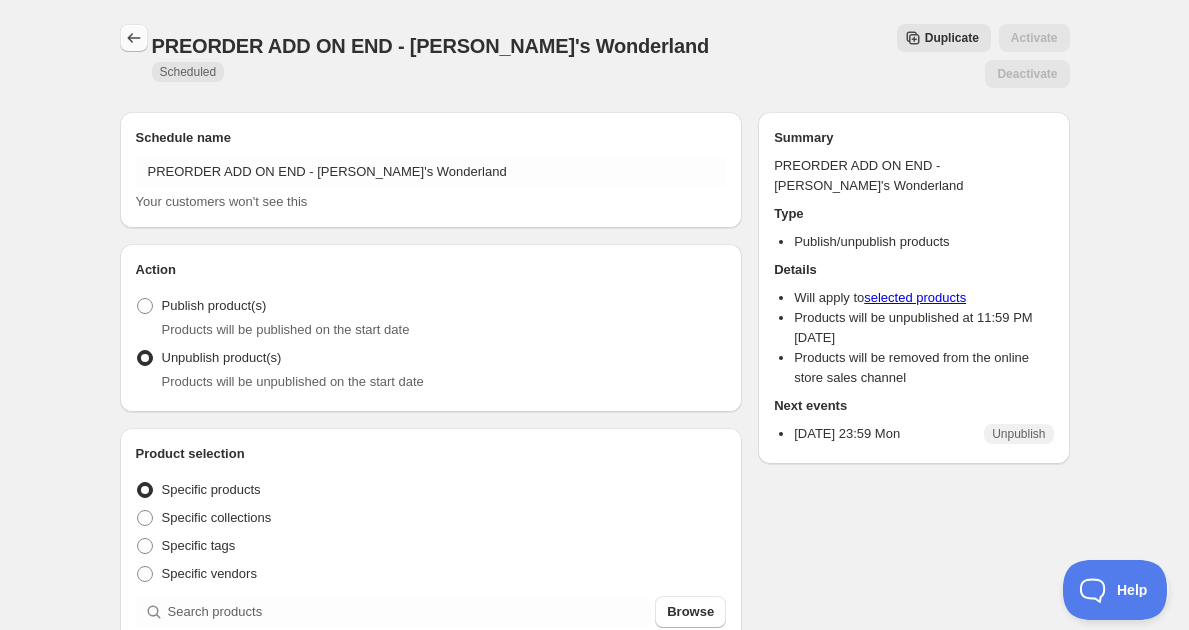 click 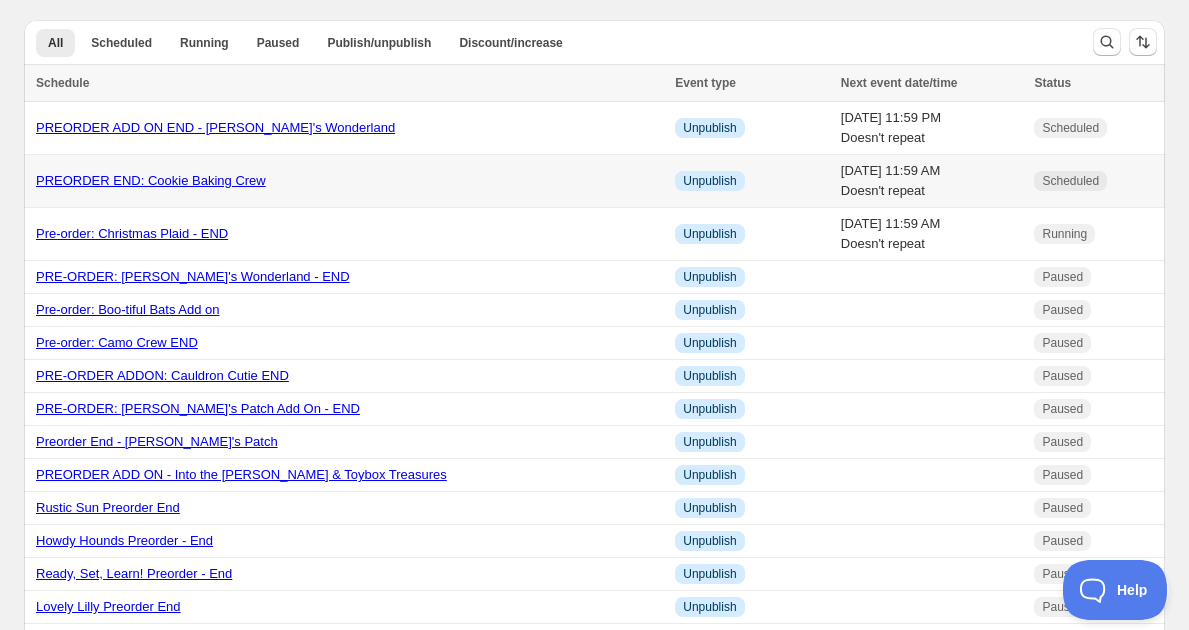 click on "PREORDER END: Cookie Baking Crew" at bounding box center (151, 180) 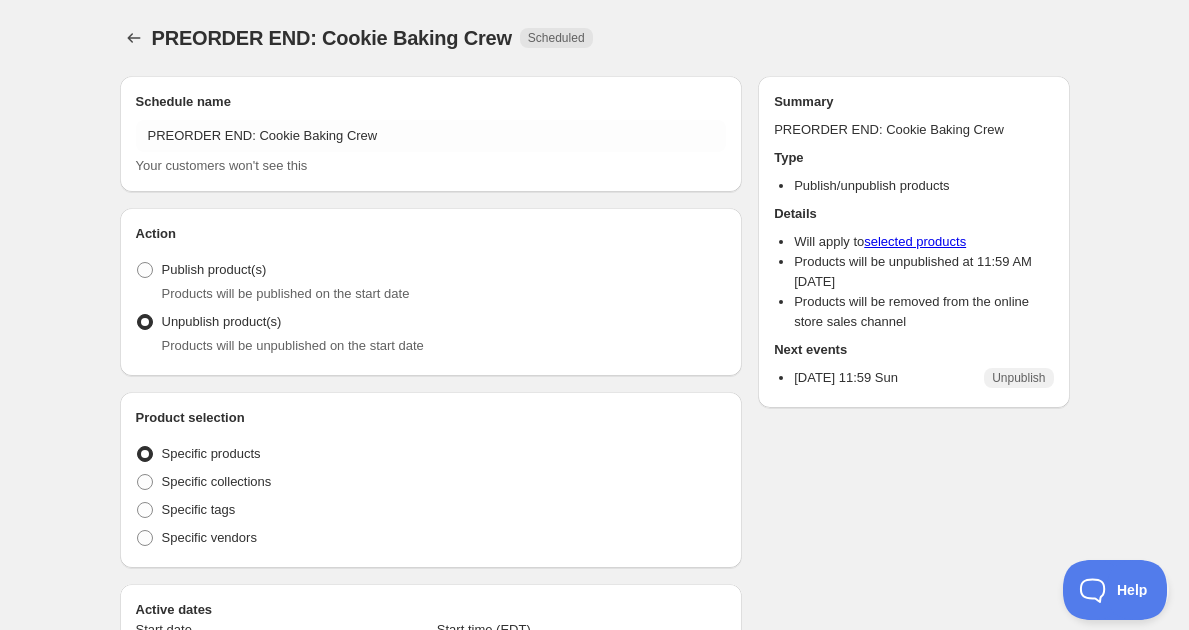radio on "true" 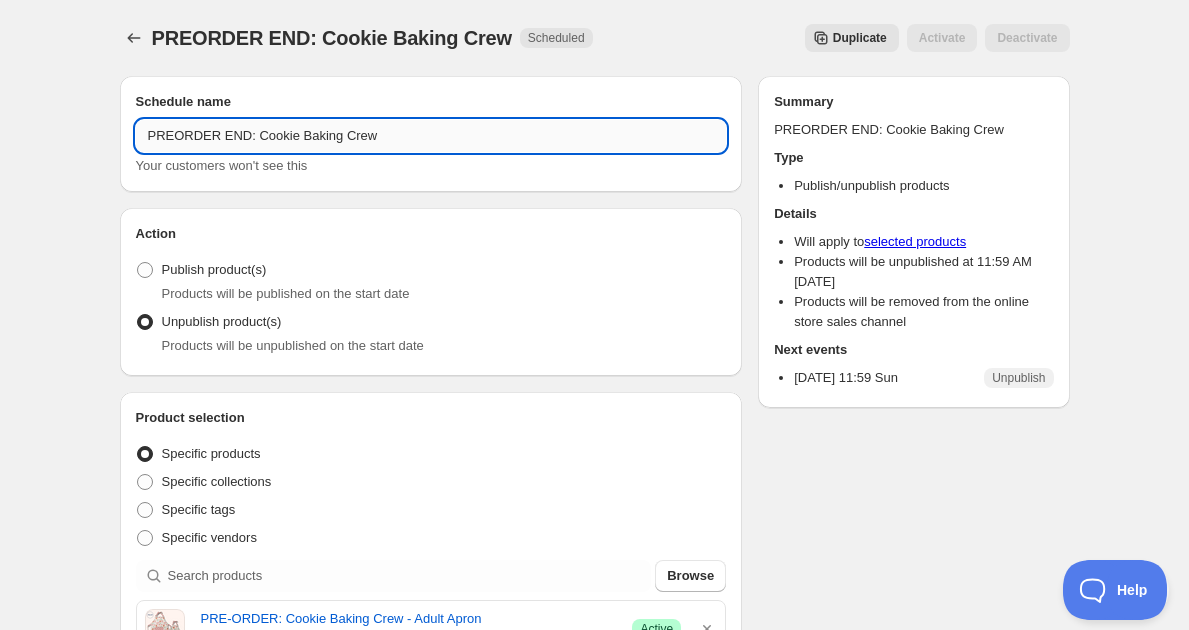 click on "PREORDER END: Cookie Baking Crew" at bounding box center [431, 136] 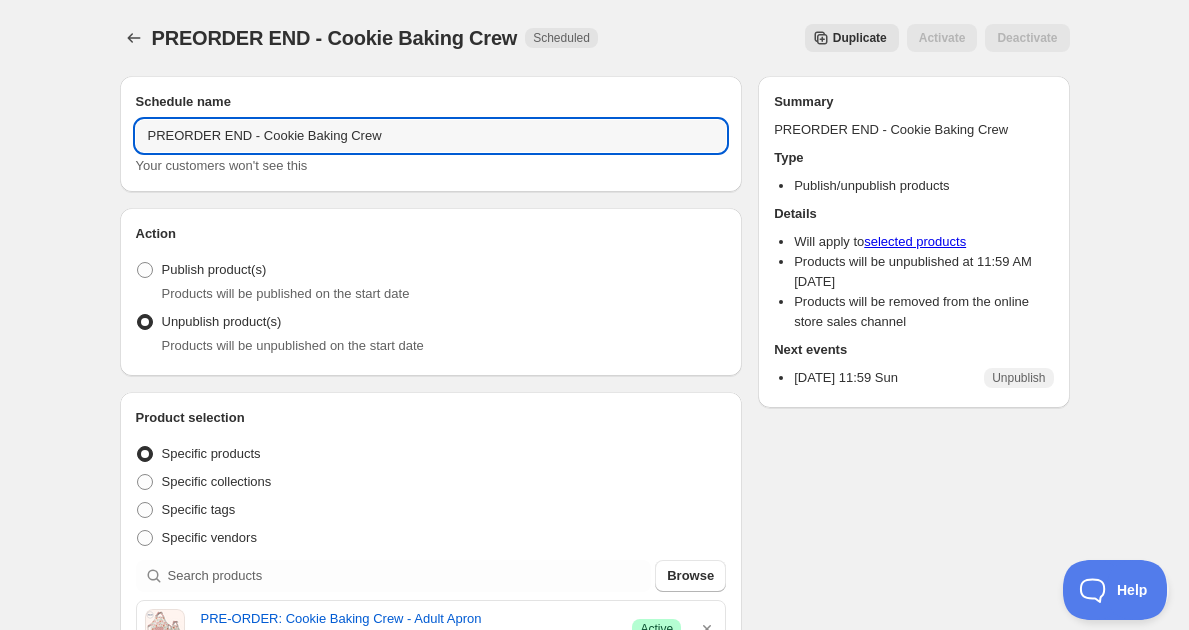 type on "PREORDER END - Cookie Baking Crew" 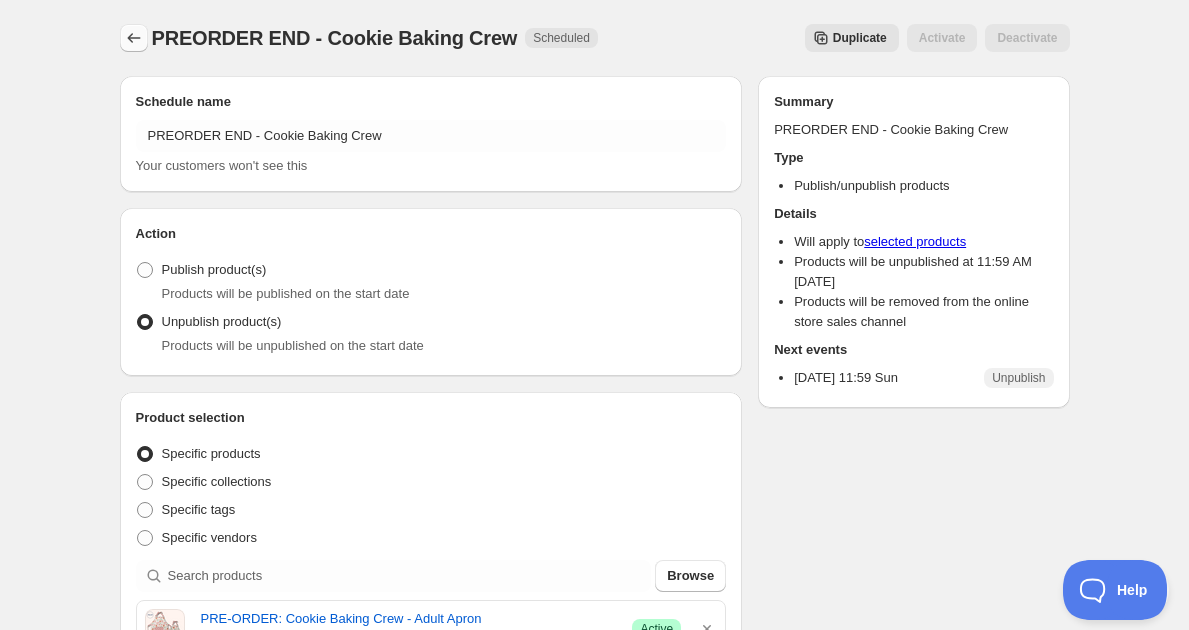 click 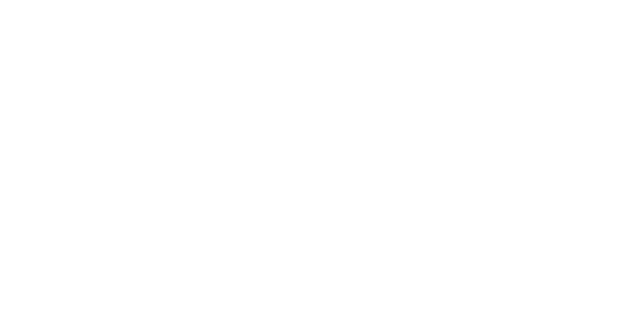 scroll, scrollTop: 0, scrollLeft: 0, axis: both 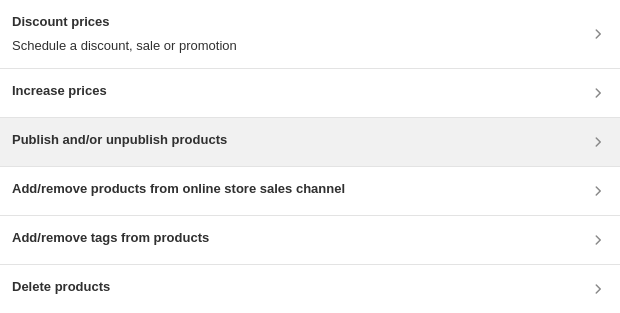 click on "Publish and/or unpublish products" at bounding box center (310, 142) 